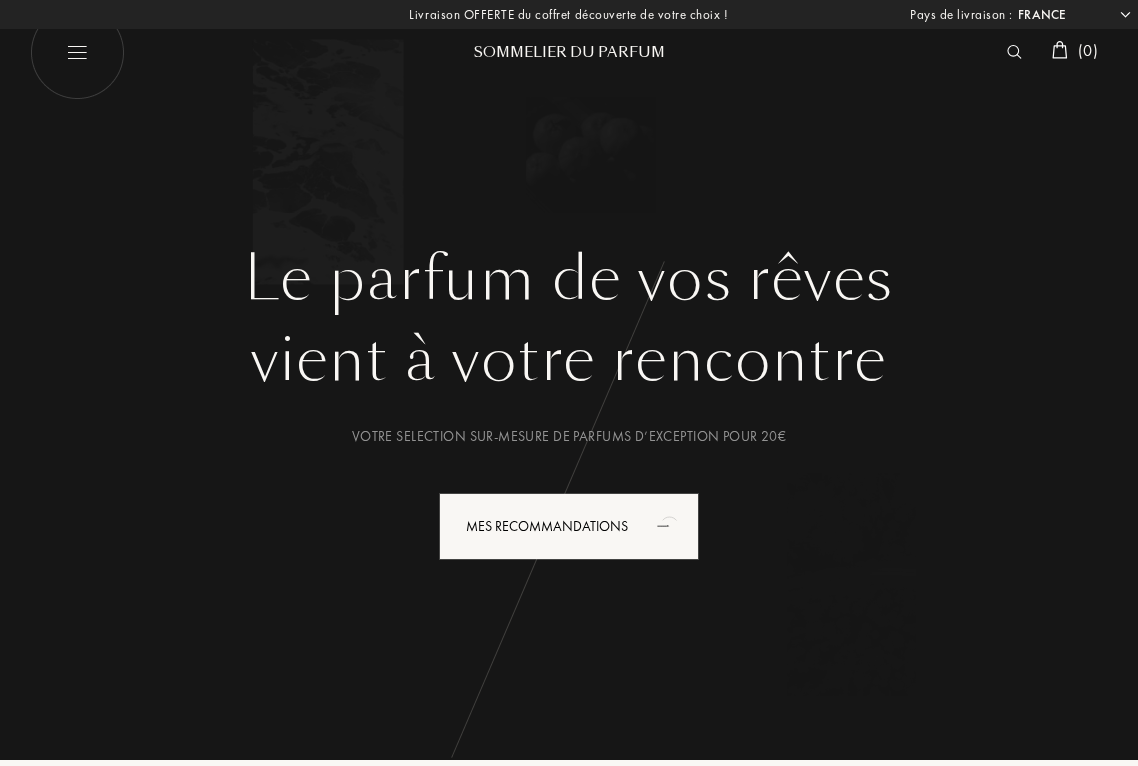 select on "FR" 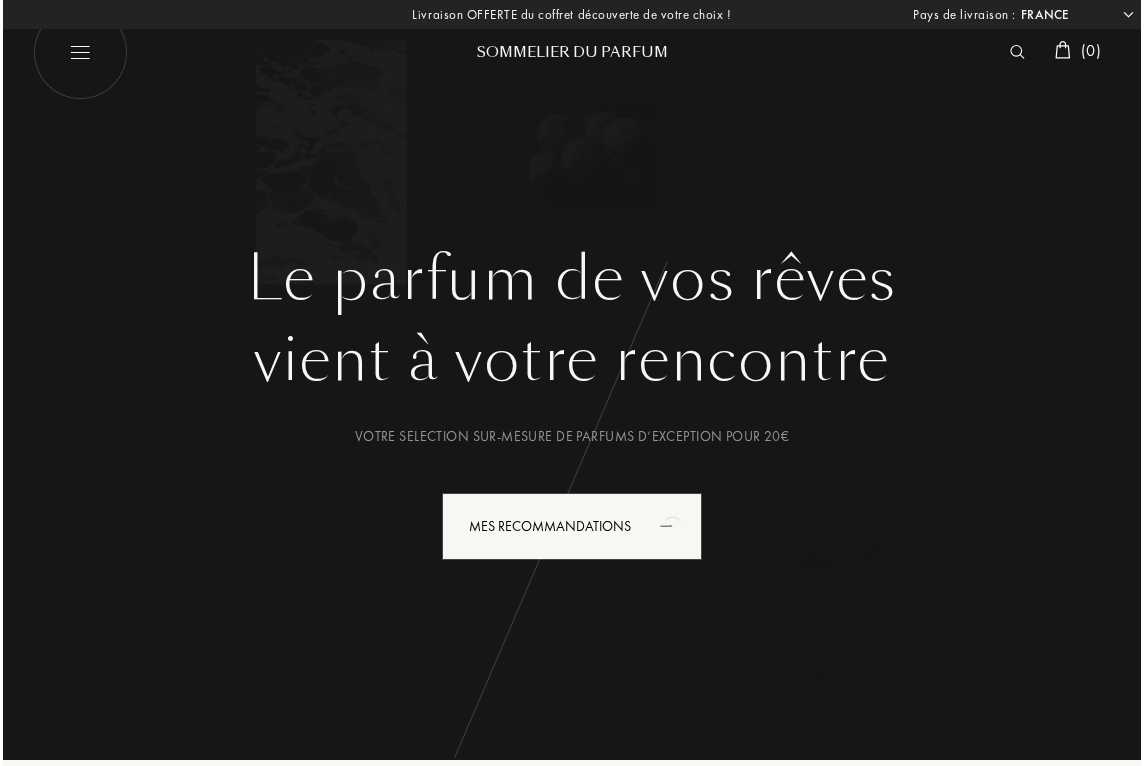scroll, scrollTop: 0, scrollLeft: 0, axis: both 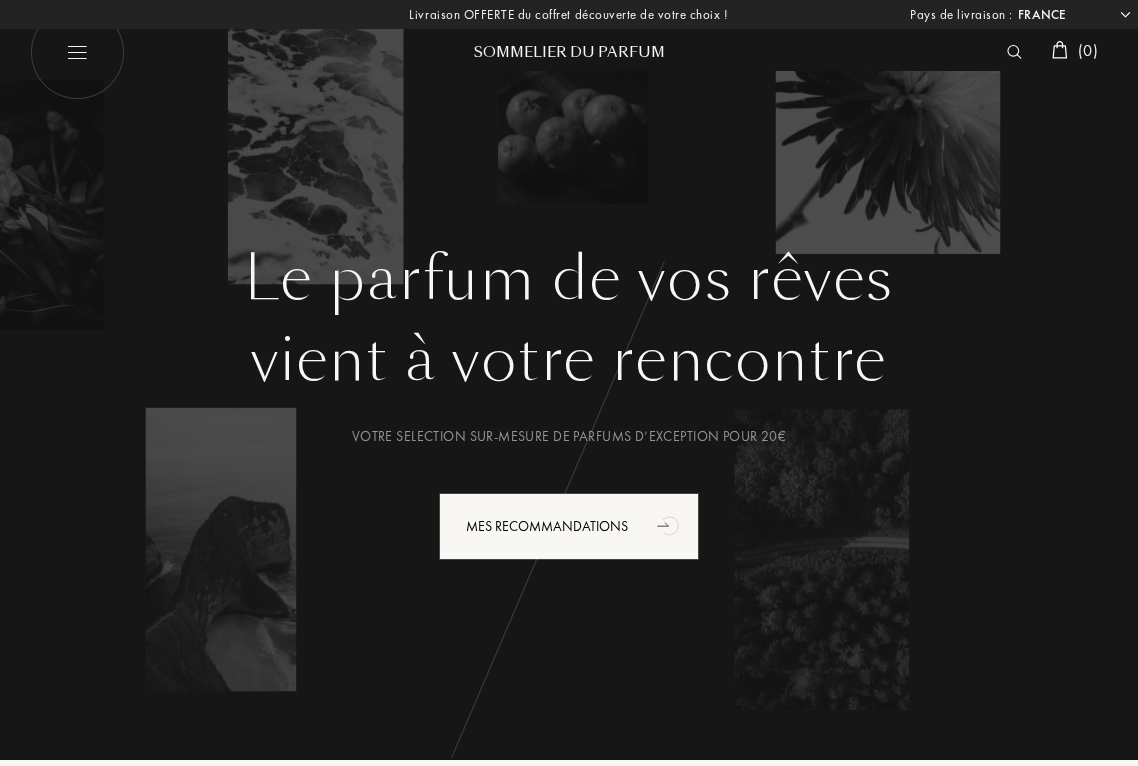 click at bounding box center (77, 52) 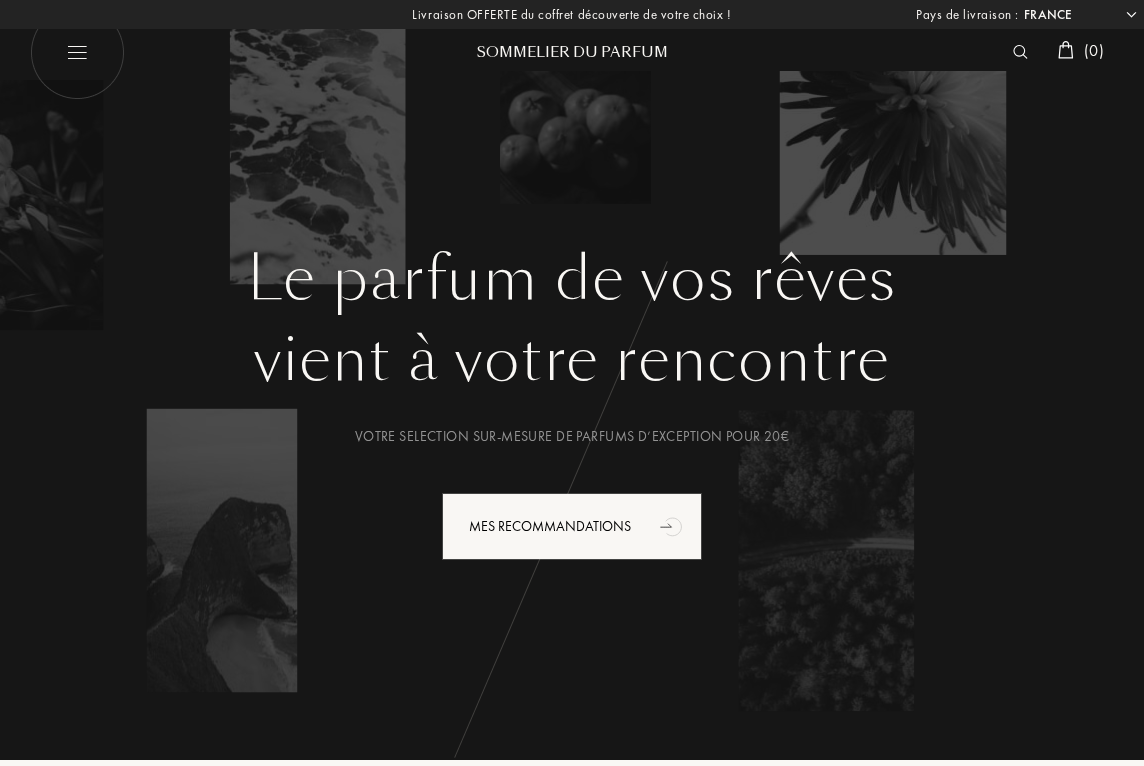 select on "FR" 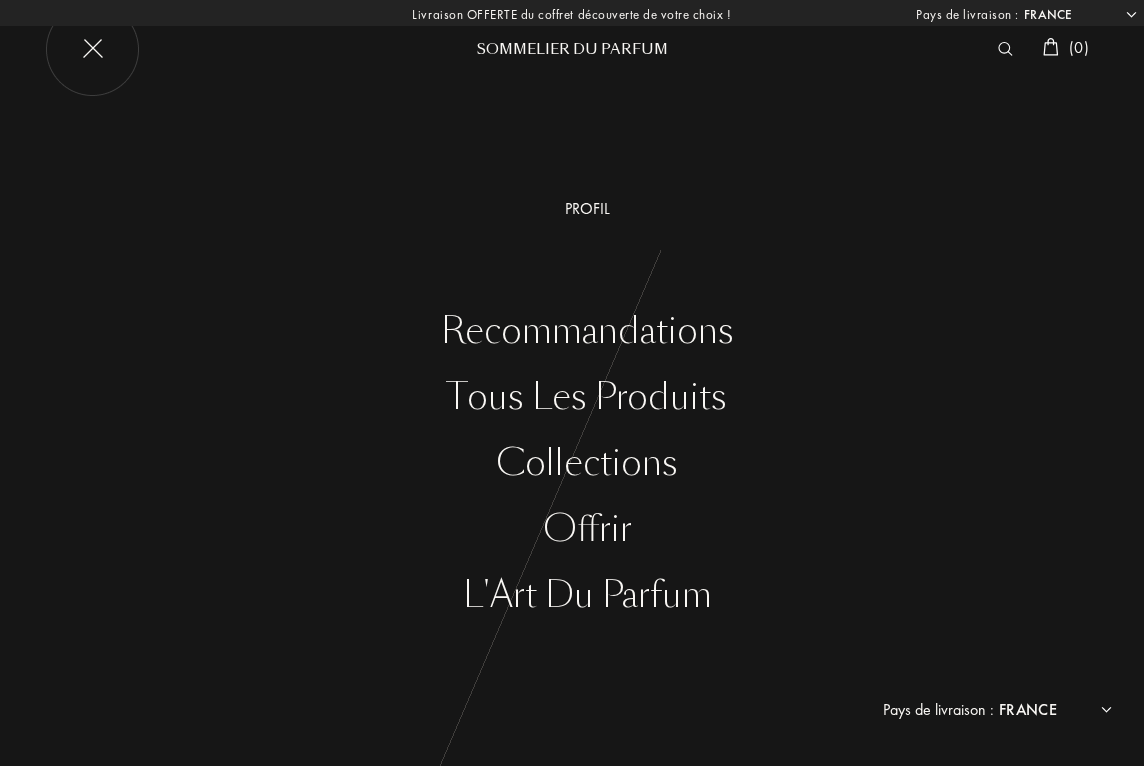 click on "Tous les produits" at bounding box center [587, 397] 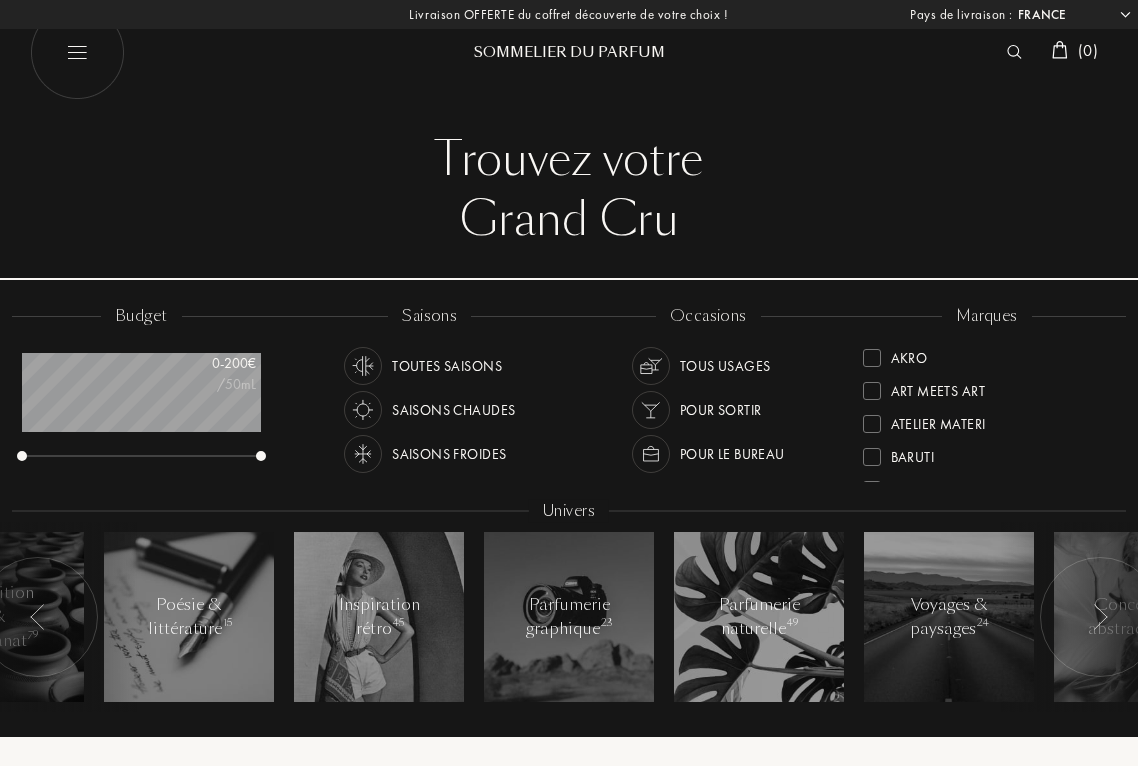 select on "FR" 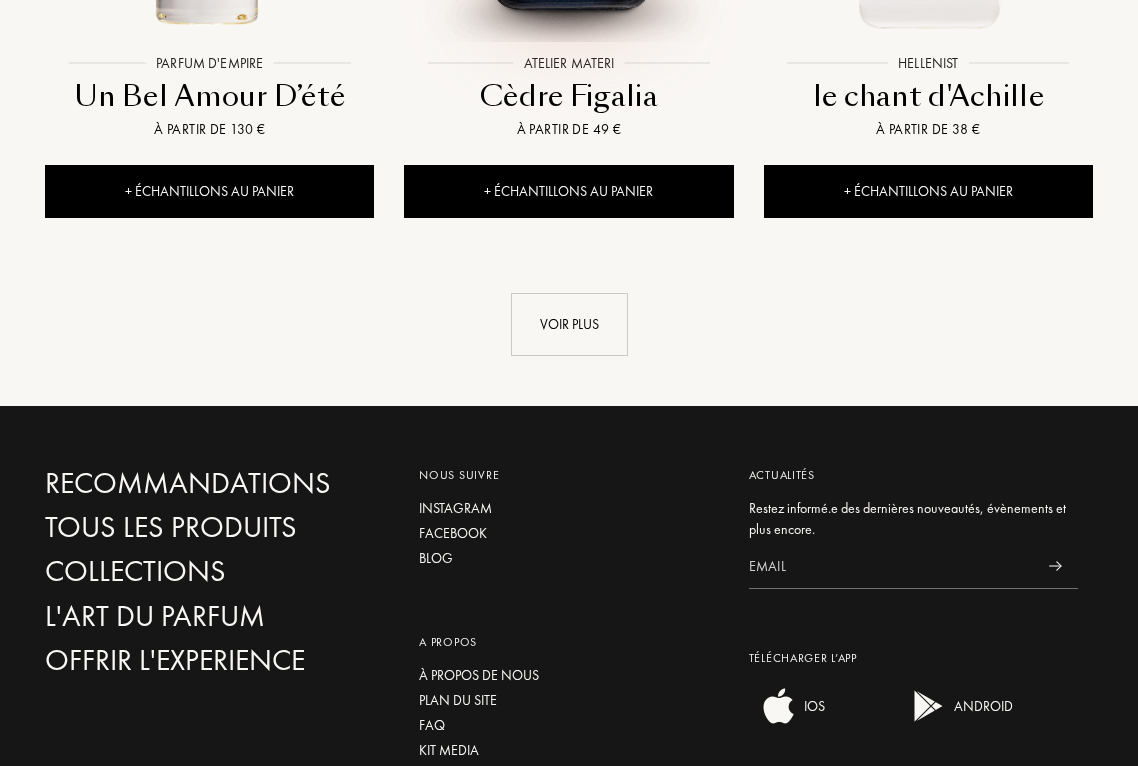 scroll, scrollTop: 2816, scrollLeft: 0, axis: vertical 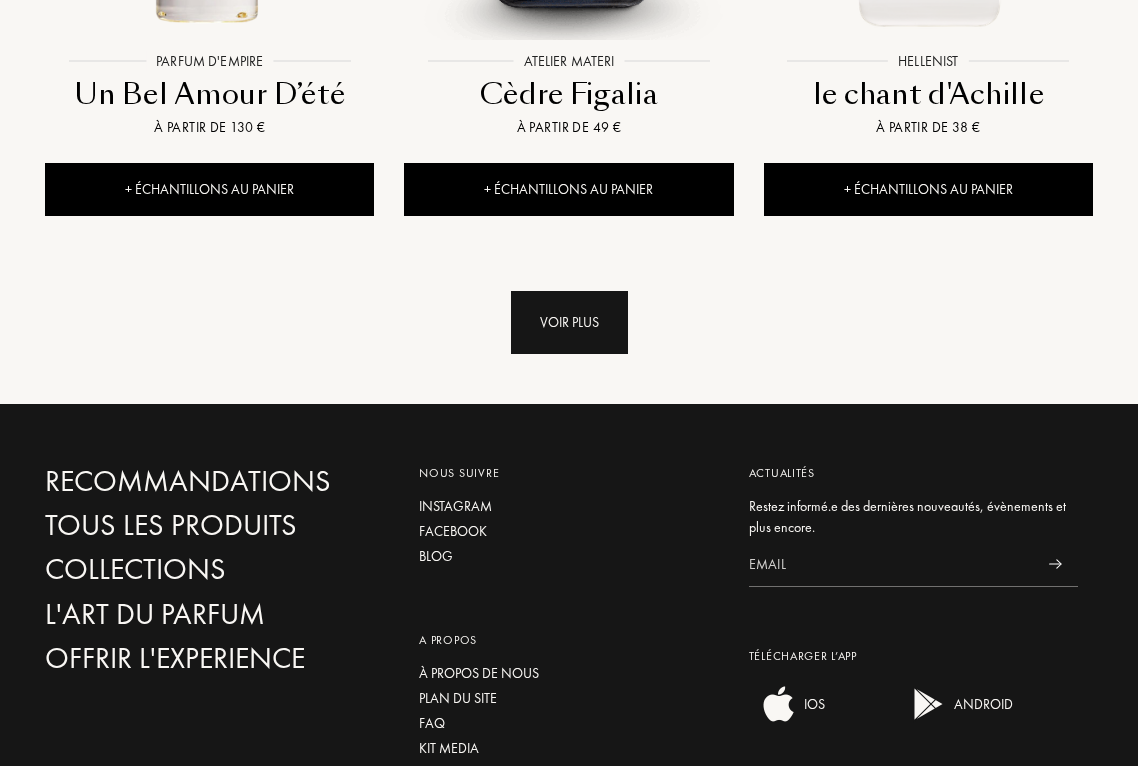 click on "Voir plus" at bounding box center [569, 322] 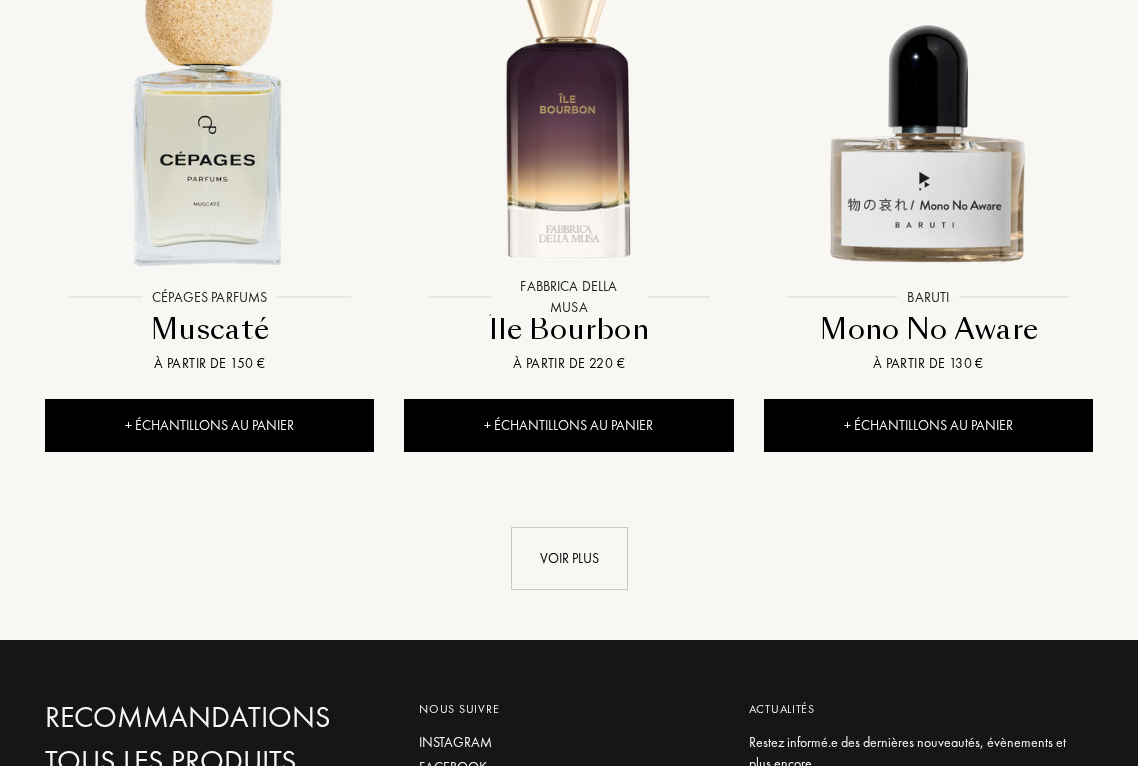 scroll, scrollTop: 4854, scrollLeft: 0, axis: vertical 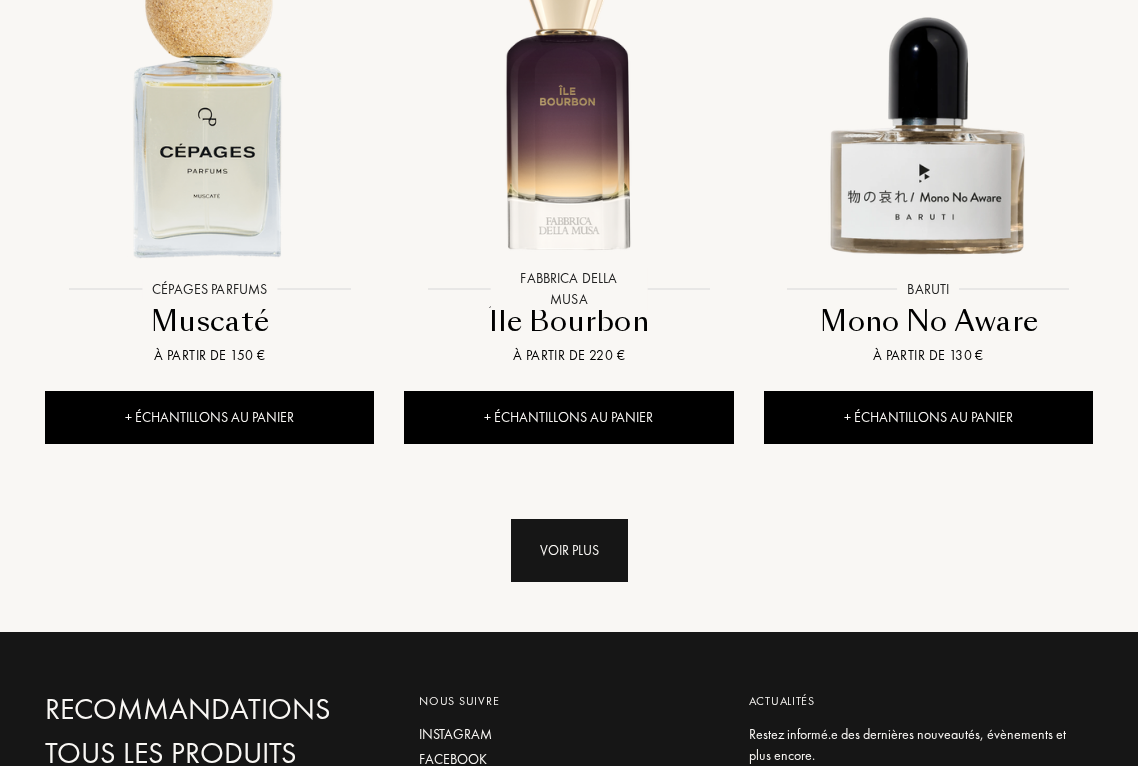 click on "Voir plus" at bounding box center (569, 550) 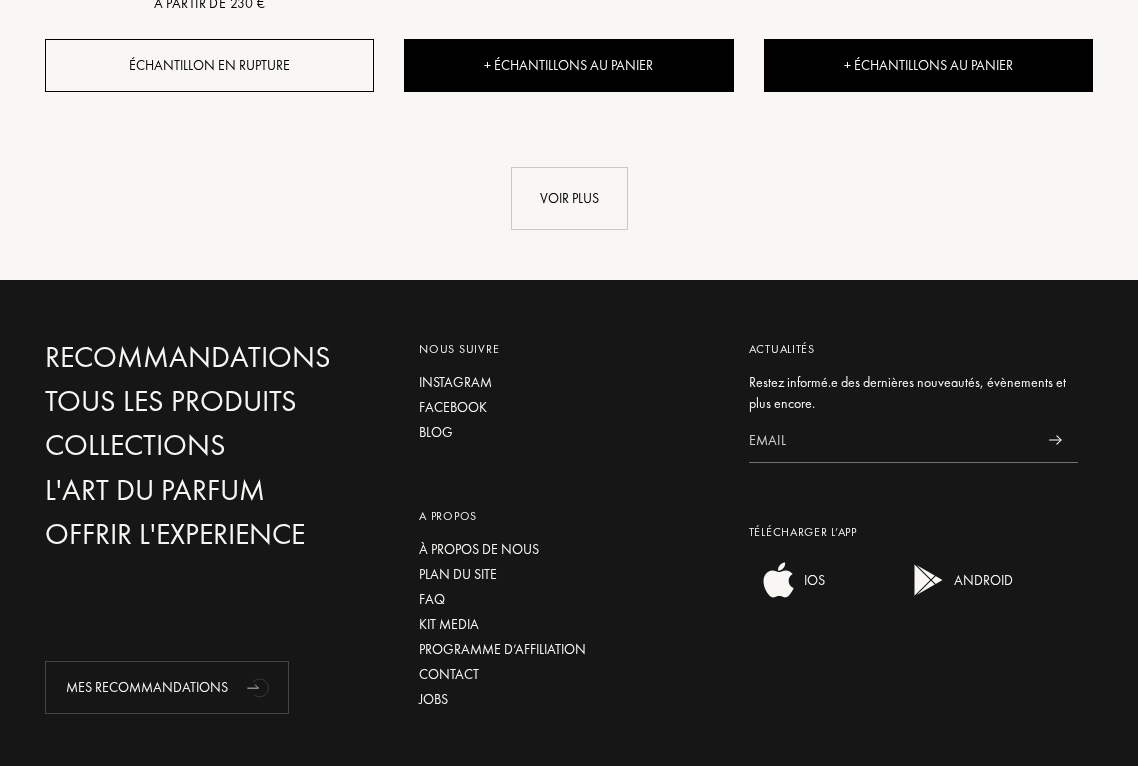 scroll, scrollTop: 7622, scrollLeft: 0, axis: vertical 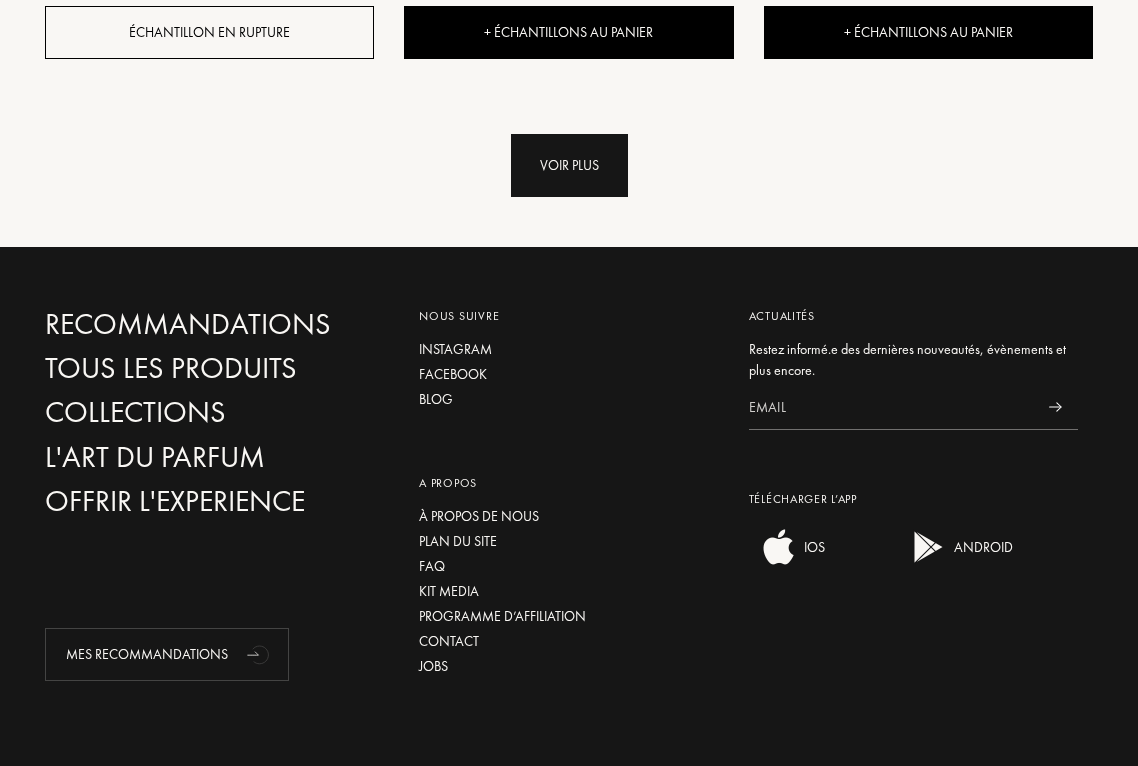 click on "Voir plus" at bounding box center (569, 165) 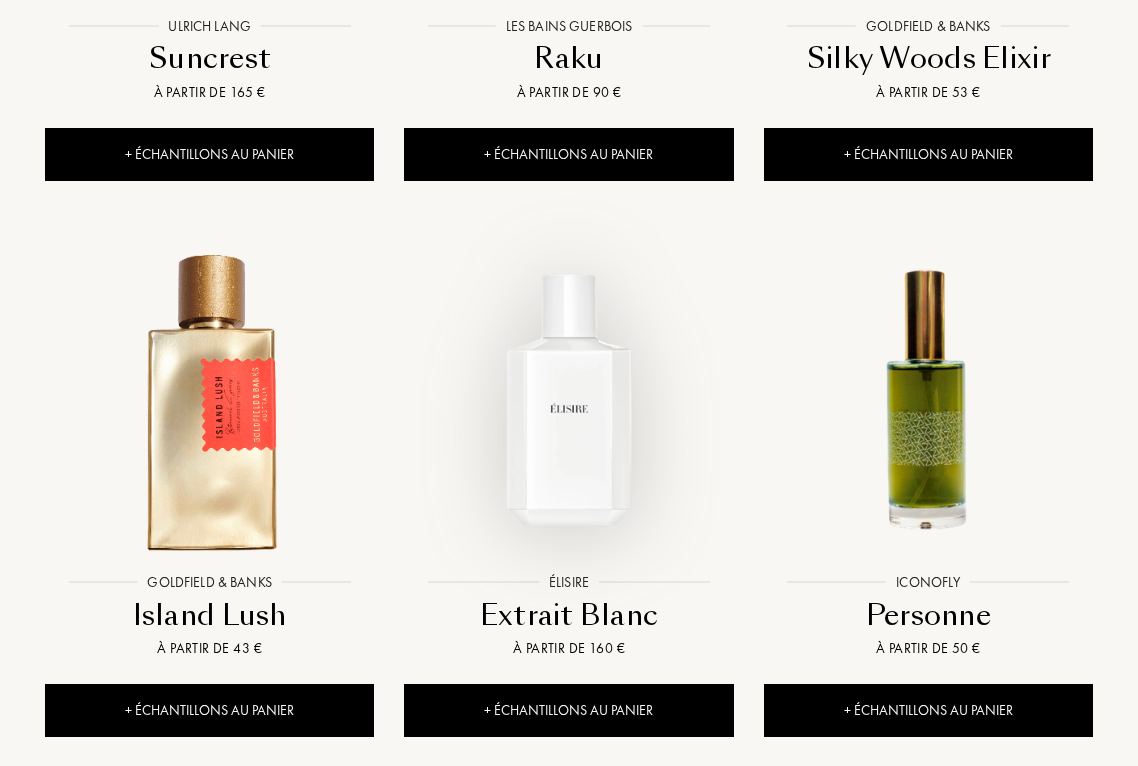 scroll, scrollTop: 9236, scrollLeft: 0, axis: vertical 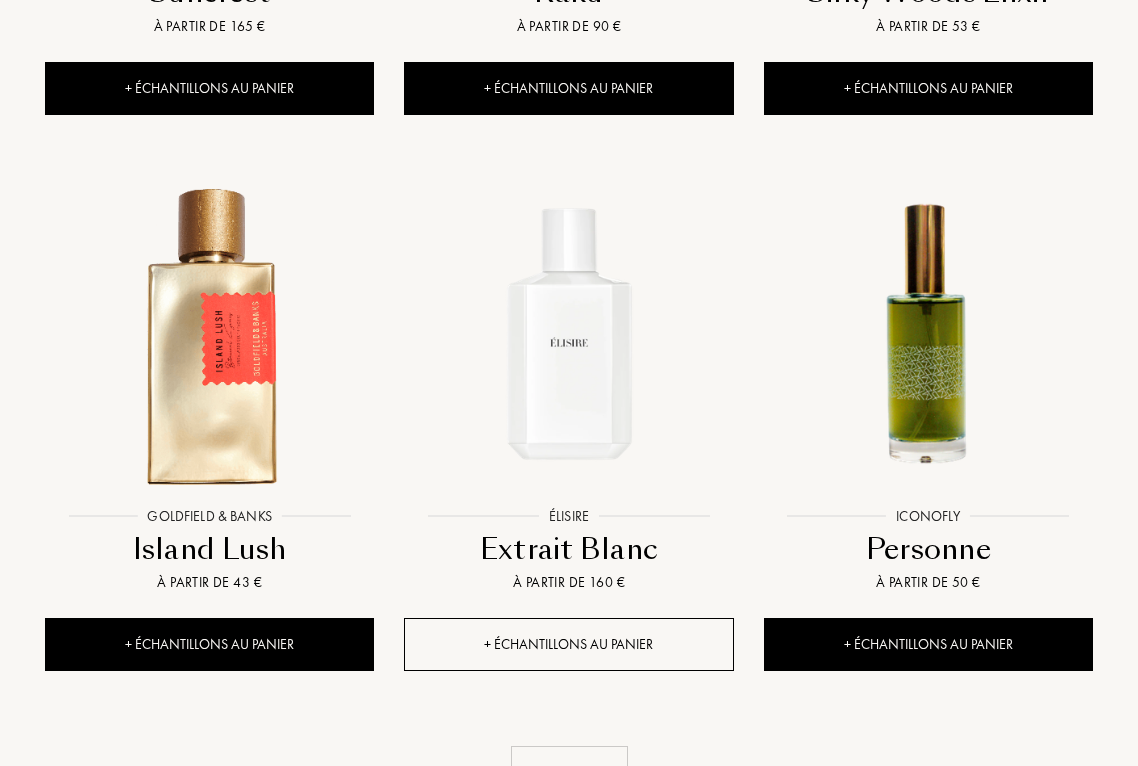 click on "+ Échantillons au panier" at bounding box center [568, 644] 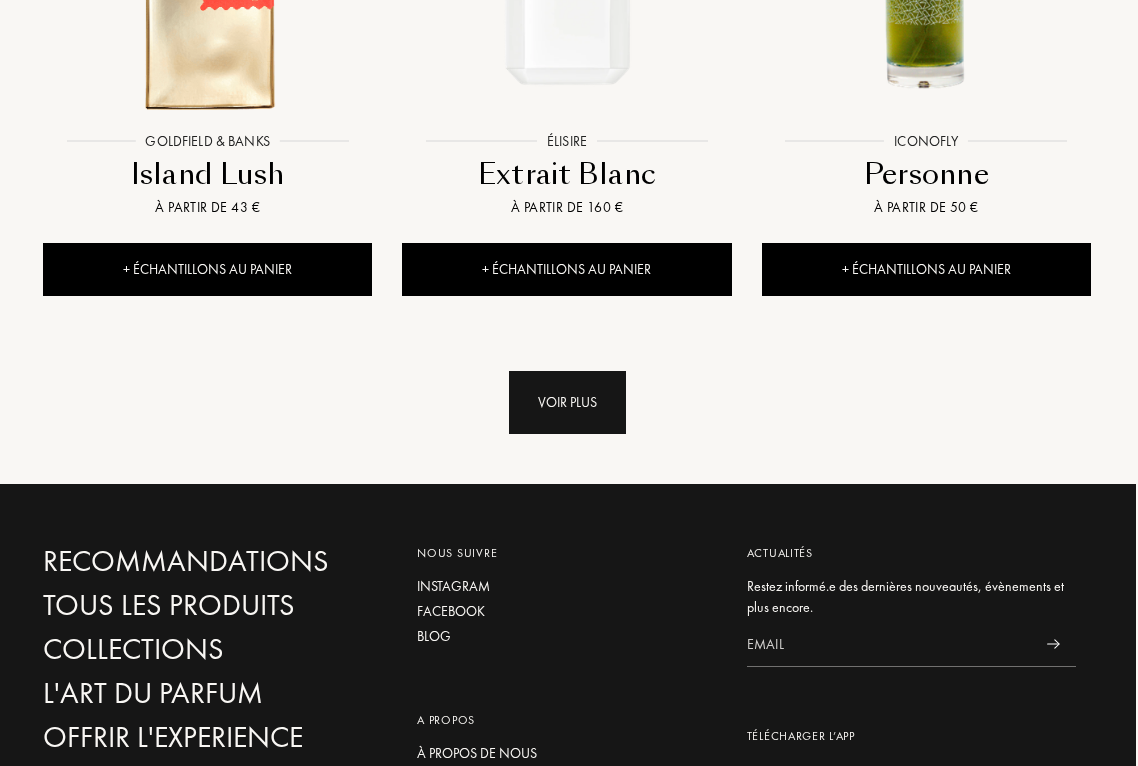 scroll, scrollTop: 9621, scrollLeft: 2, axis: both 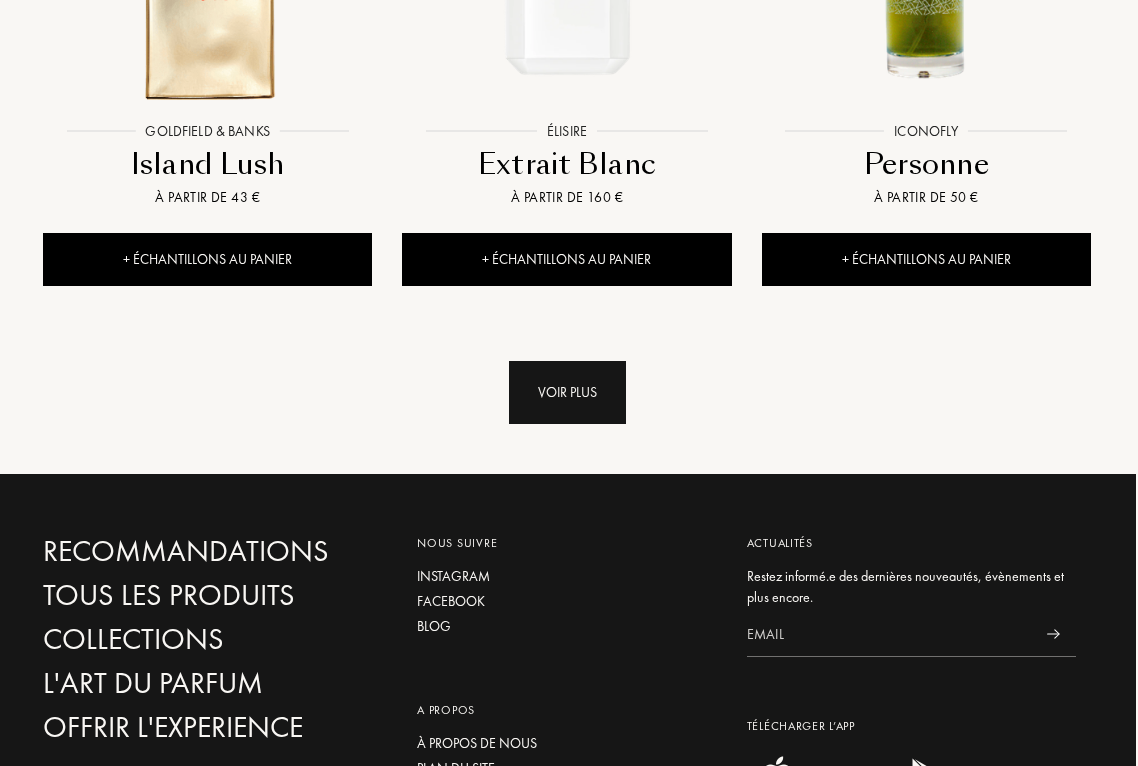click on "Voir plus" at bounding box center [567, 392] 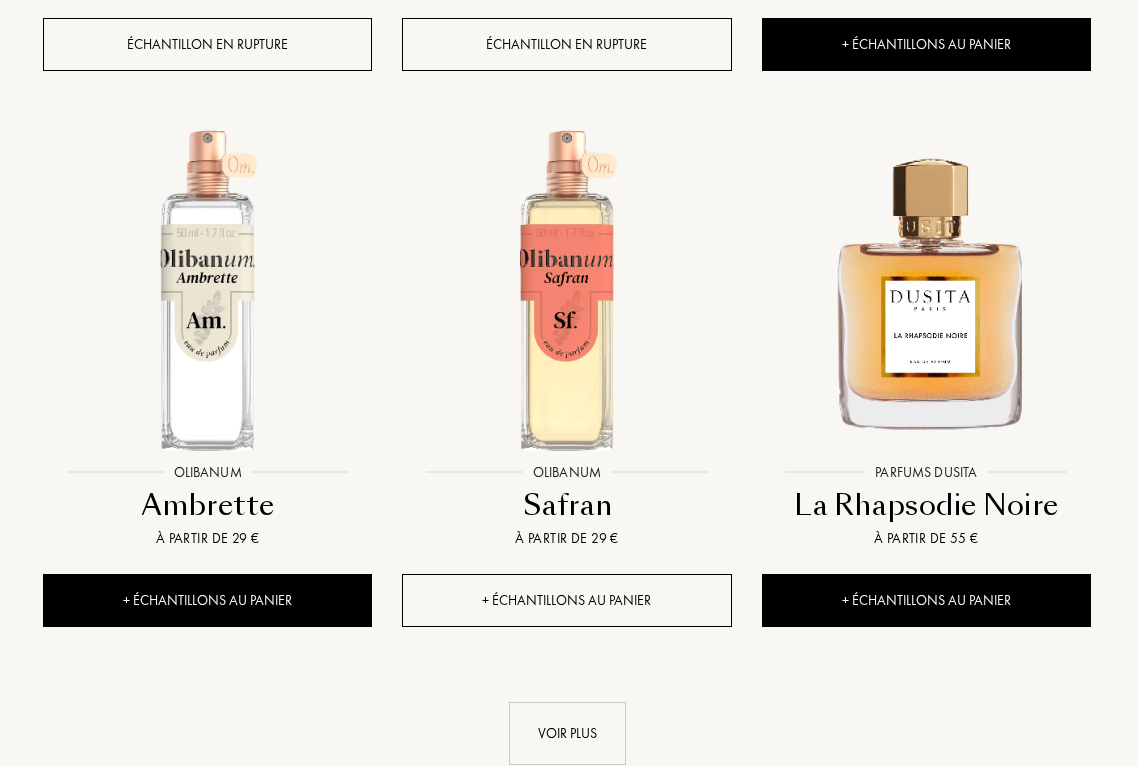 scroll, scrollTop: 11580, scrollLeft: 2, axis: both 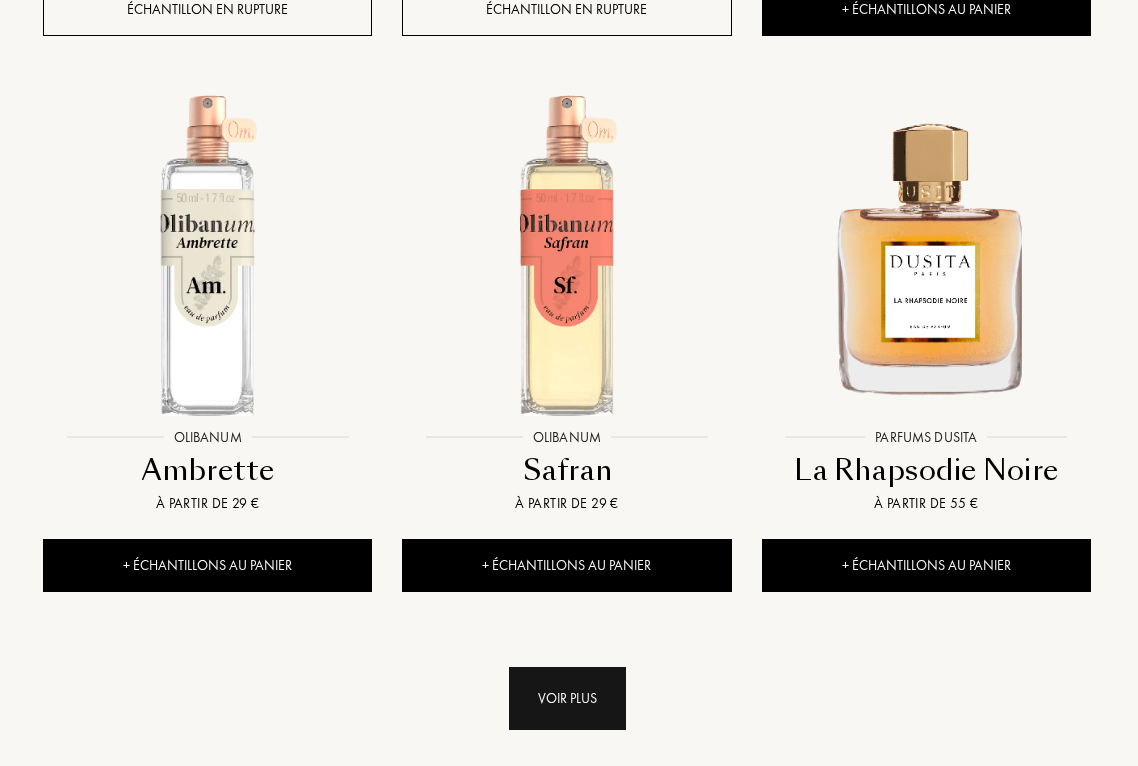 click on "Voir plus" at bounding box center [567, 698] 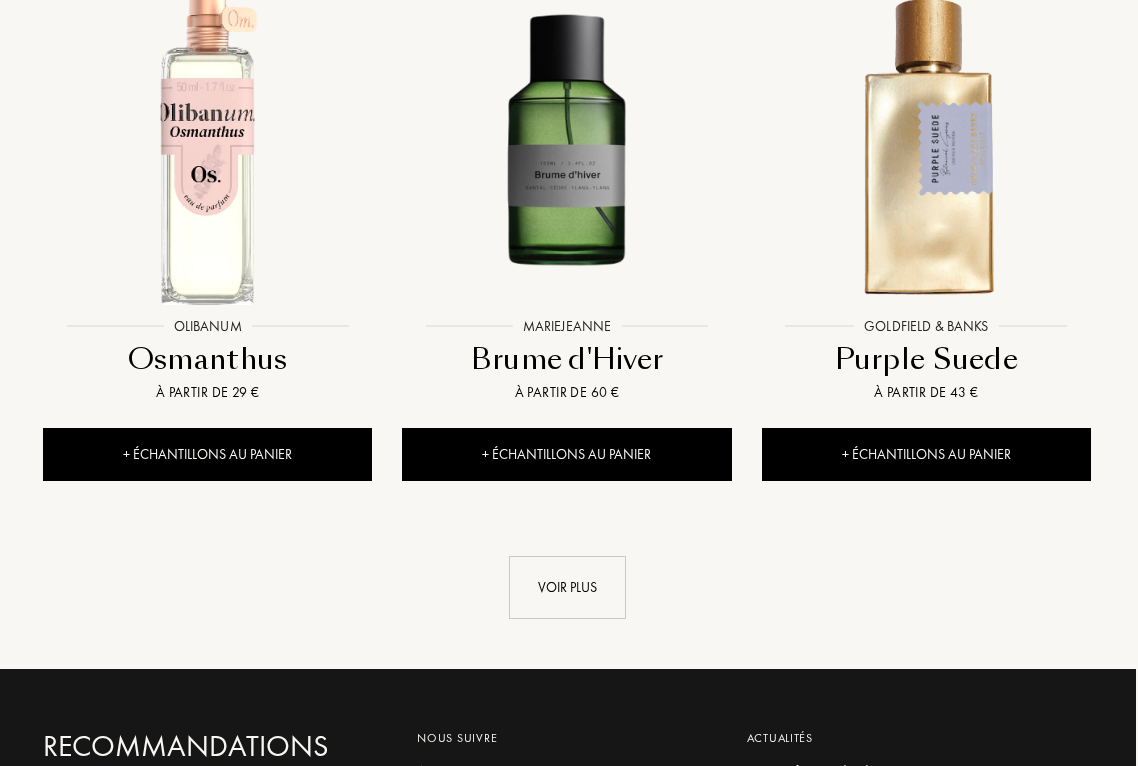 scroll, scrollTop: 13918, scrollLeft: 2, axis: both 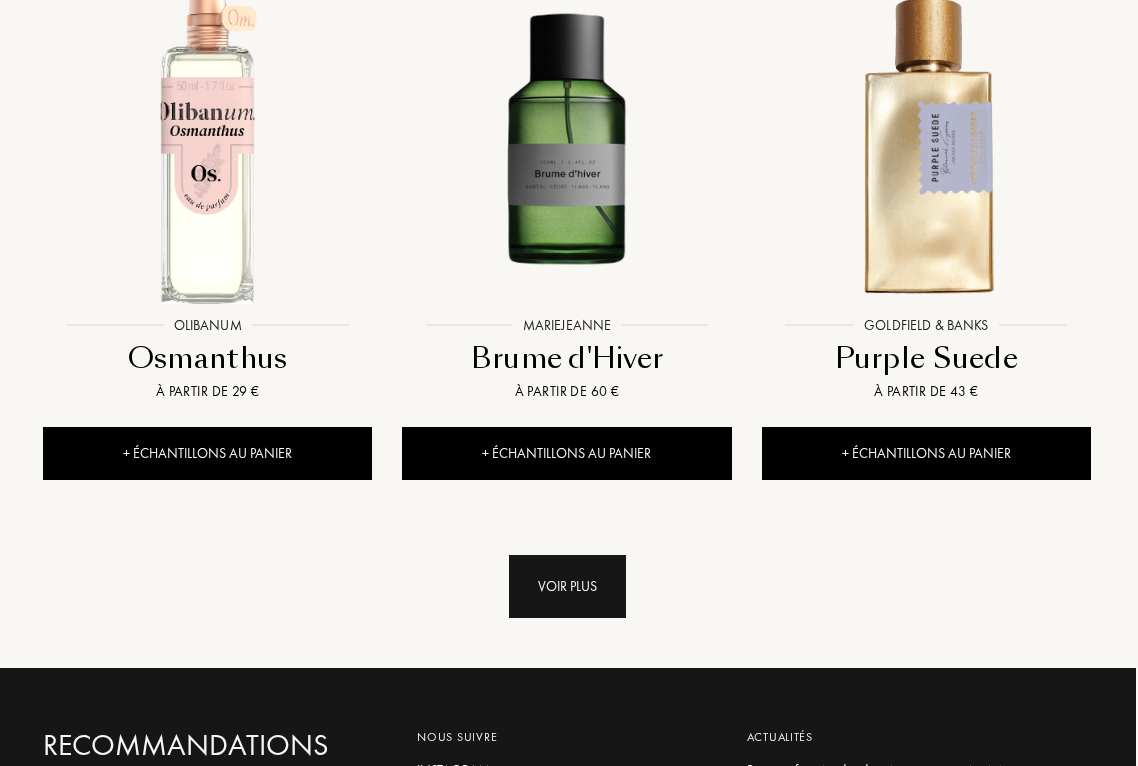 click on "Voir plus" at bounding box center (567, 586) 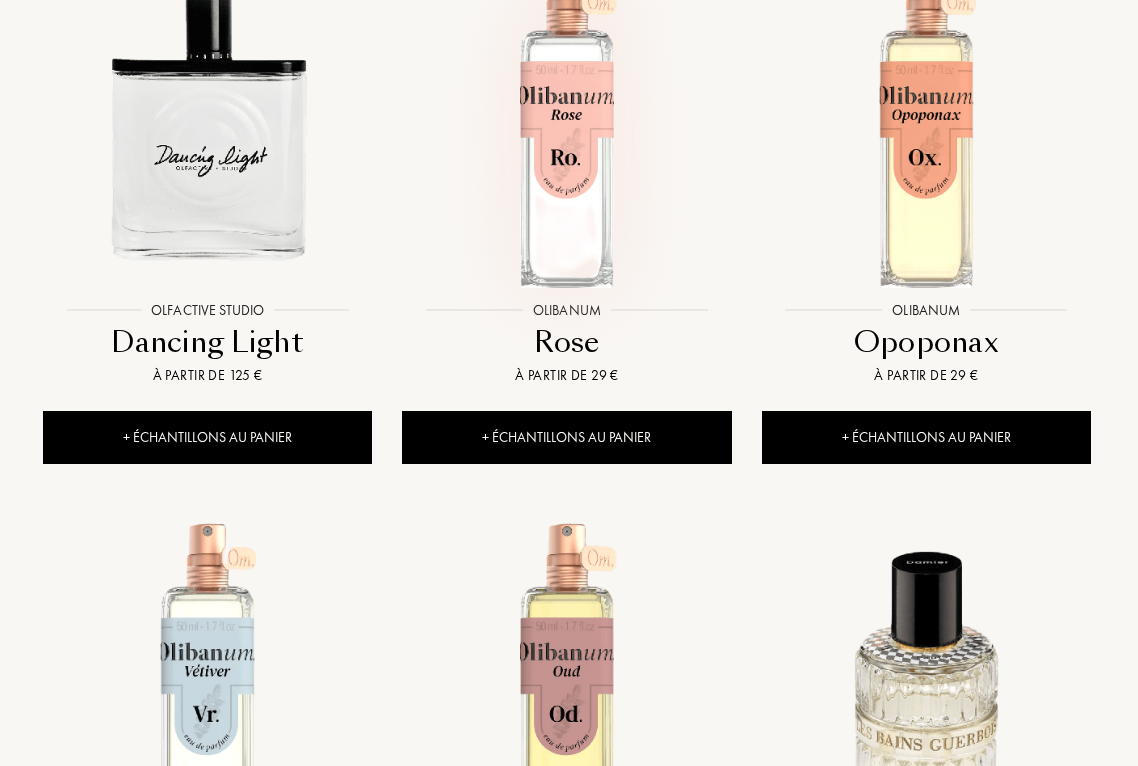 scroll, scrollTop: 15607, scrollLeft: 2, axis: both 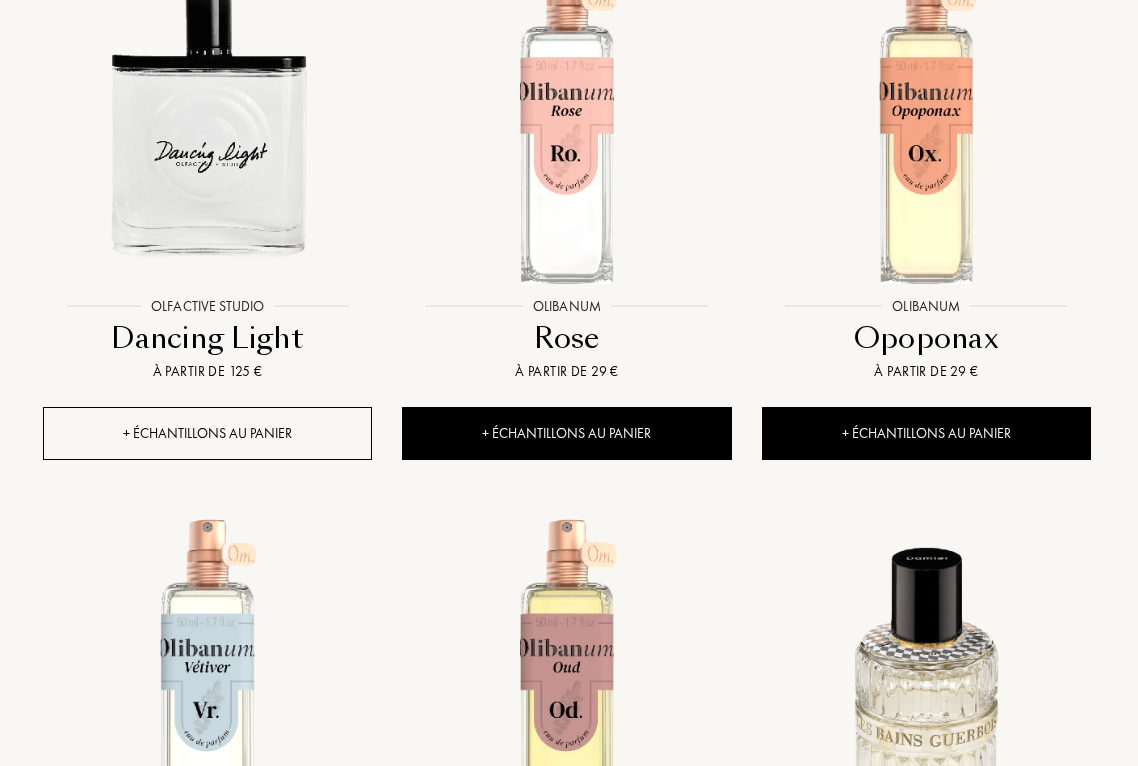 click on "+ Échantillons au panier" at bounding box center [207, 433] 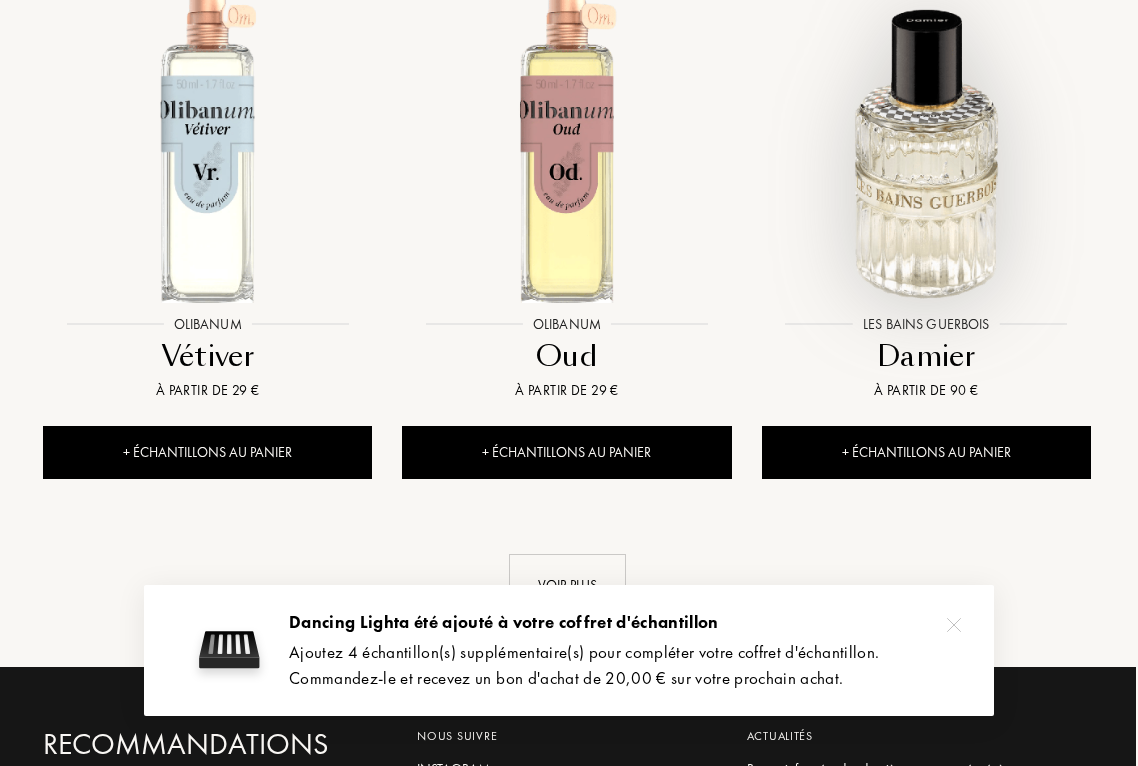 scroll, scrollTop: 16147, scrollLeft: 2, axis: both 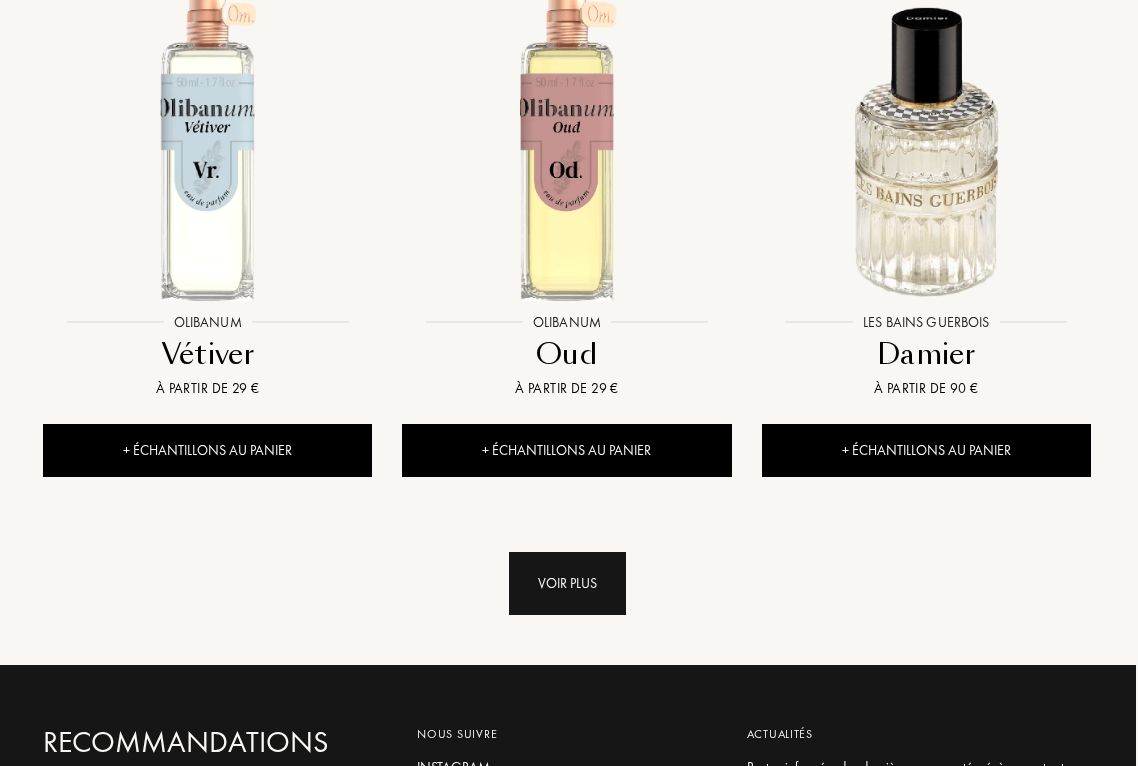 click on "Voir plus" at bounding box center (567, 583) 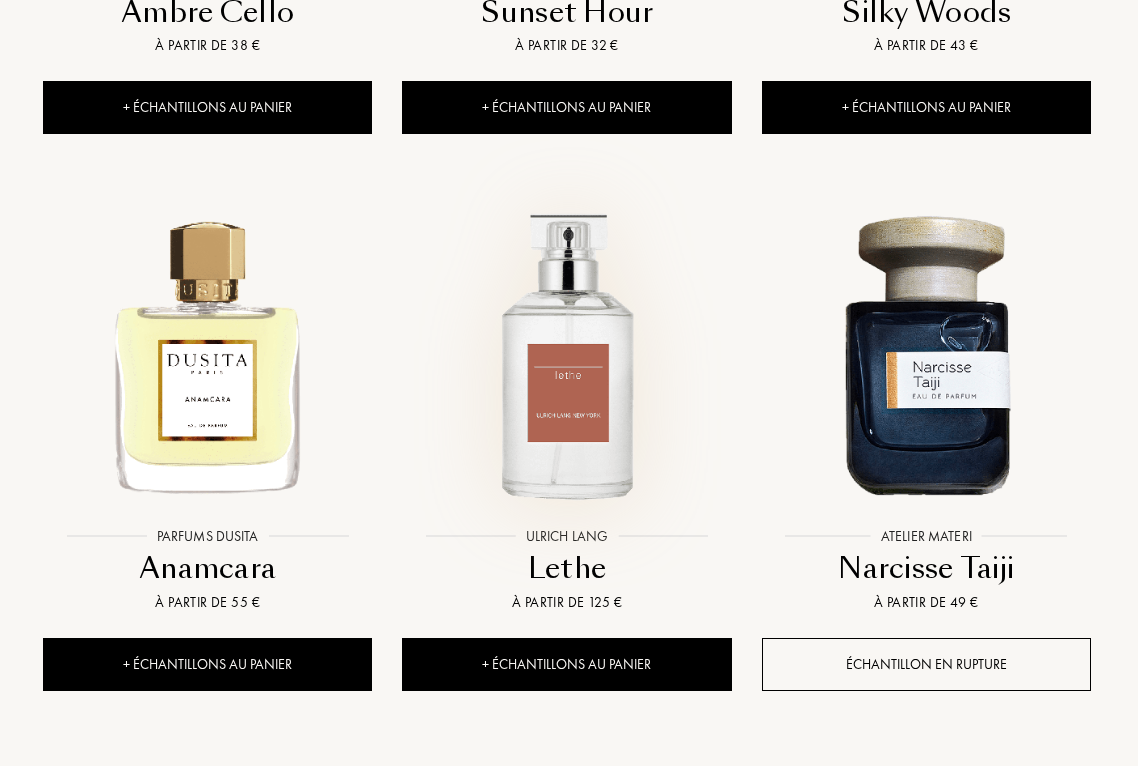 scroll, scrollTop: 17980, scrollLeft: 2, axis: both 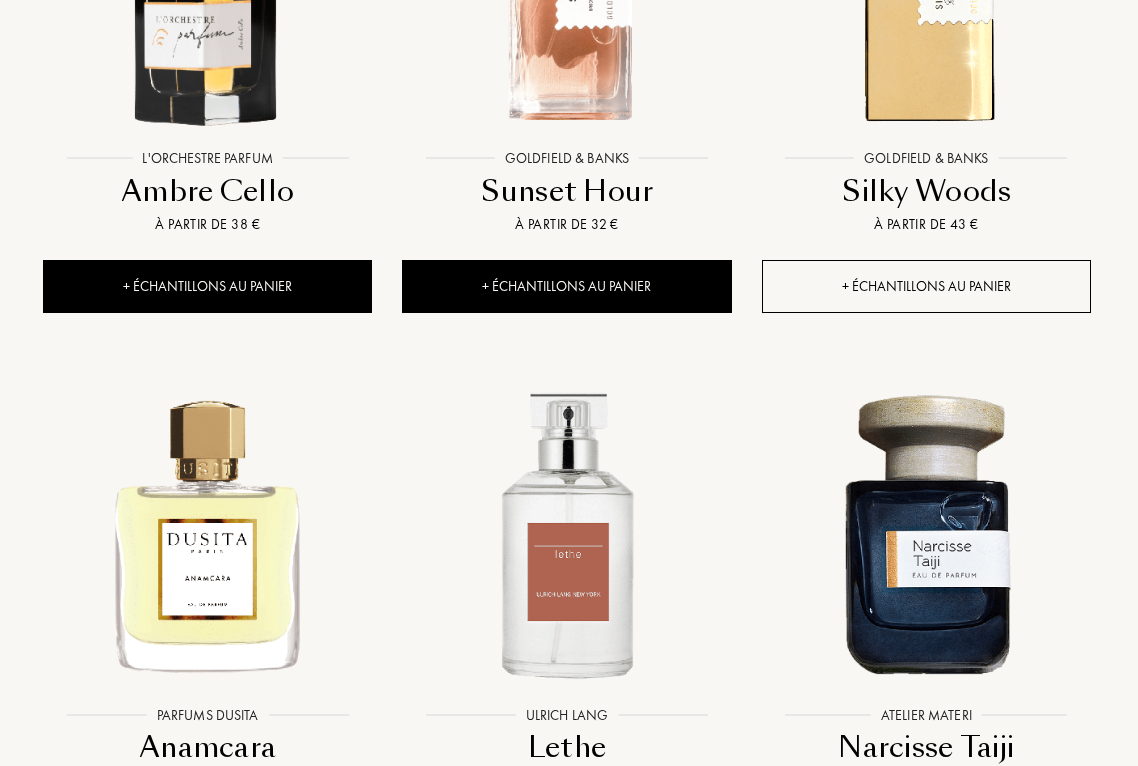 click on "+ Échantillons au panier" at bounding box center [926, 286] 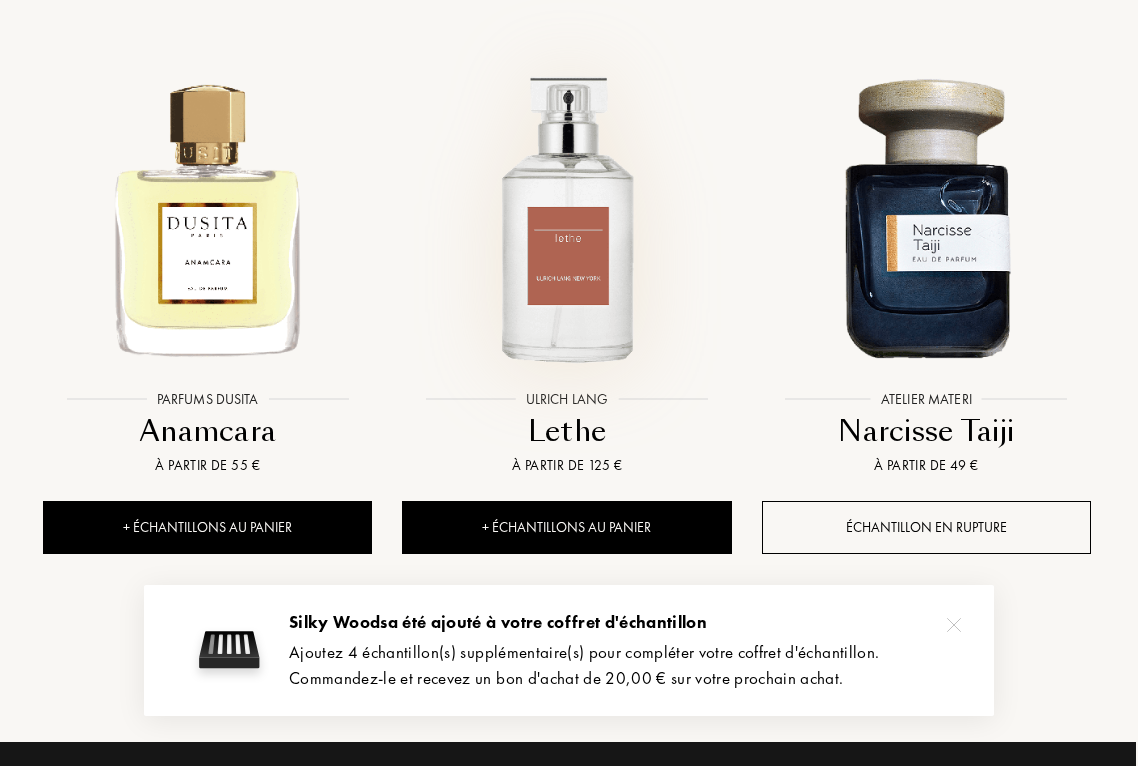 scroll, scrollTop: 18307, scrollLeft: 2, axis: both 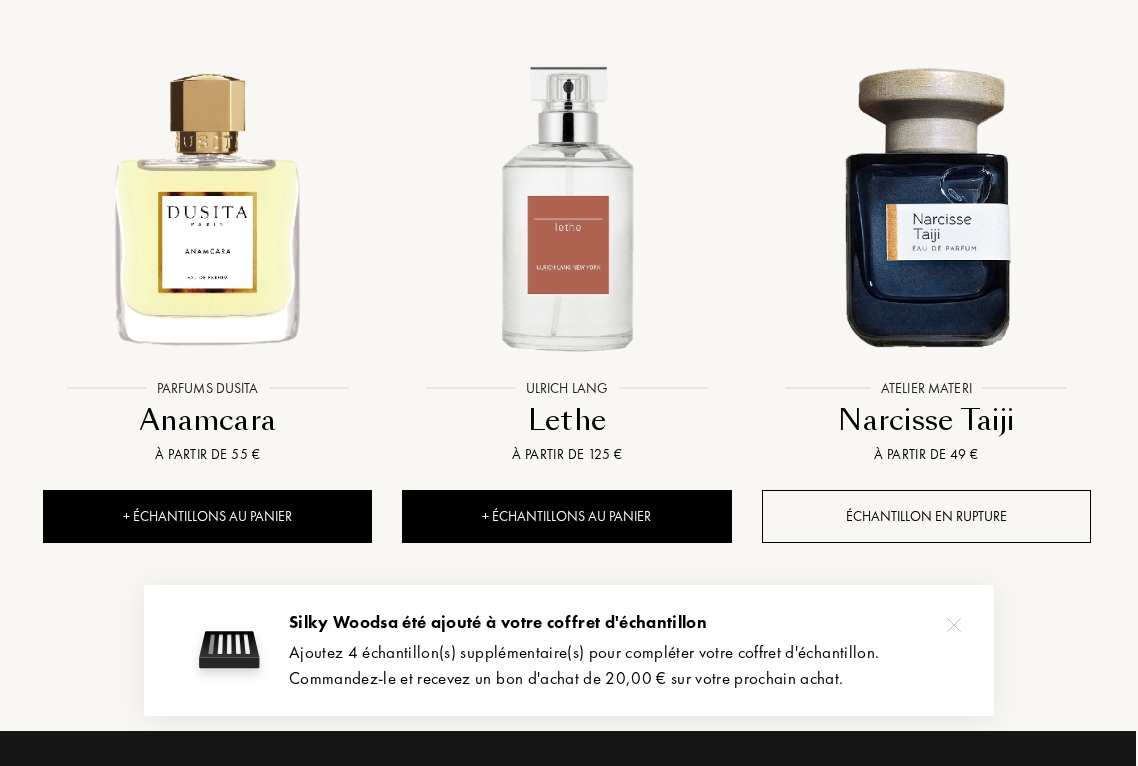 click at bounding box center [954, 625] 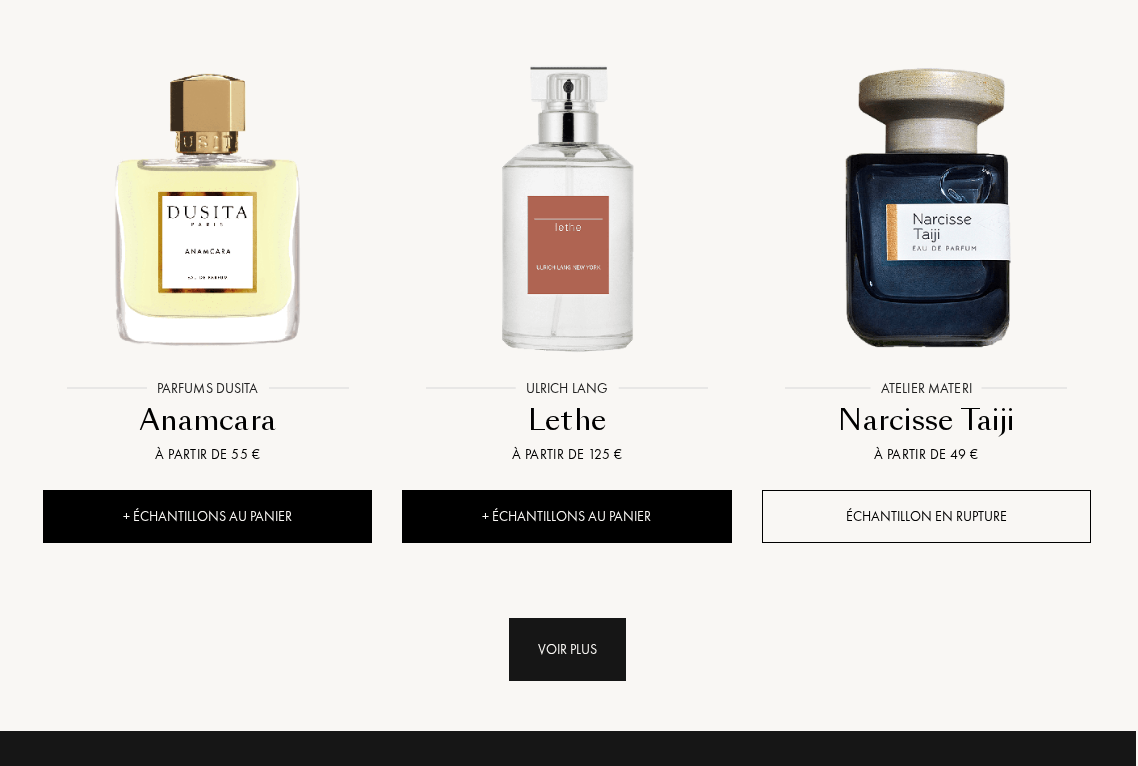 click on "Voir plus" at bounding box center (567, 649) 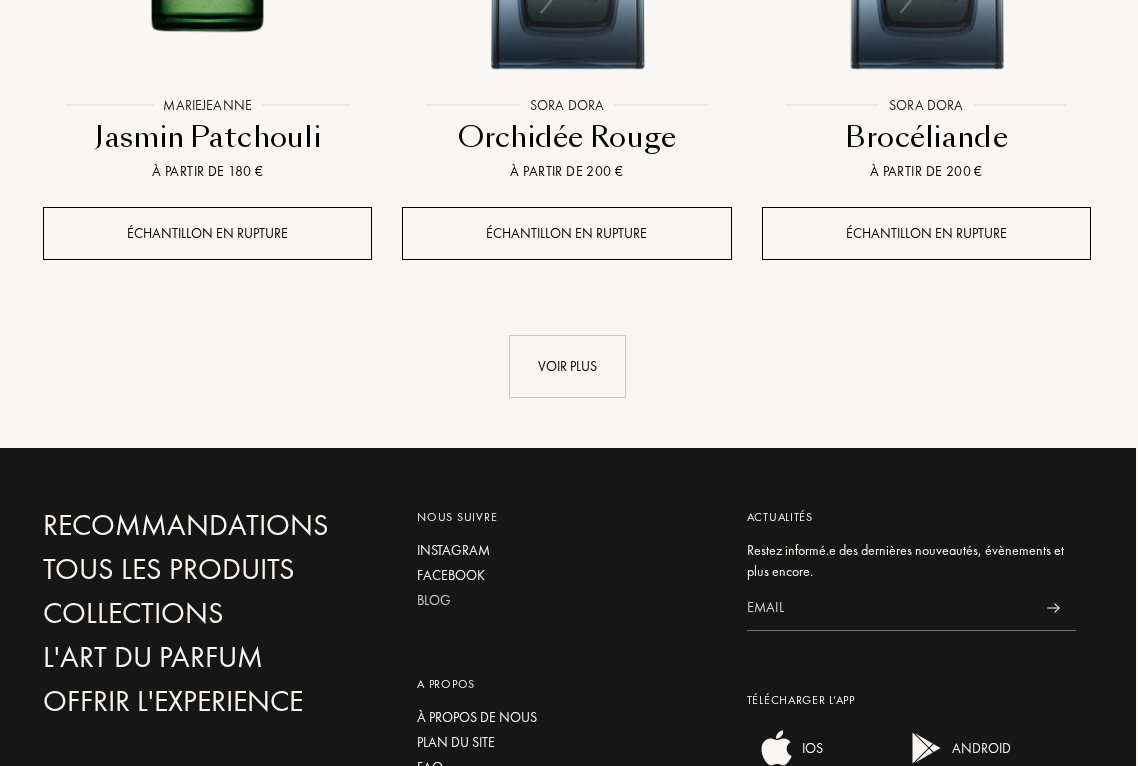 scroll, scrollTop: 20830, scrollLeft: 2, axis: both 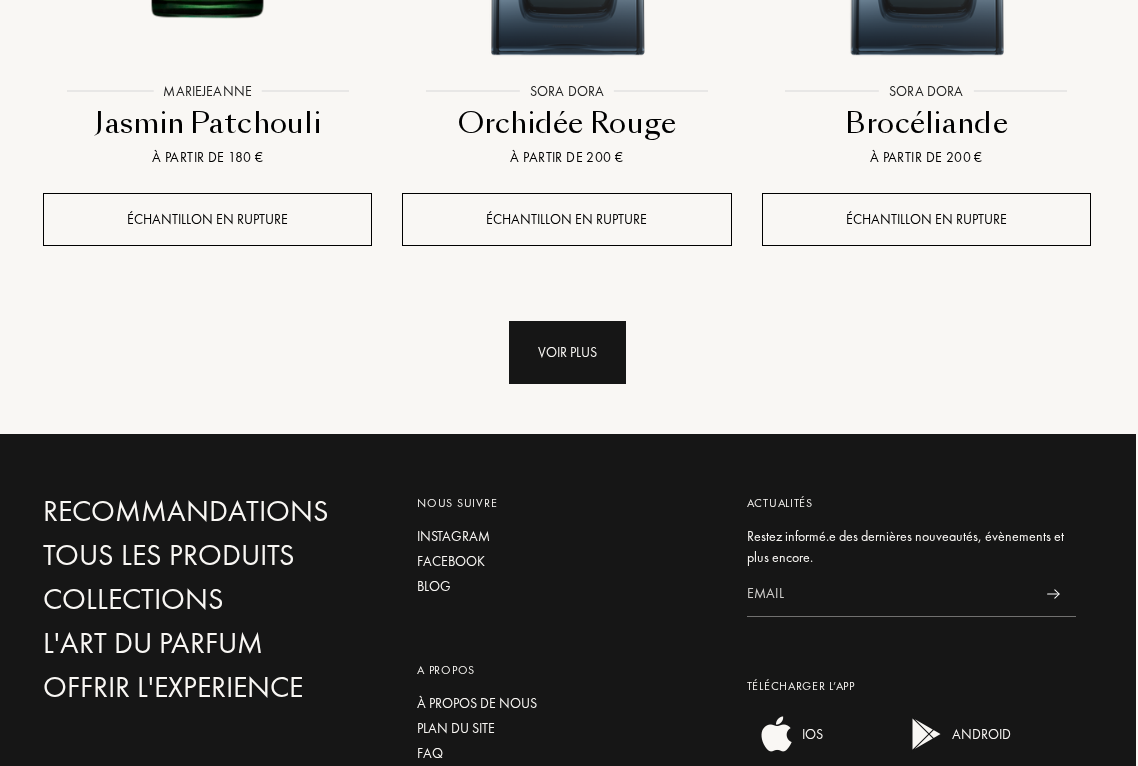 click on "Voir plus" at bounding box center [567, 352] 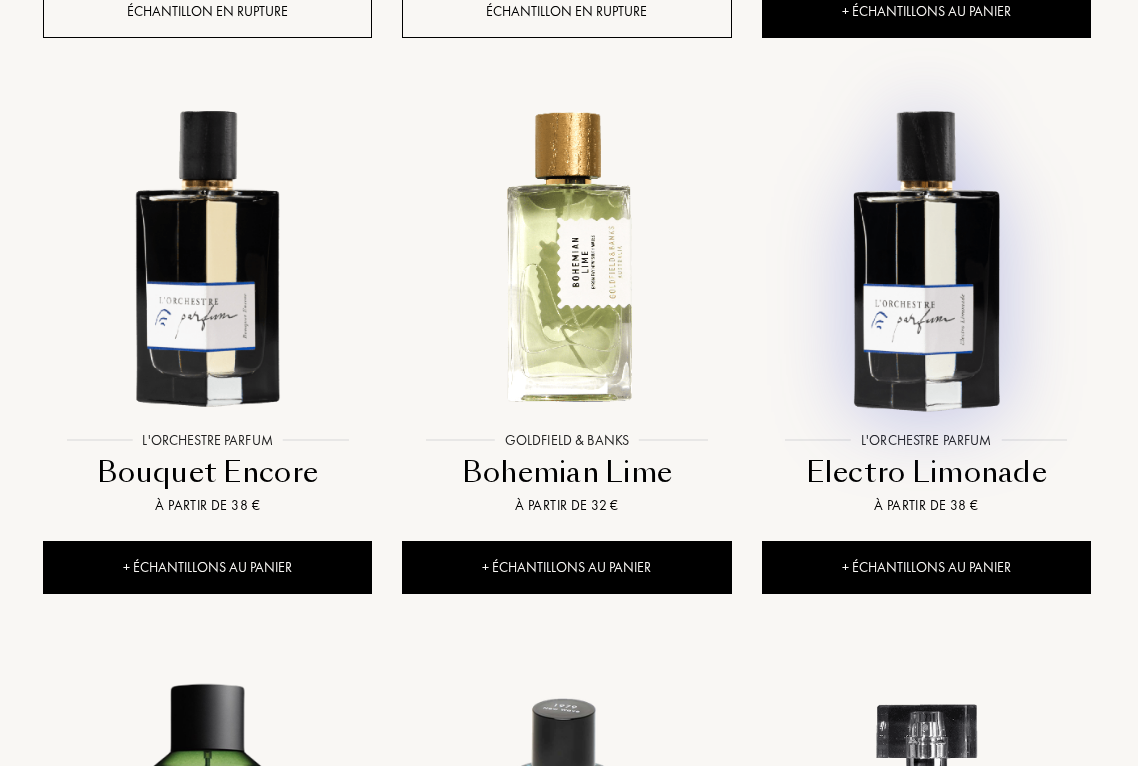 scroll, scrollTop: 21597, scrollLeft: 2, axis: both 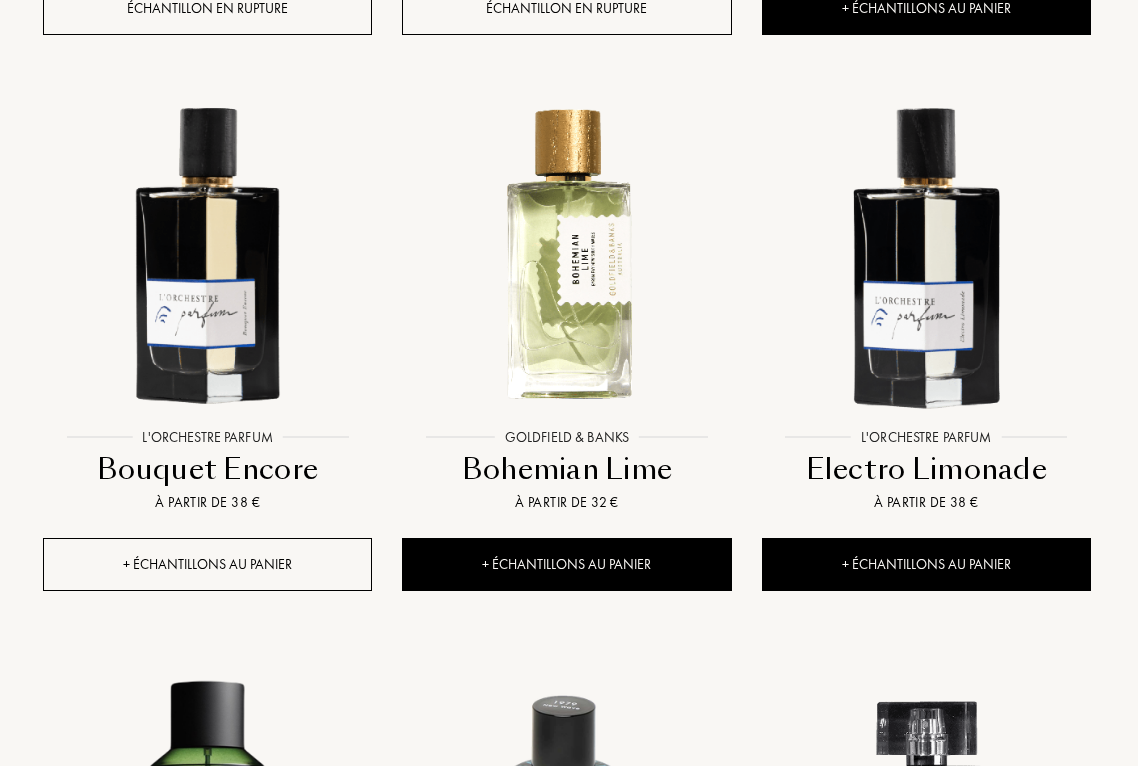 click on "+ Échantillons au panier" at bounding box center (207, 564) 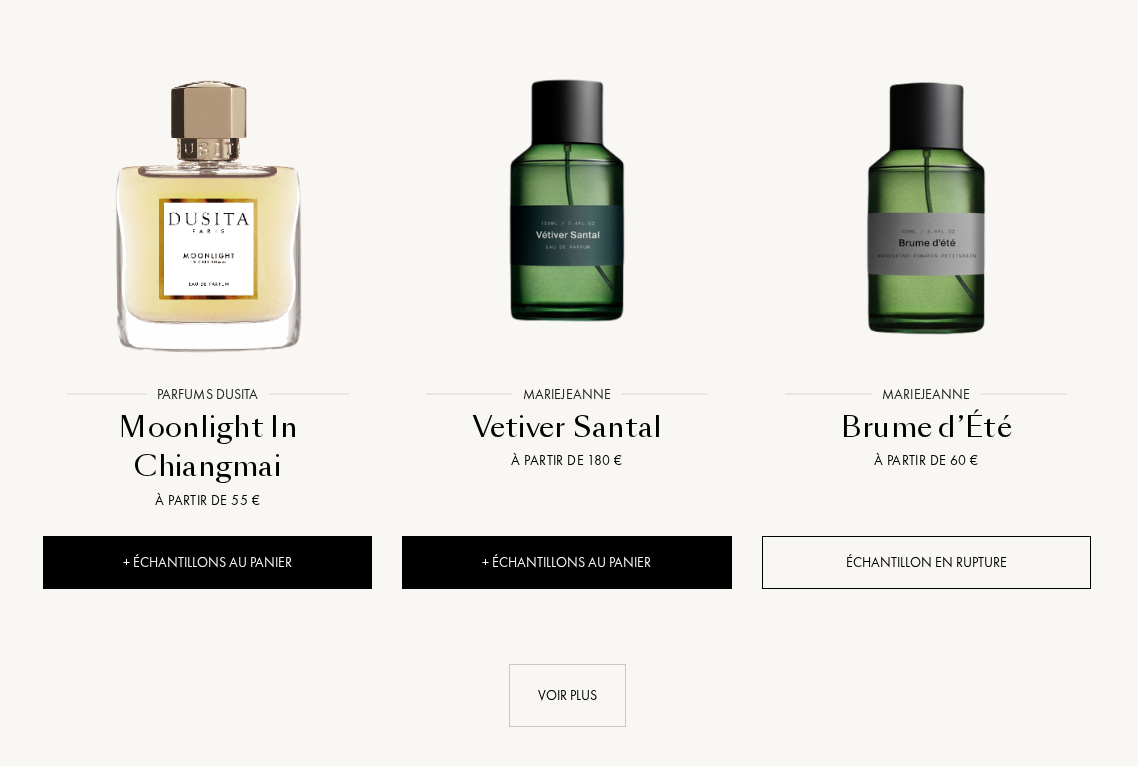scroll, scrollTop: 22753, scrollLeft: 2, axis: both 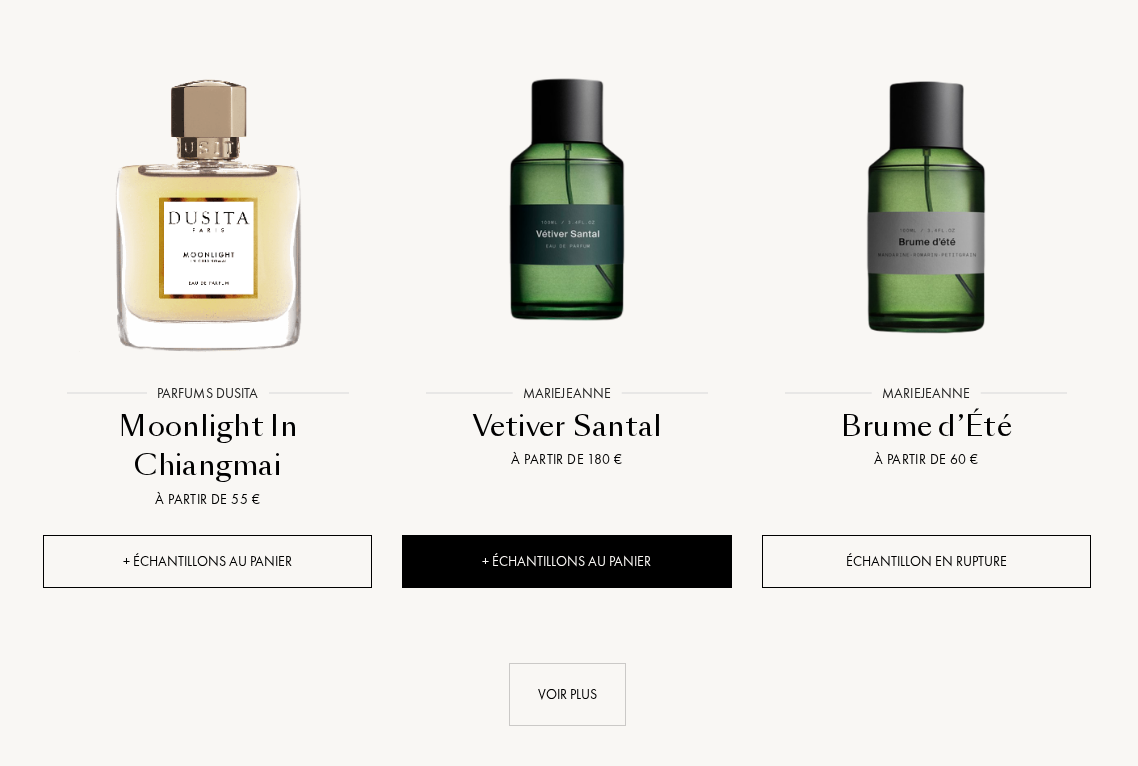 click on "+ Échantillons au panier" at bounding box center [207, 561] 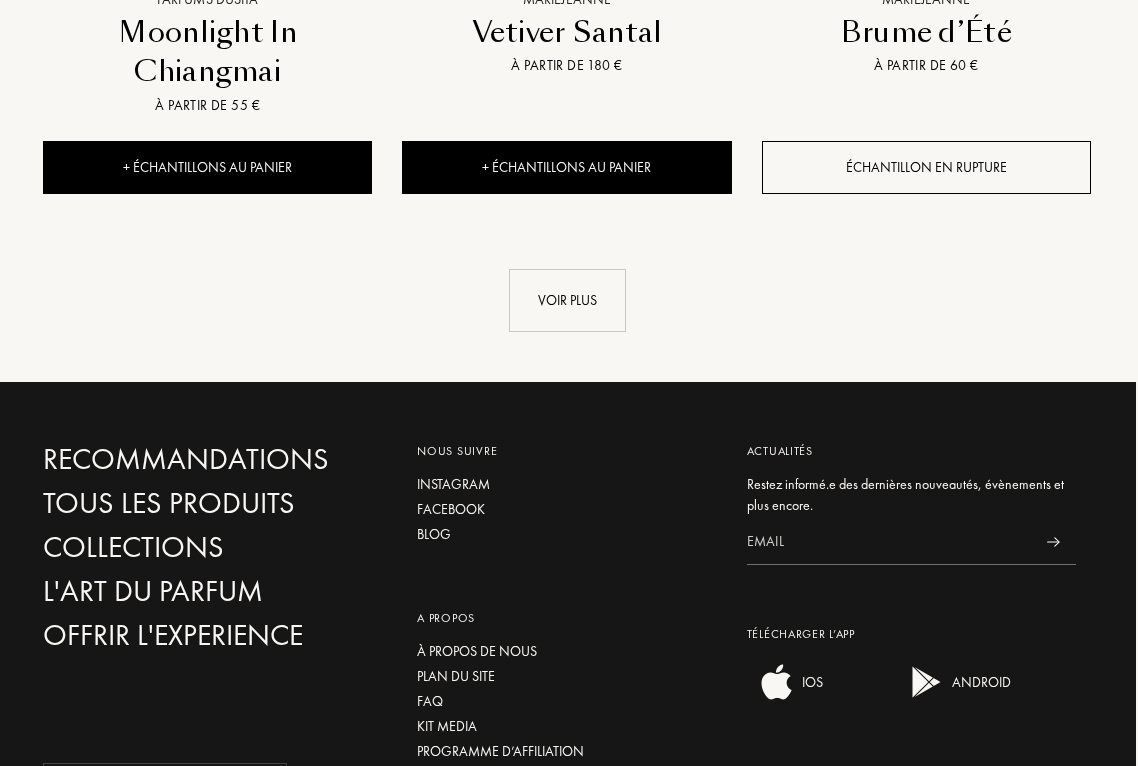 scroll, scrollTop: 23128, scrollLeft: 2, axis: both 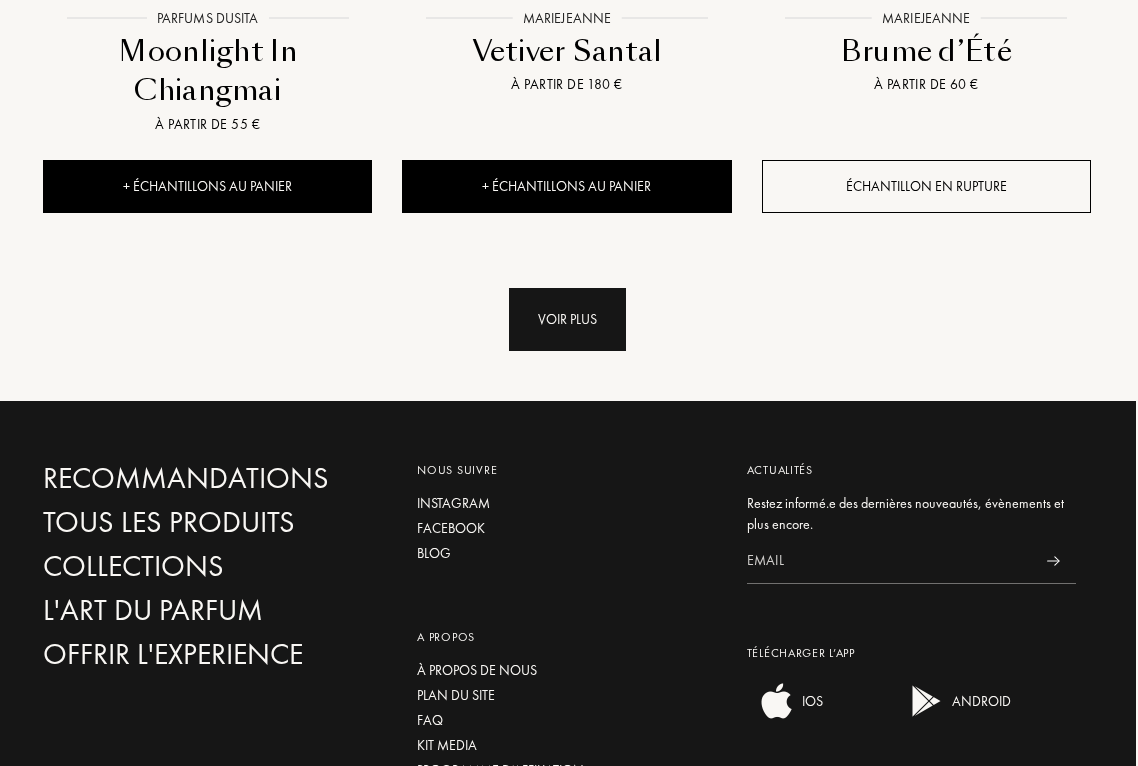 click on "Voir plus" at bounding box center [567, 319] 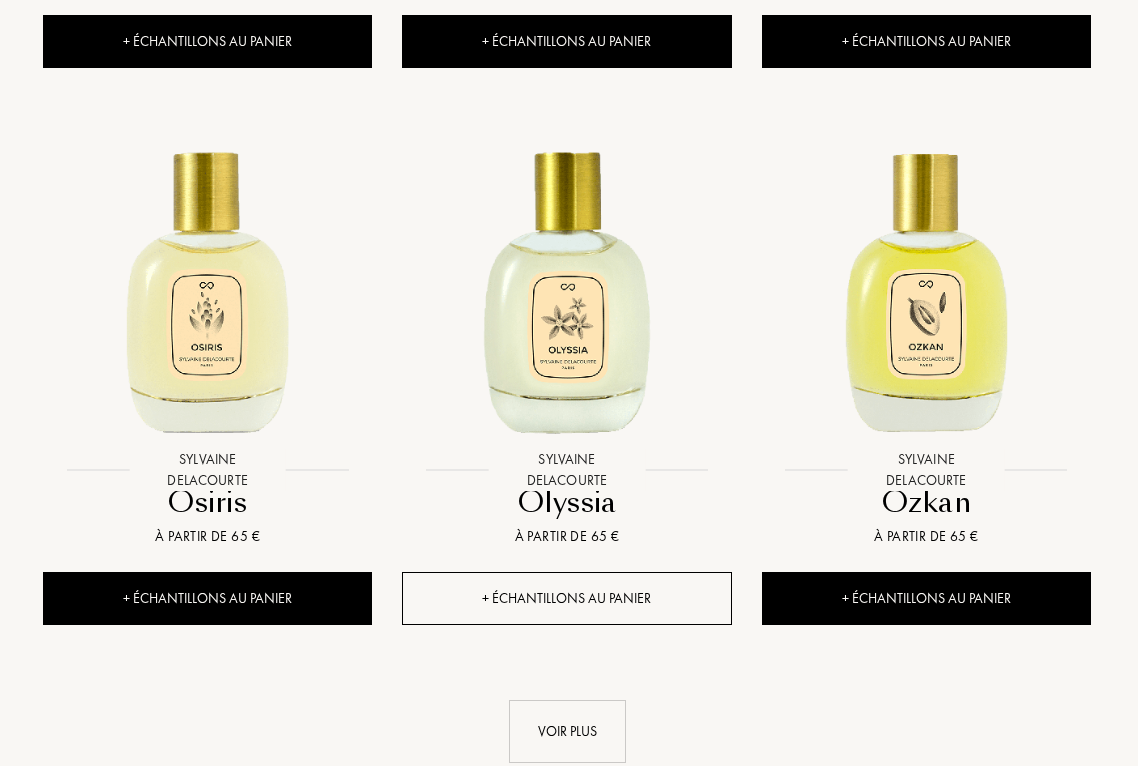 scroll, scrollTop: 24950, scrollLeft: 2, axis: both 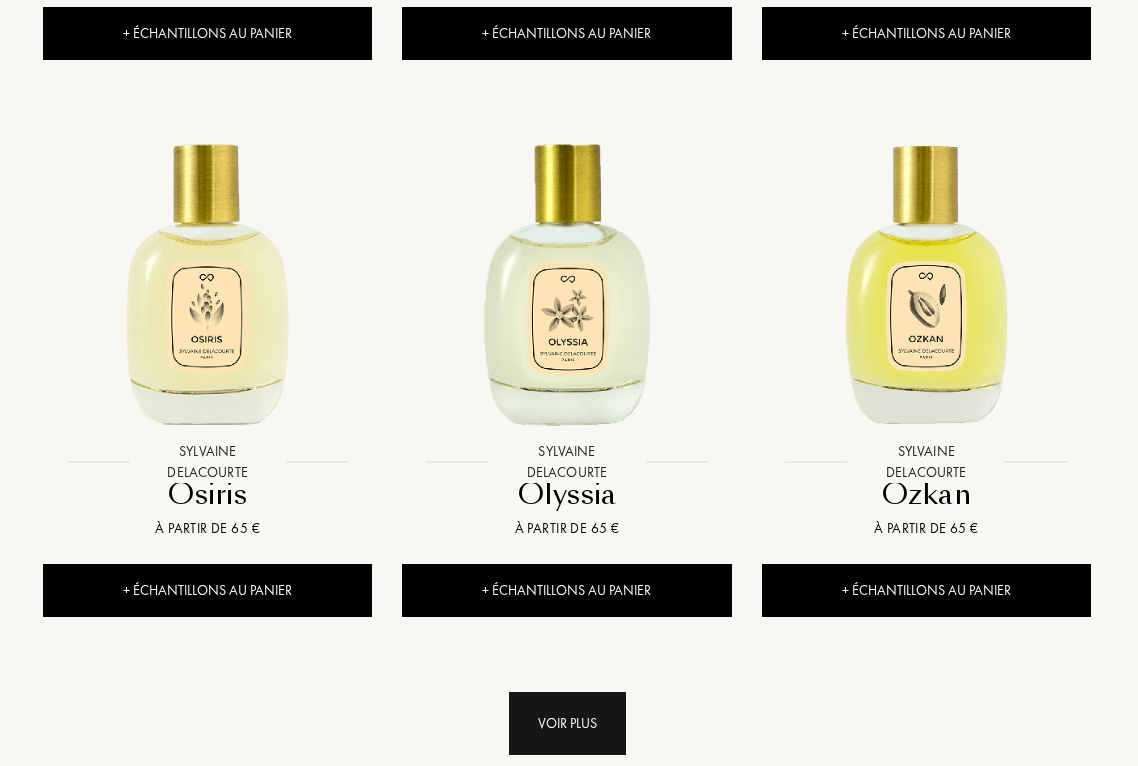 click on "Voir plus" at bounding box center (567, 723) 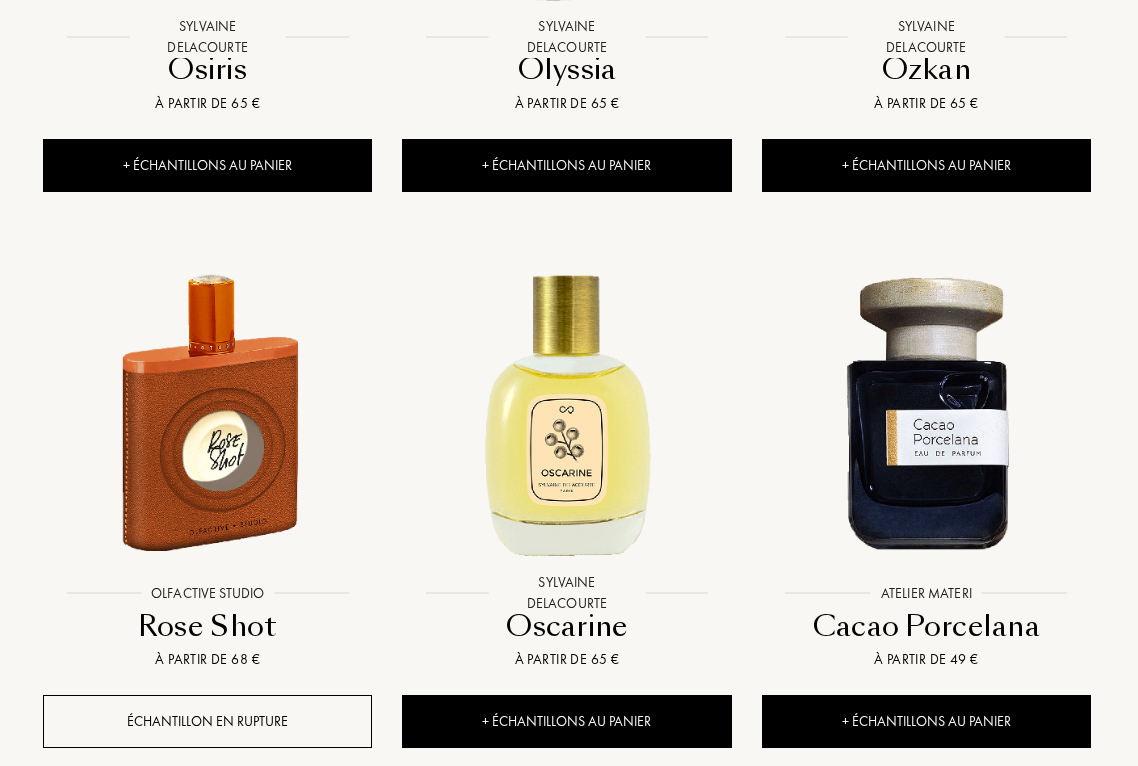 scroll, scrollTop: 25401, scrollLeft: 2, axis: both 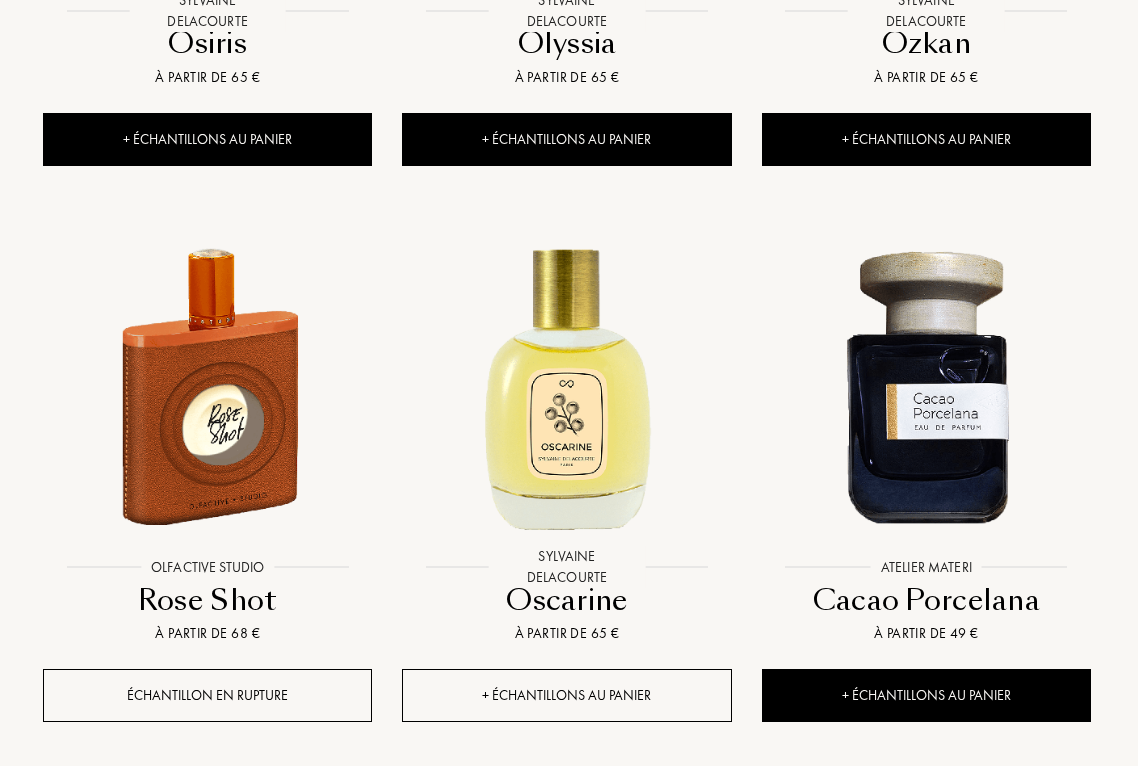click on "+ Échantillons au panier" at bounding box center (566, 695) 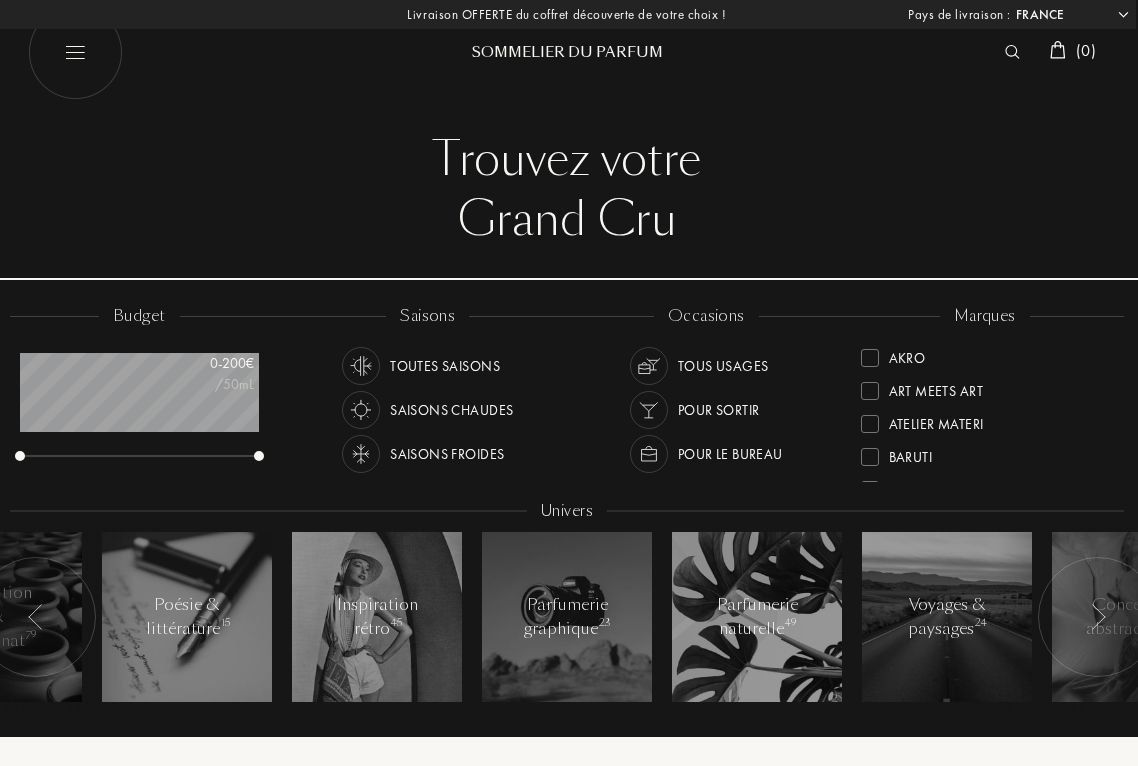 scroll, scrollTop: 0, scrollLeft: 2, axis: horizontal 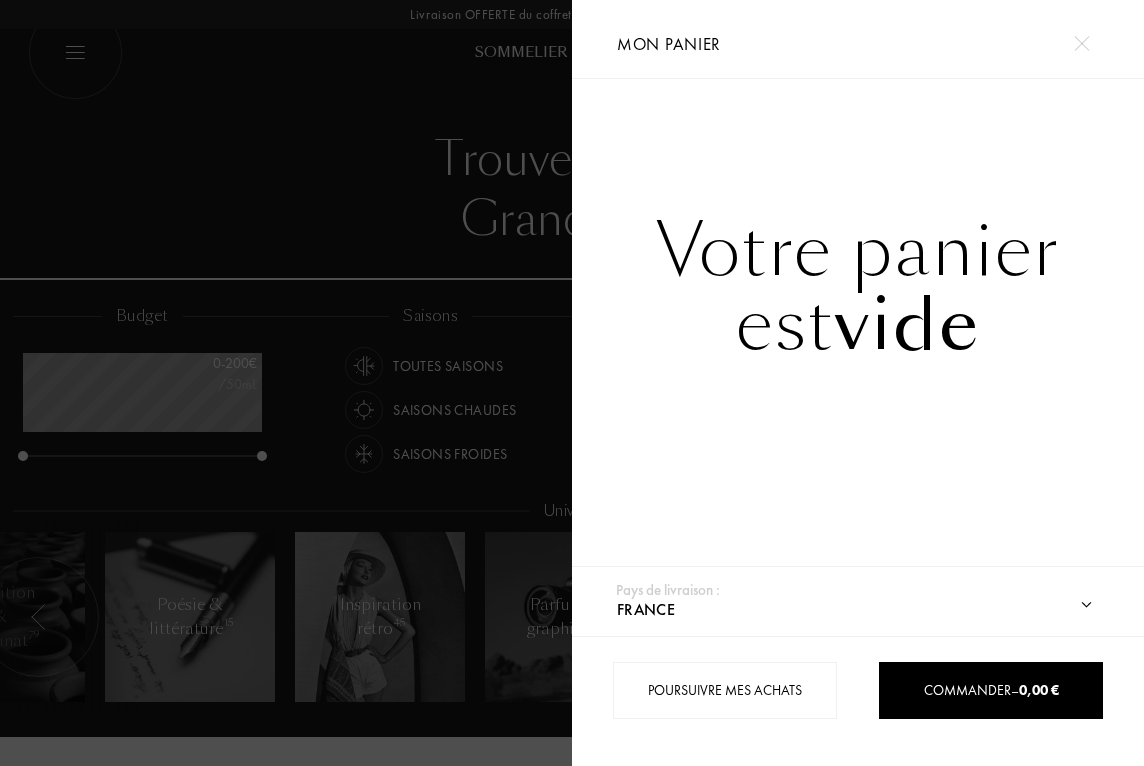 click at bounding box center [286, 383] 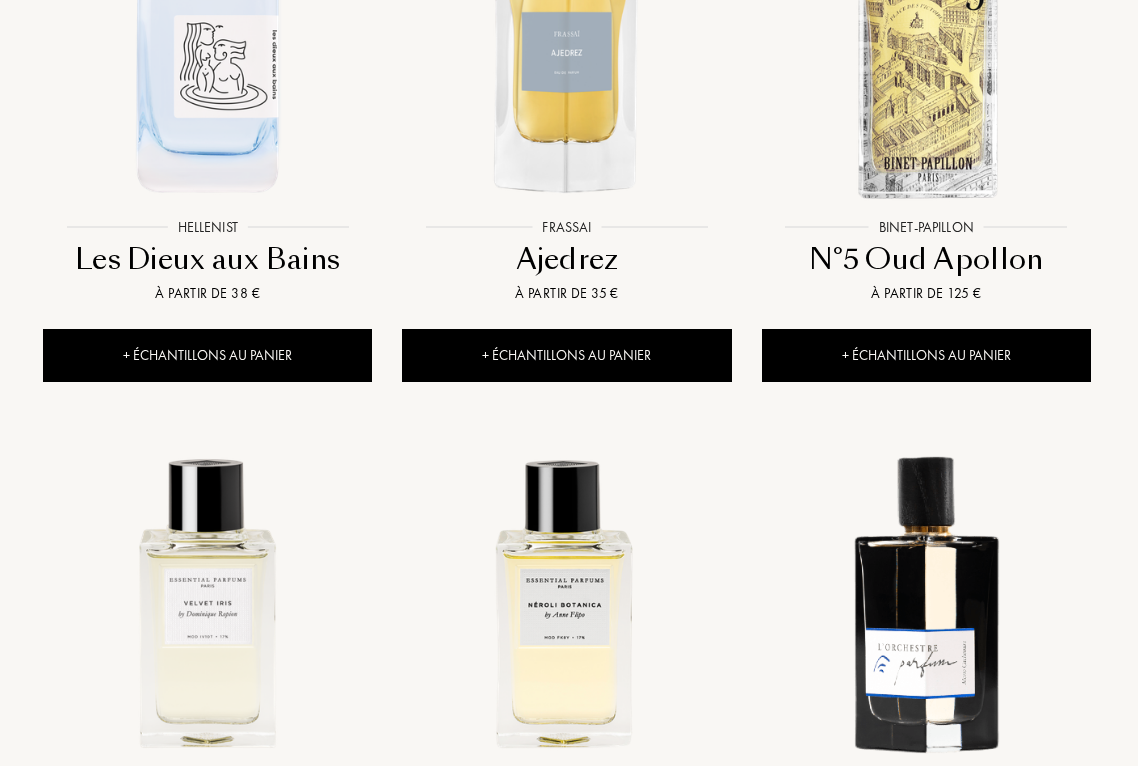 scroll, scrollTop: 922, scrollLeft: 2, axis: both 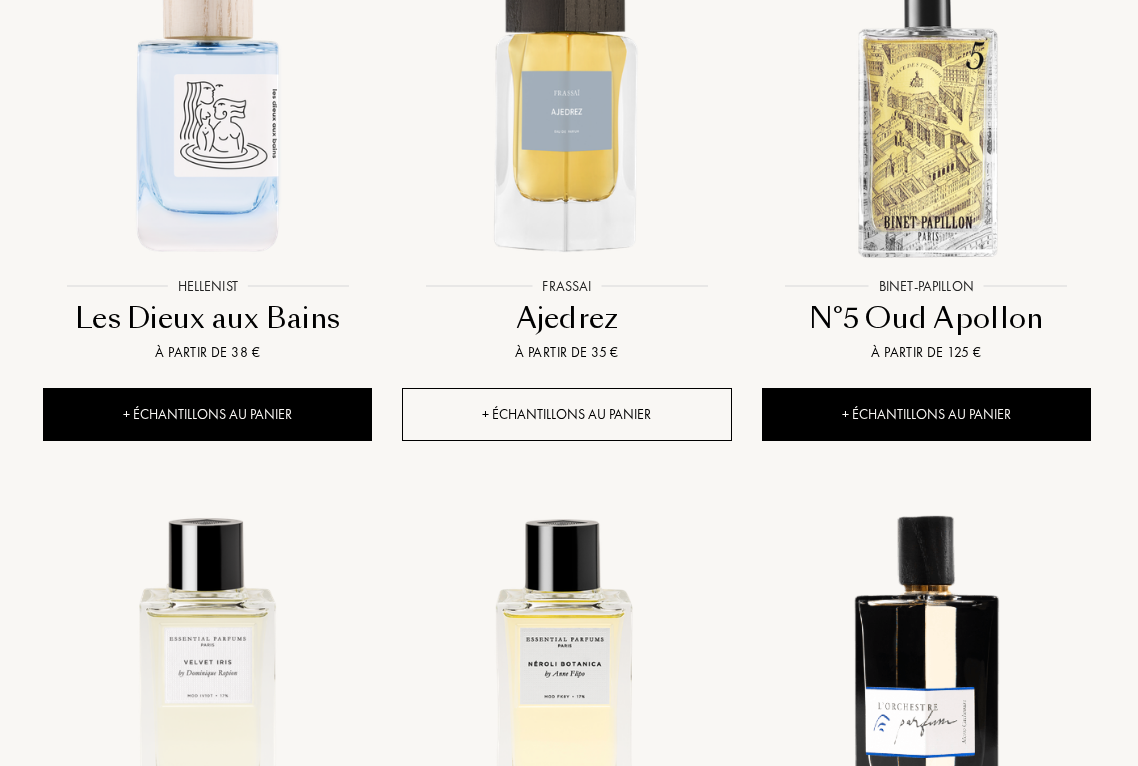 click on "+ Échantillons au panier" at bounding box center [566, 414] 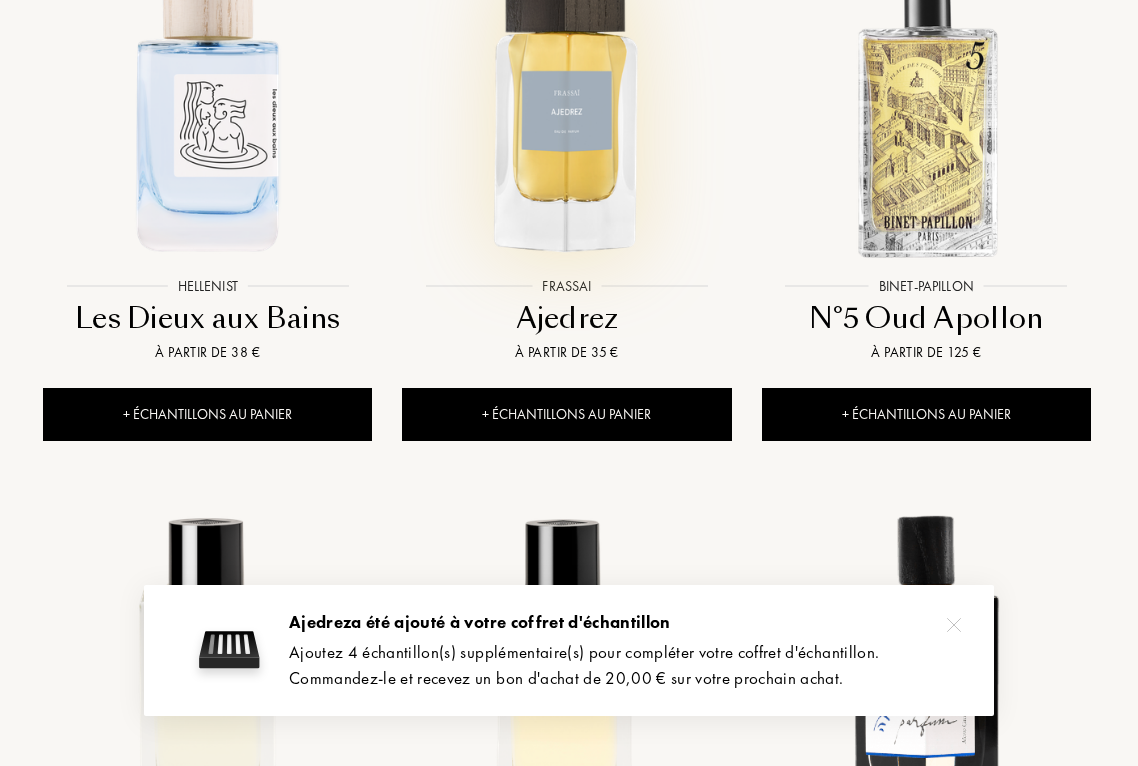 click at bounding box center (566, 102) 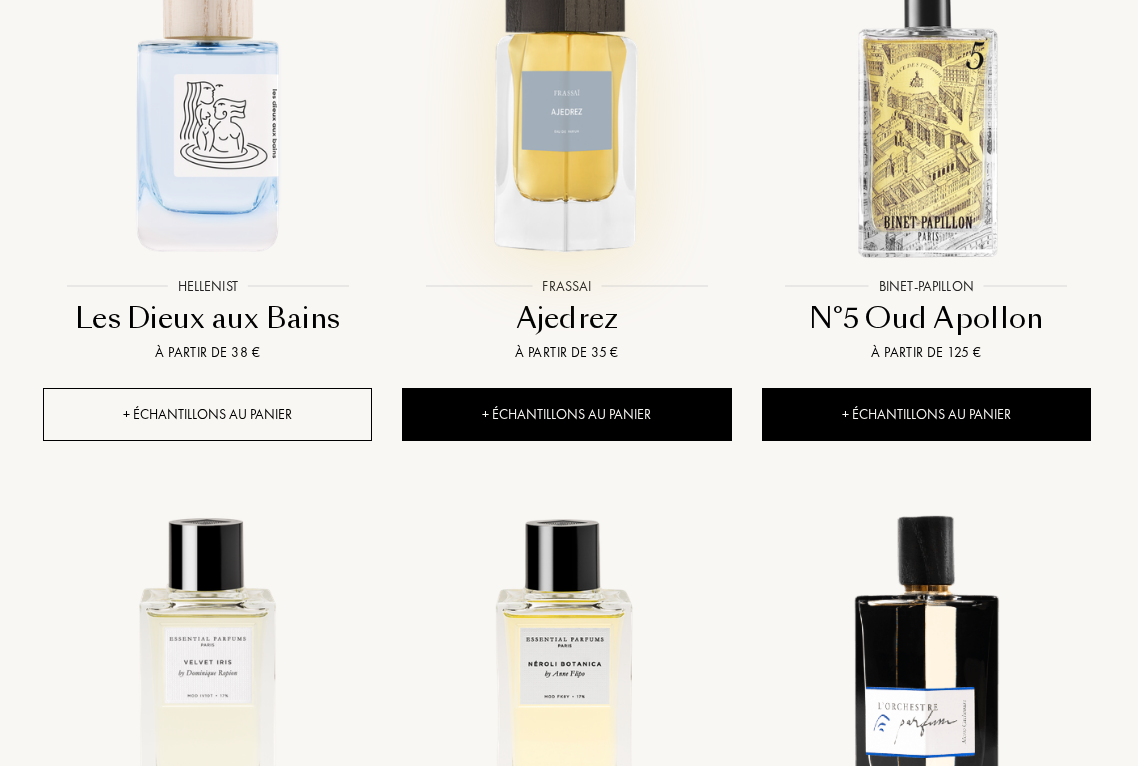 click on "+ Échantillons au panier" at bounding box center [207, 414] 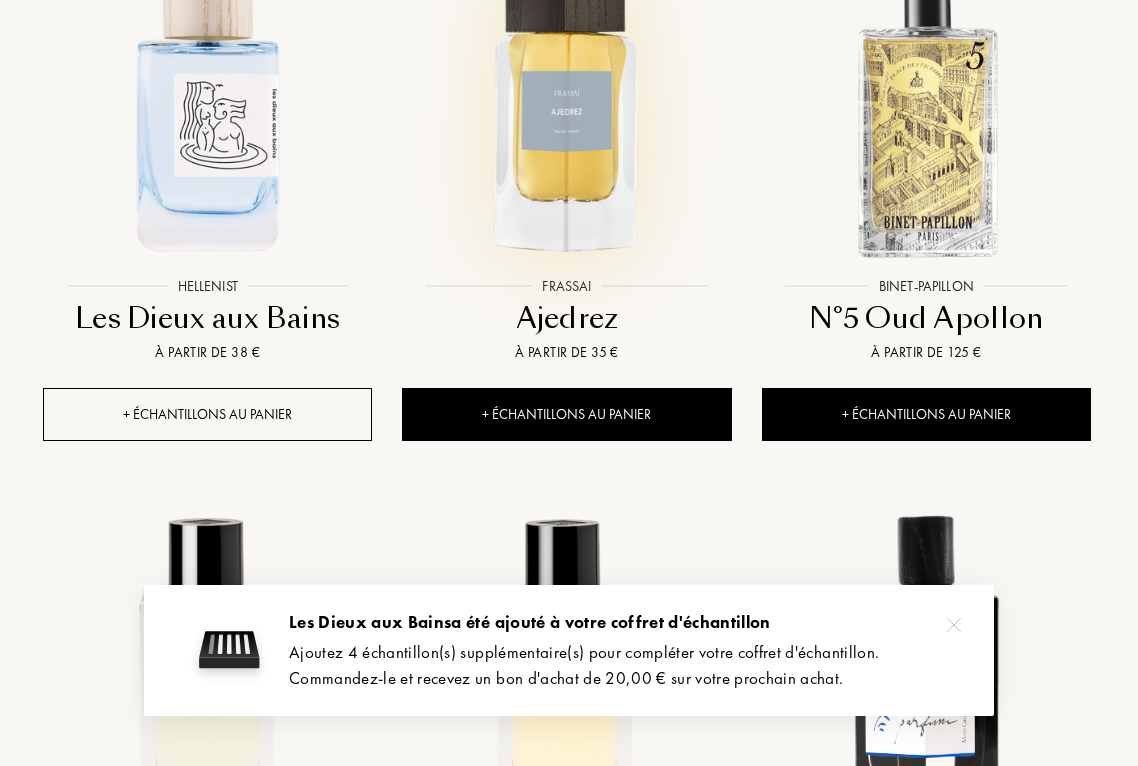 click on "+ Échantillons au panier" at bounding box center [207, 414] 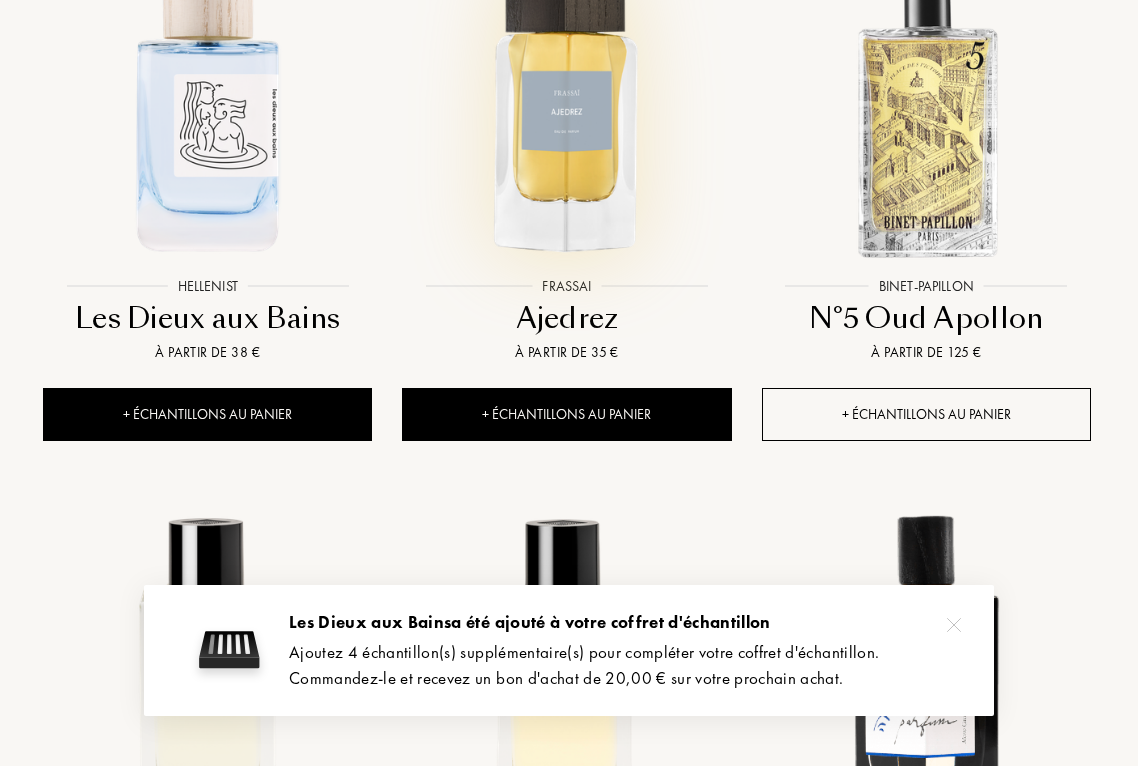 click on "+ Échantillons au panier" at bounding box center (926, 414) 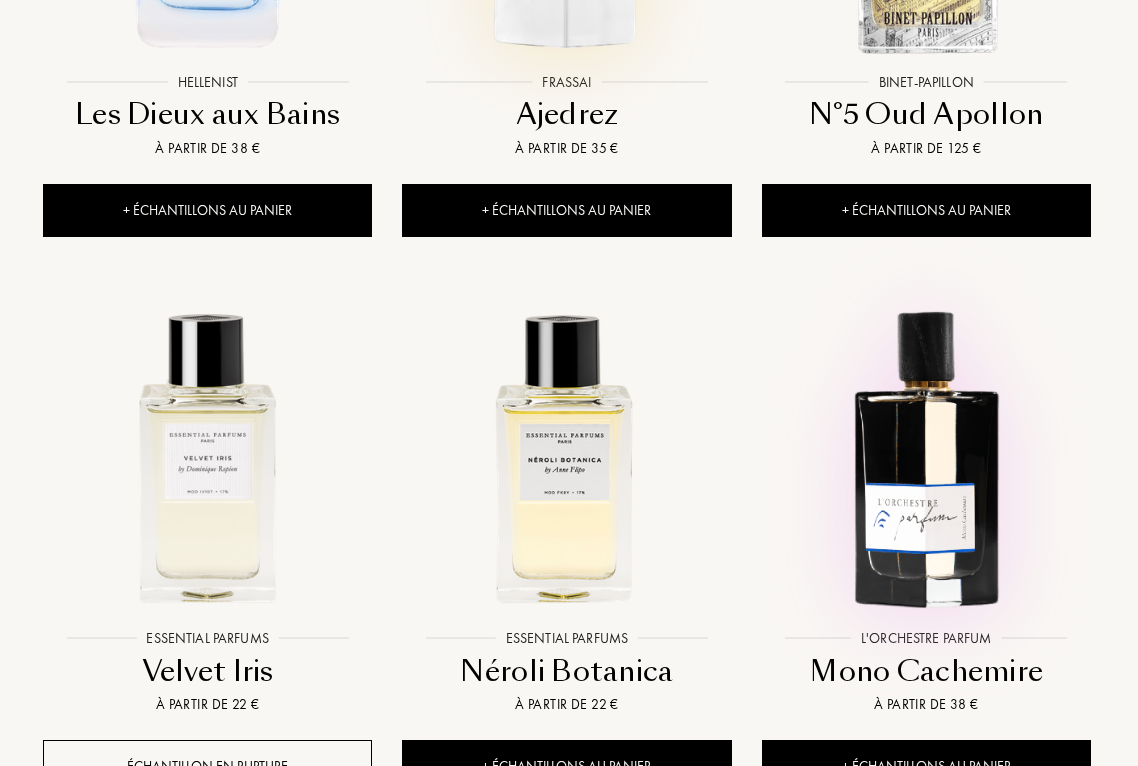 scroll, scrollTop: 1130, scrollLeft: 2, axis: both 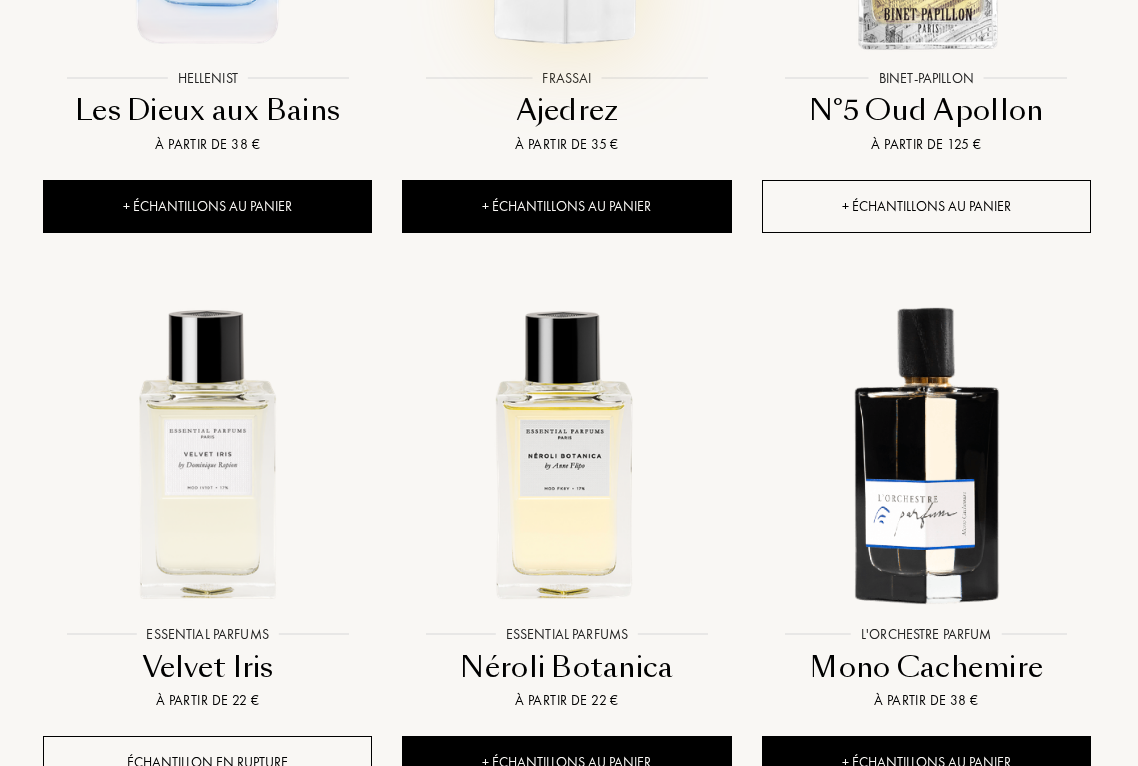 click on "+ Échantillons au panier" at bounding box center [926, 206] 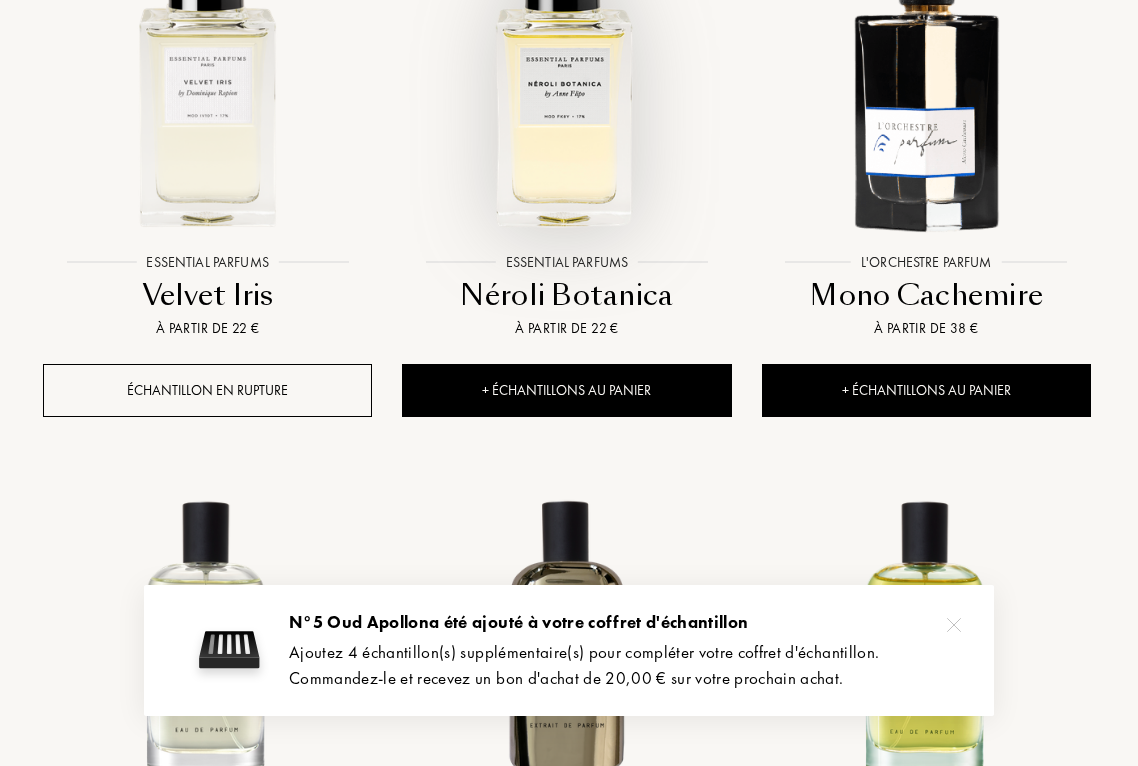 scroll, scrollTop: 1507, scrollLeft: 2, axis: both 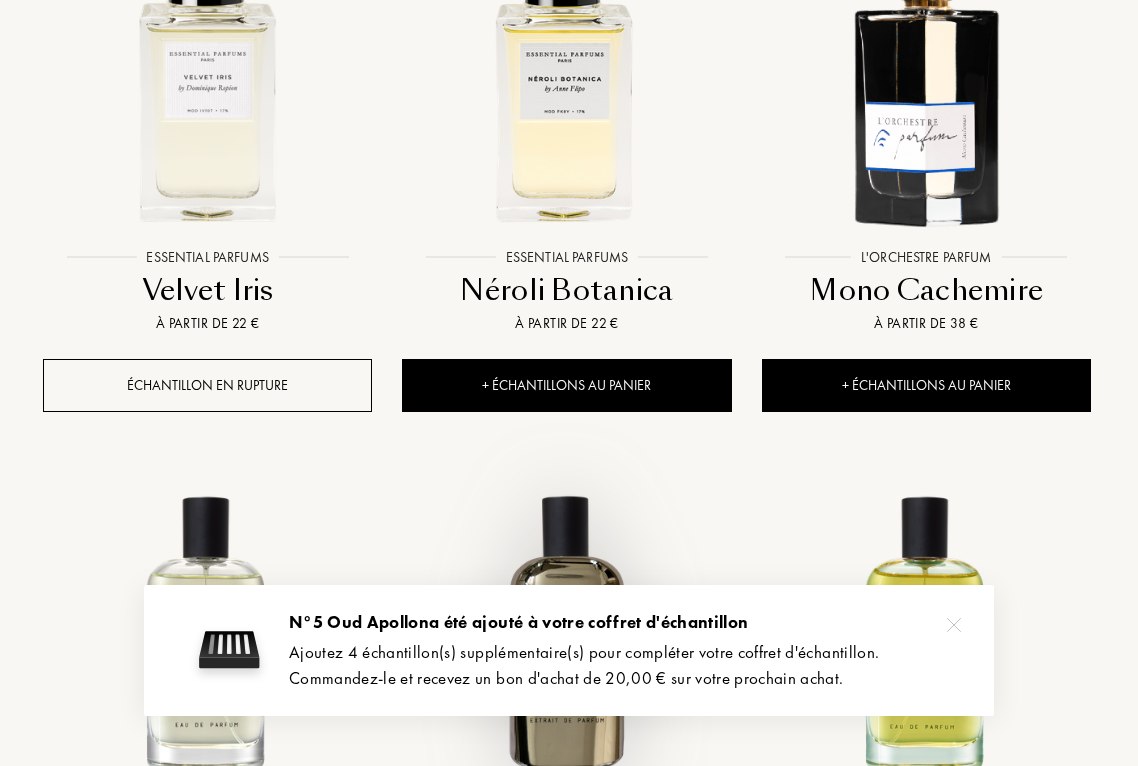 click at bounding box center (566, 630) 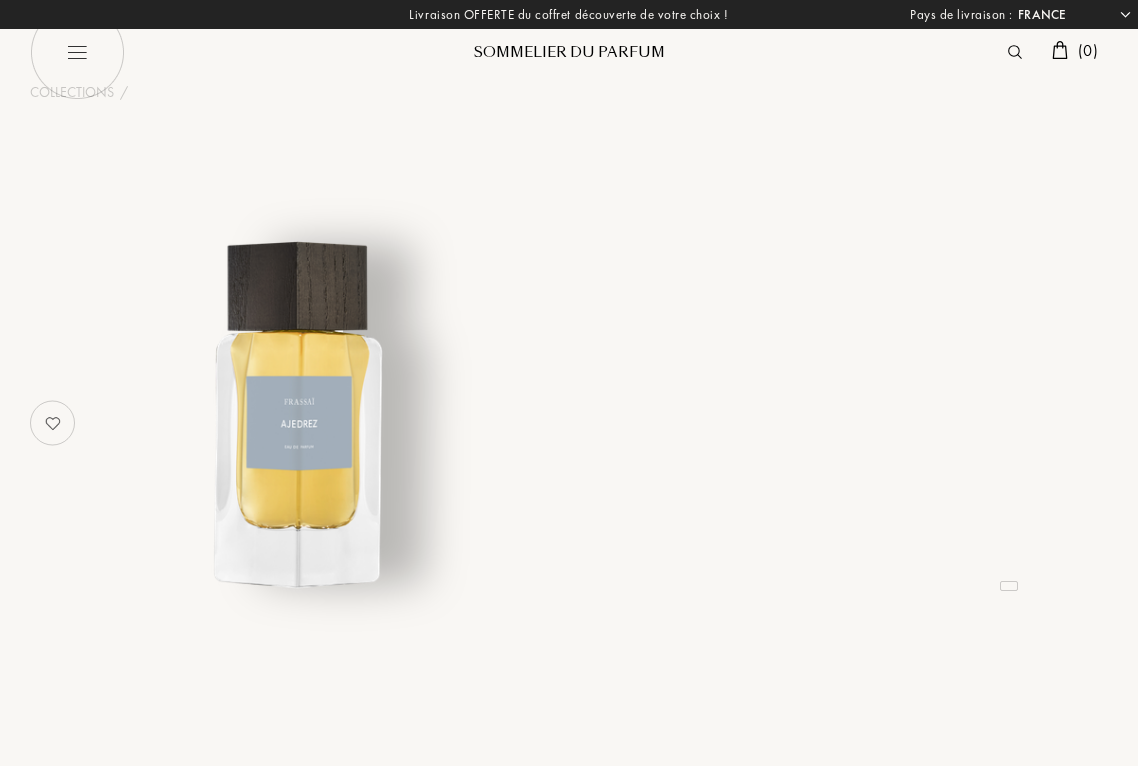 select on "FR" 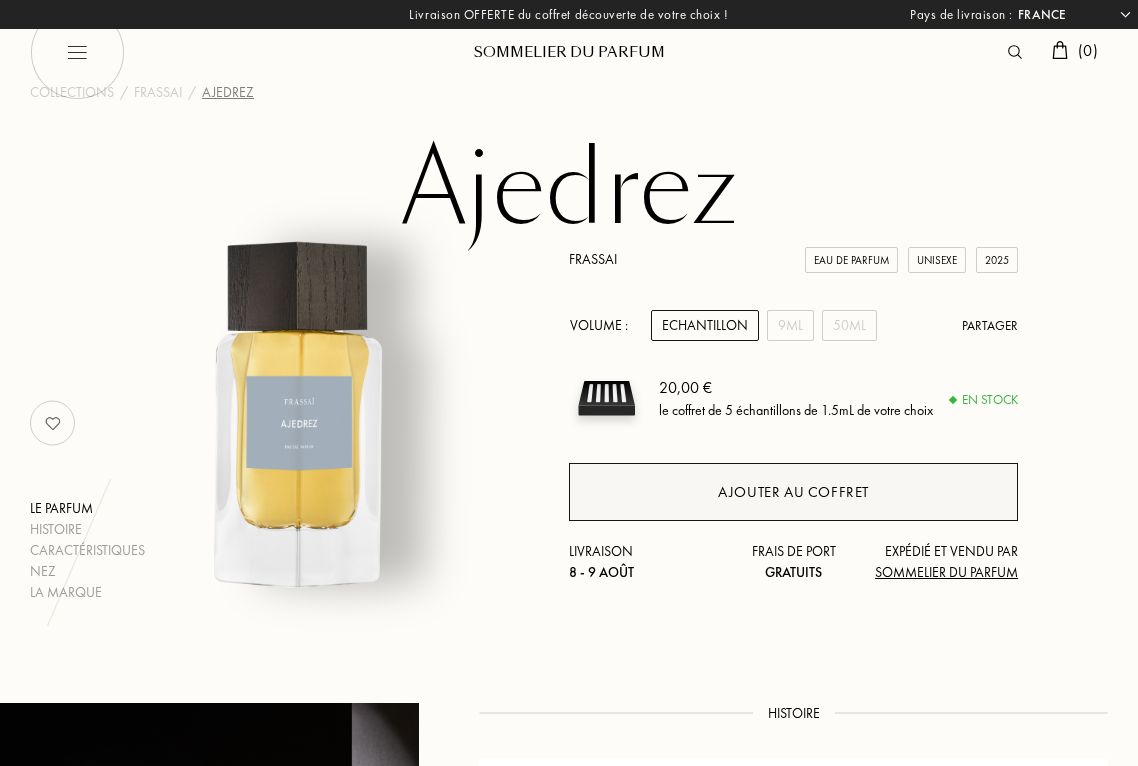 click on "Ajouter au coffret" at bounding box center [793, 492] 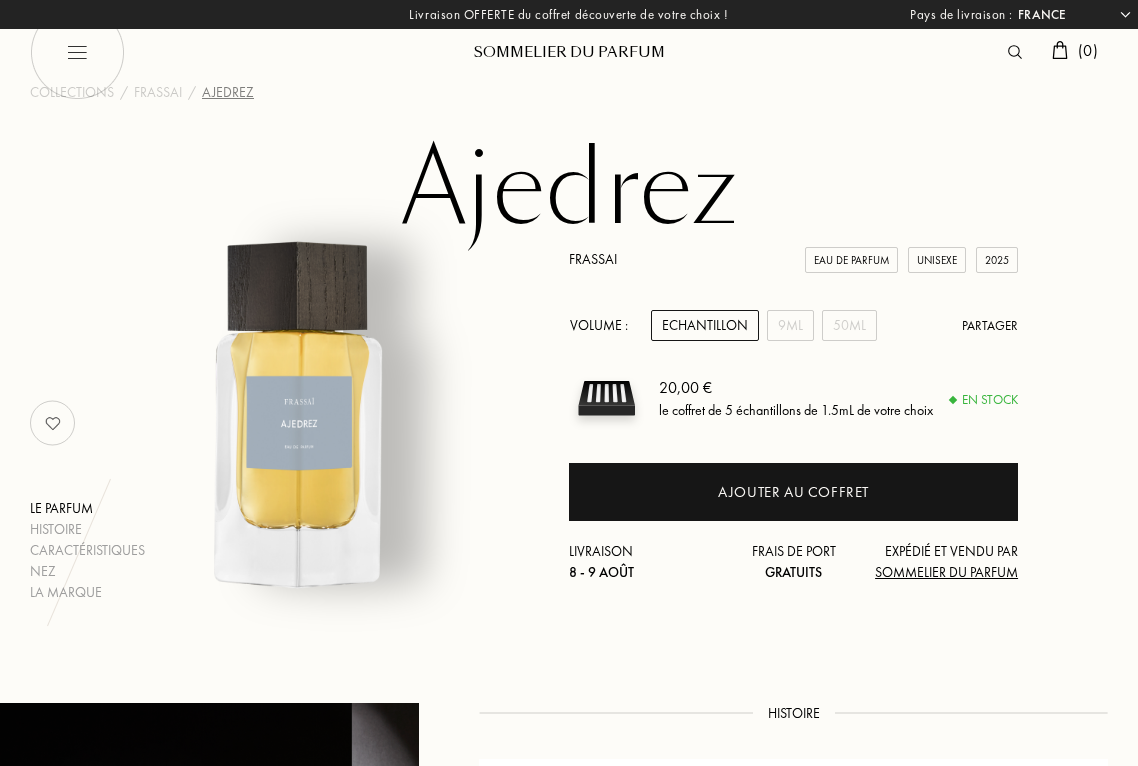 scroll, scrollTop: 0, scrollLeft: 0, axis: both 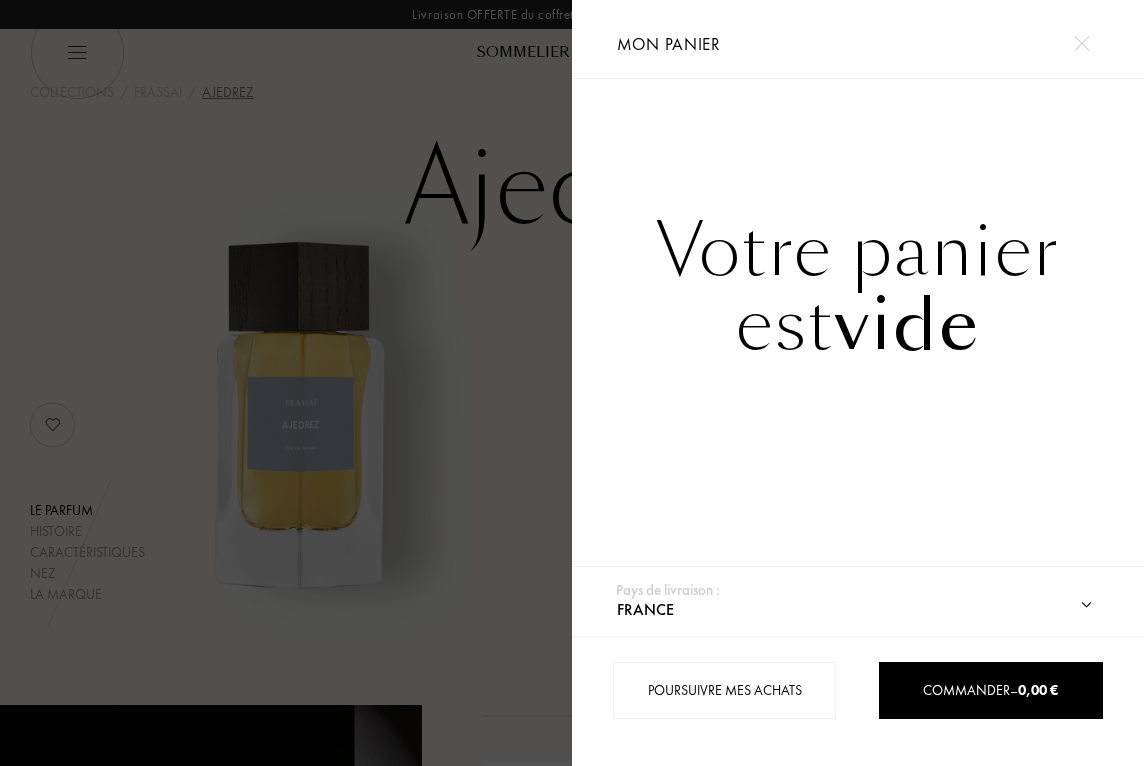 click at bounding box center [286, 383] 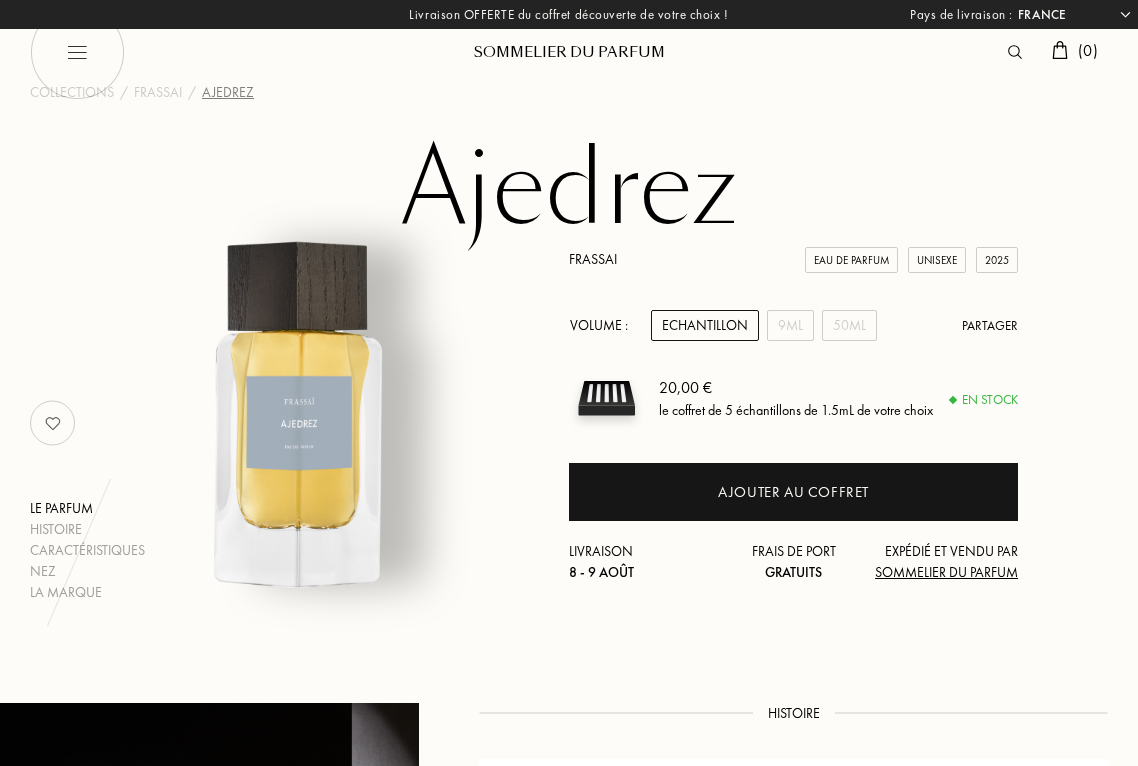 click at bounding box center (77, 52) 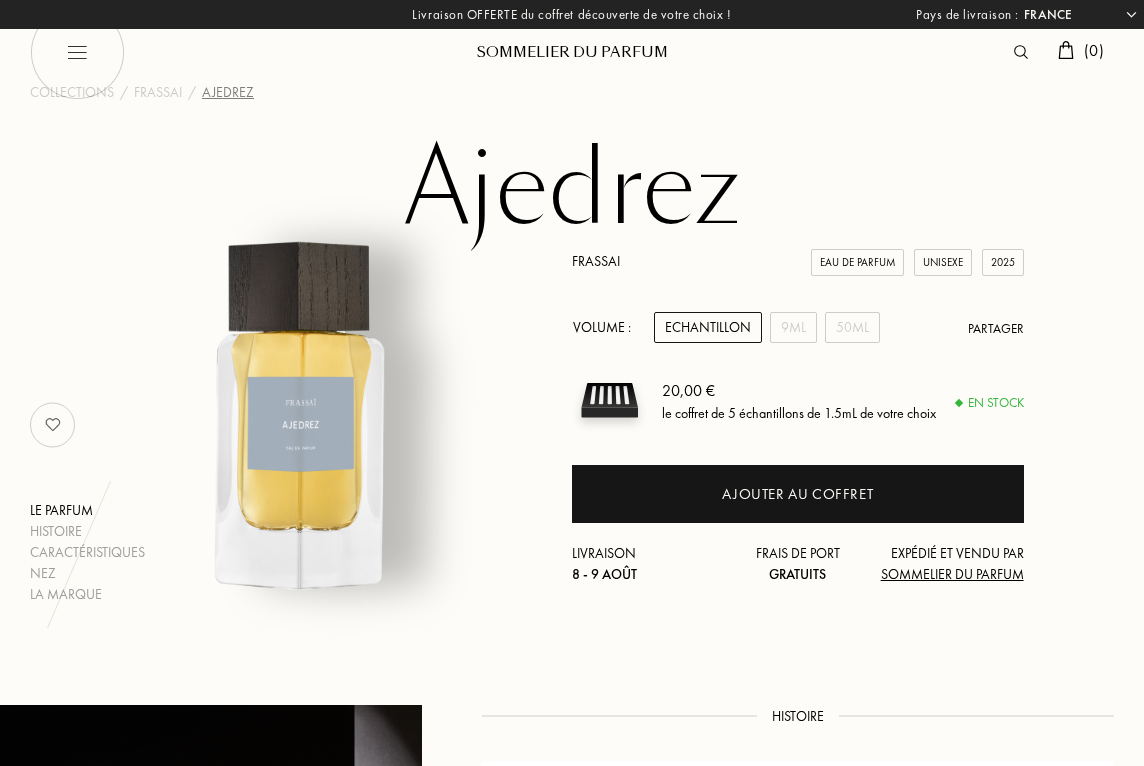 select on "FR" 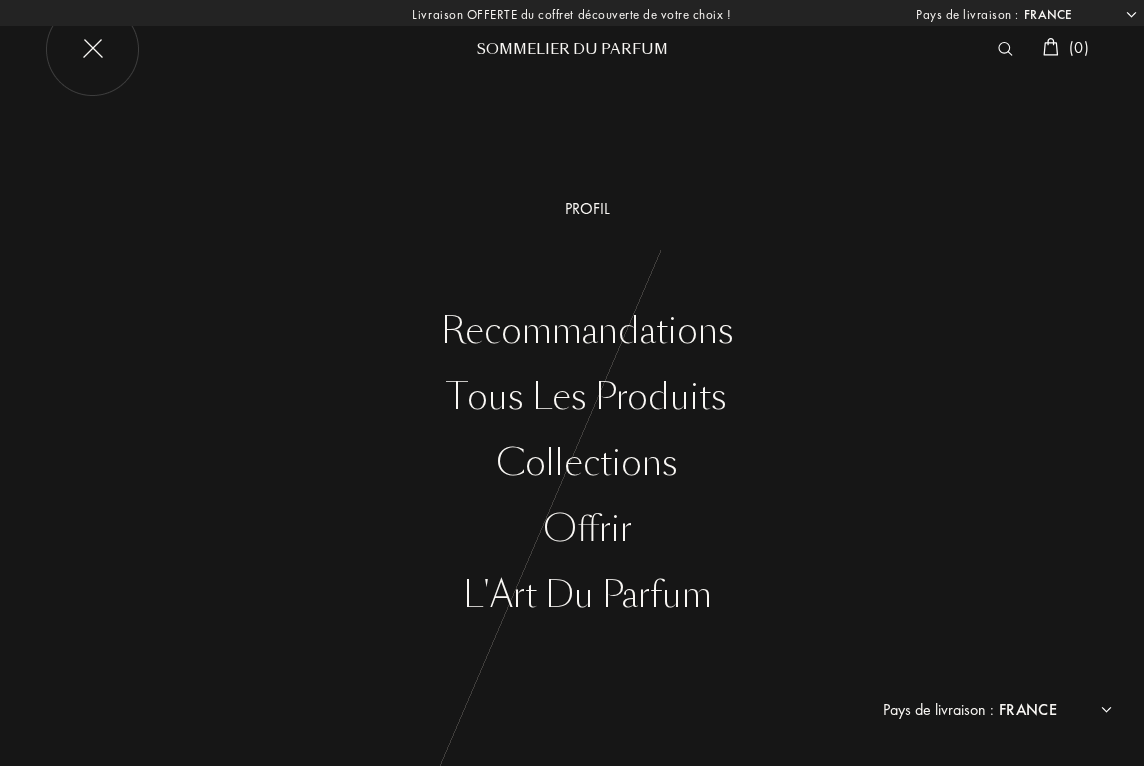 click at bounding box center [1051, 47] 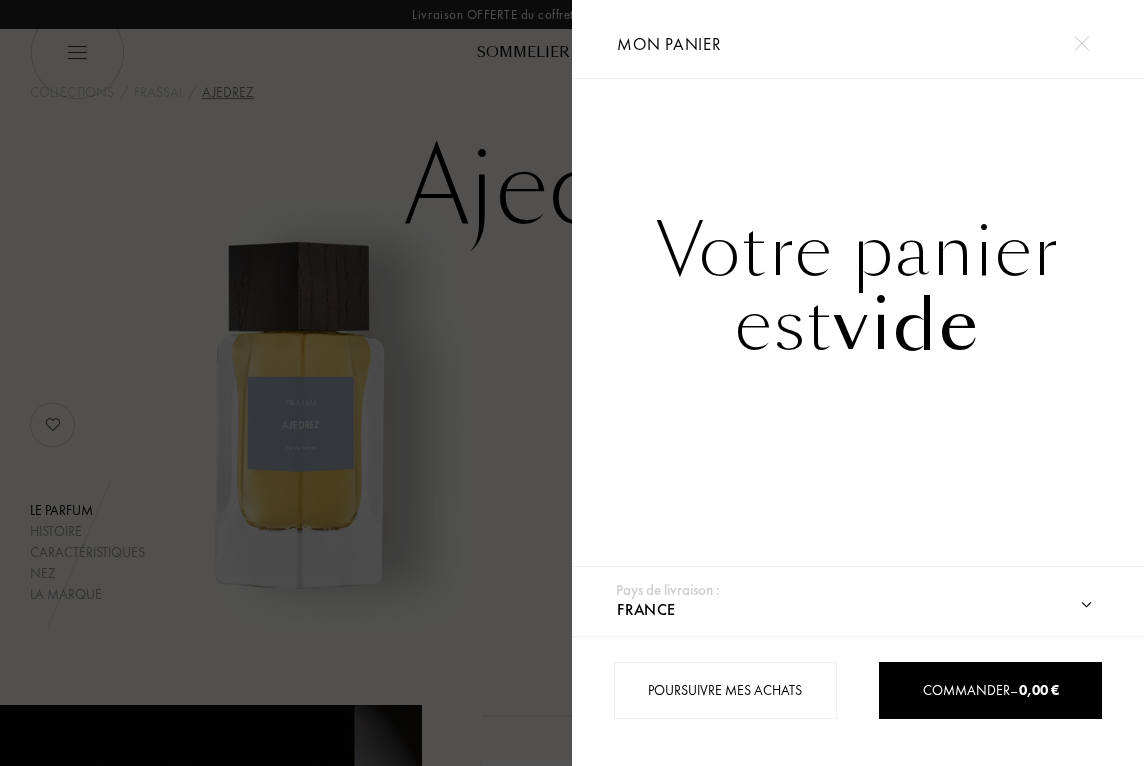 click at bounding box center (1081, 43) 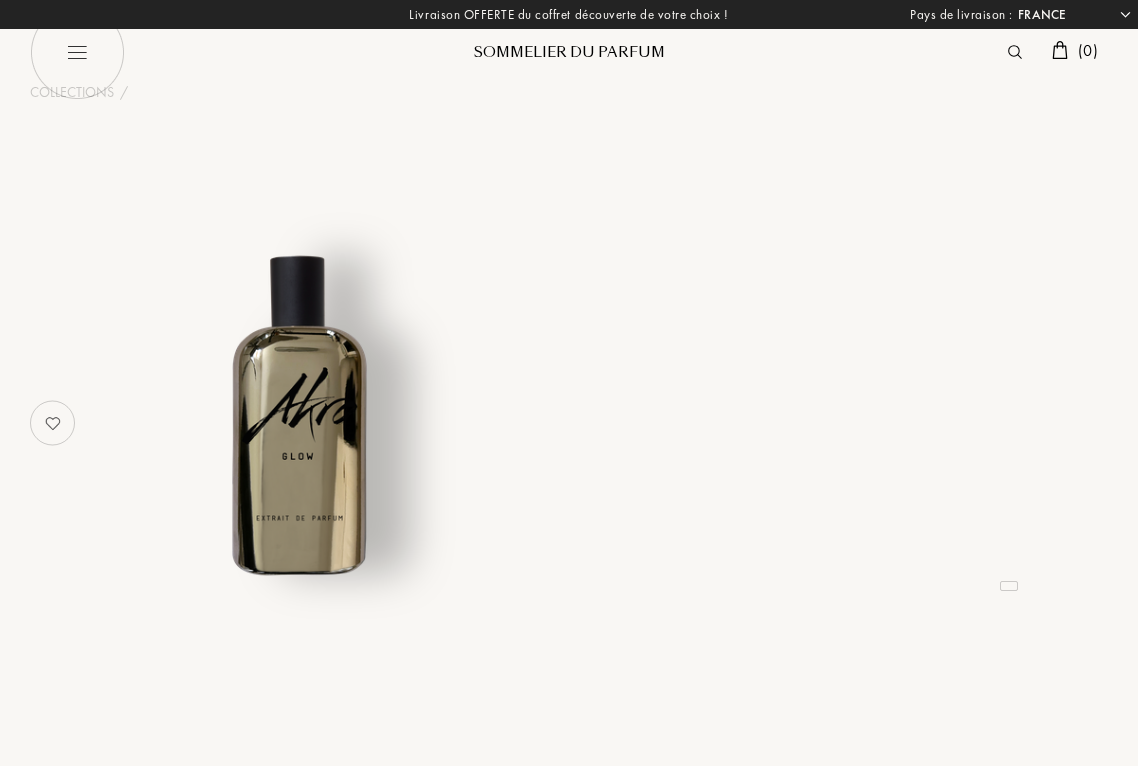 select on "FR" 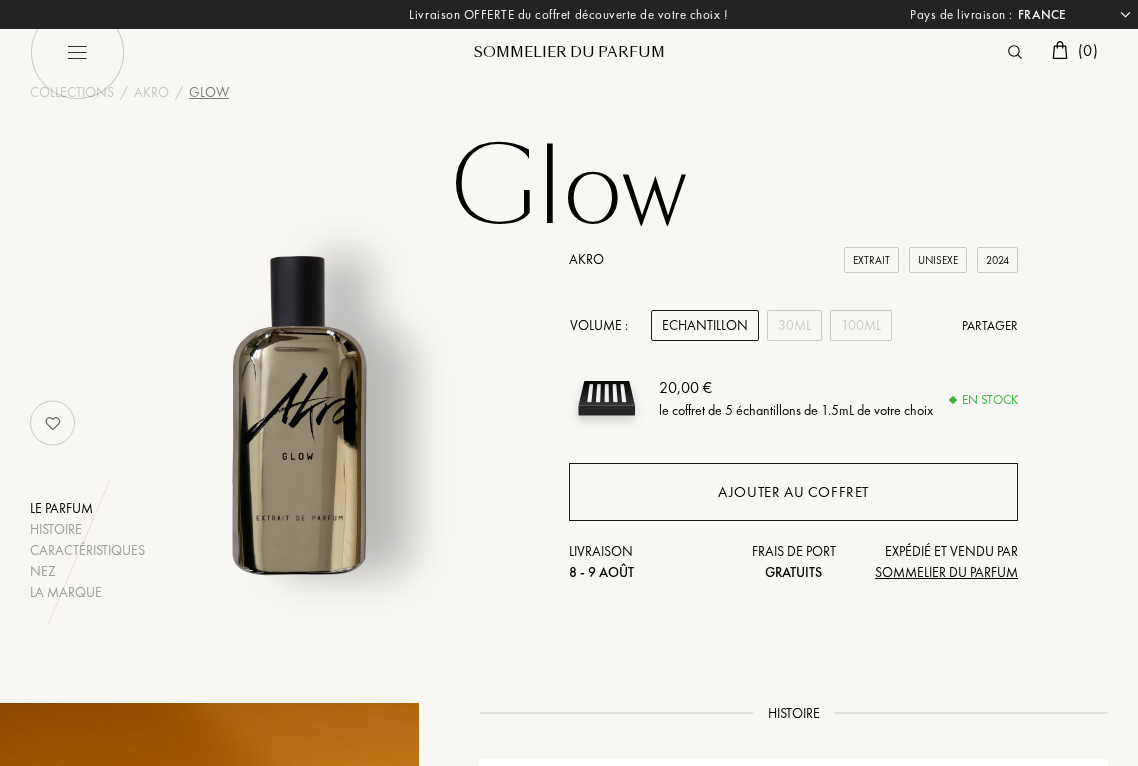 click on "Ajouter au coffret" at bounding box center (793, 492) 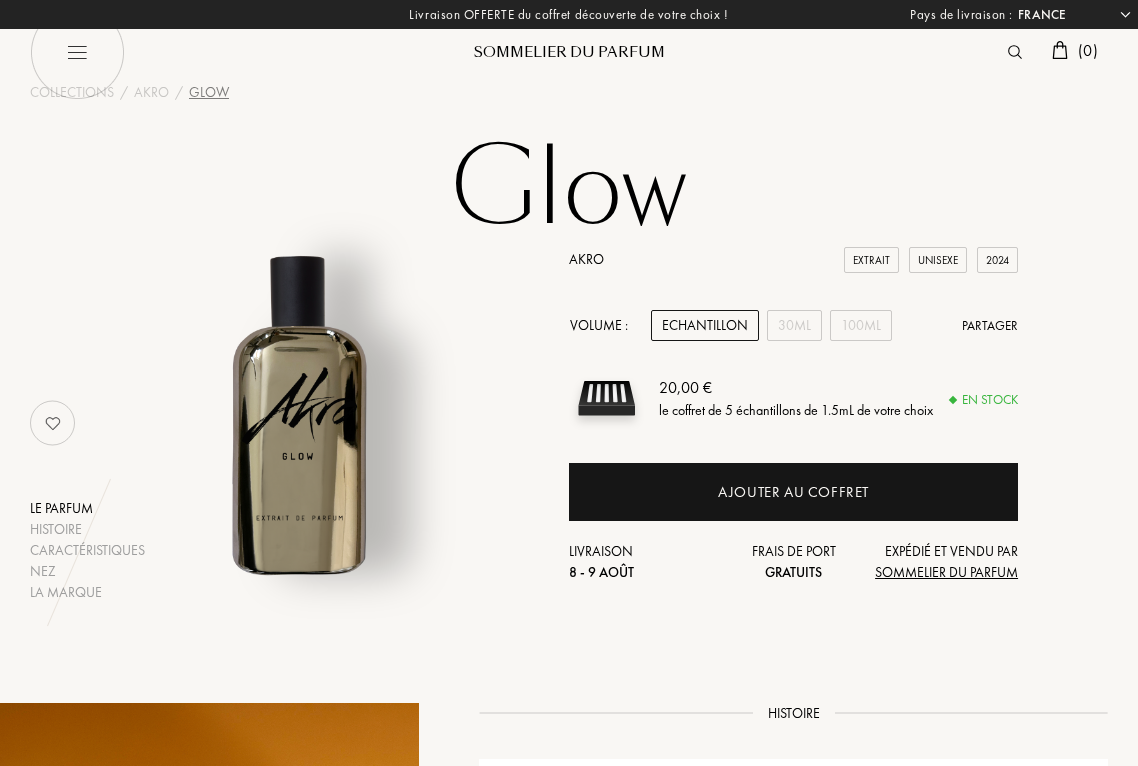 click on "Echantillon" at bounding box center [705, 325] 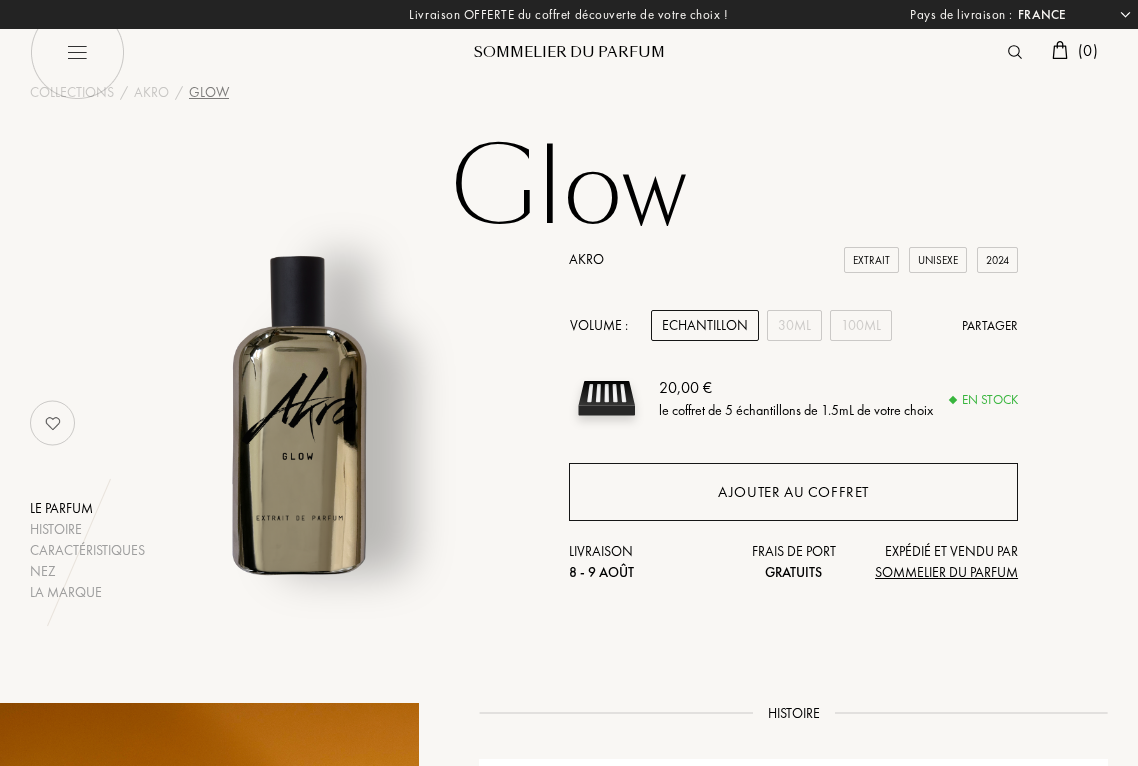 click on "Ajouter au coffret" at bounding box center [793, 492] 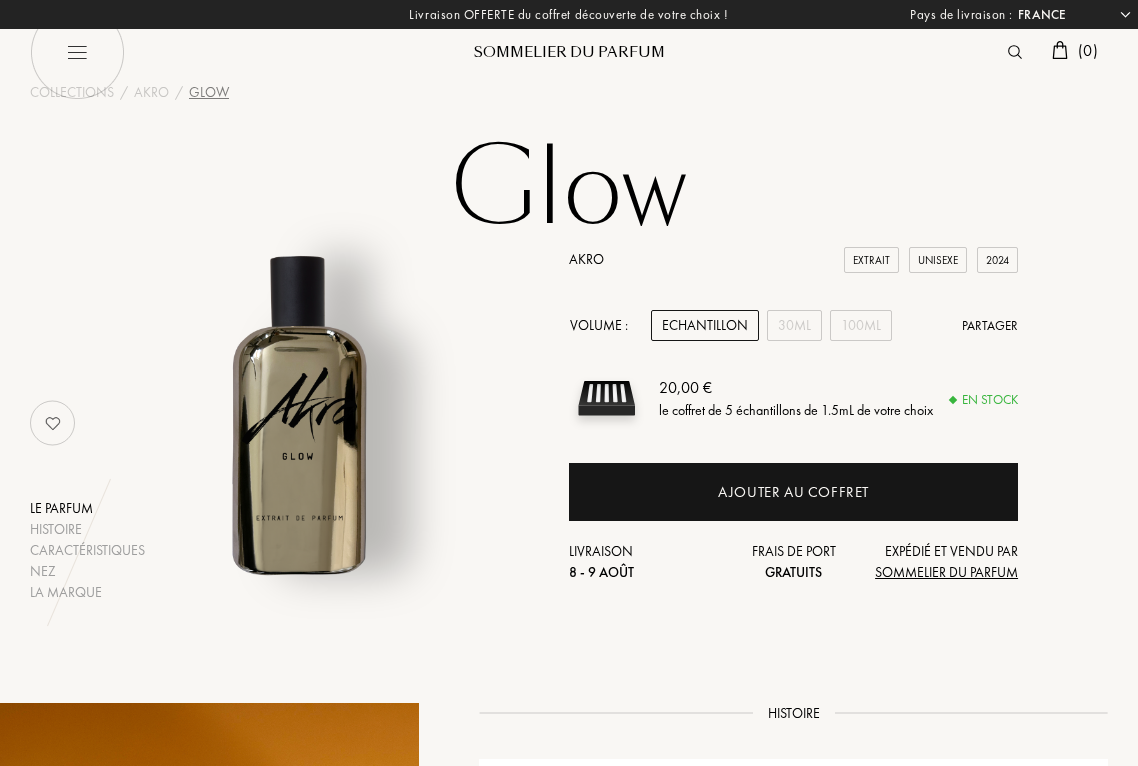 click on "20,00 €" at bounding box center (796, 388) 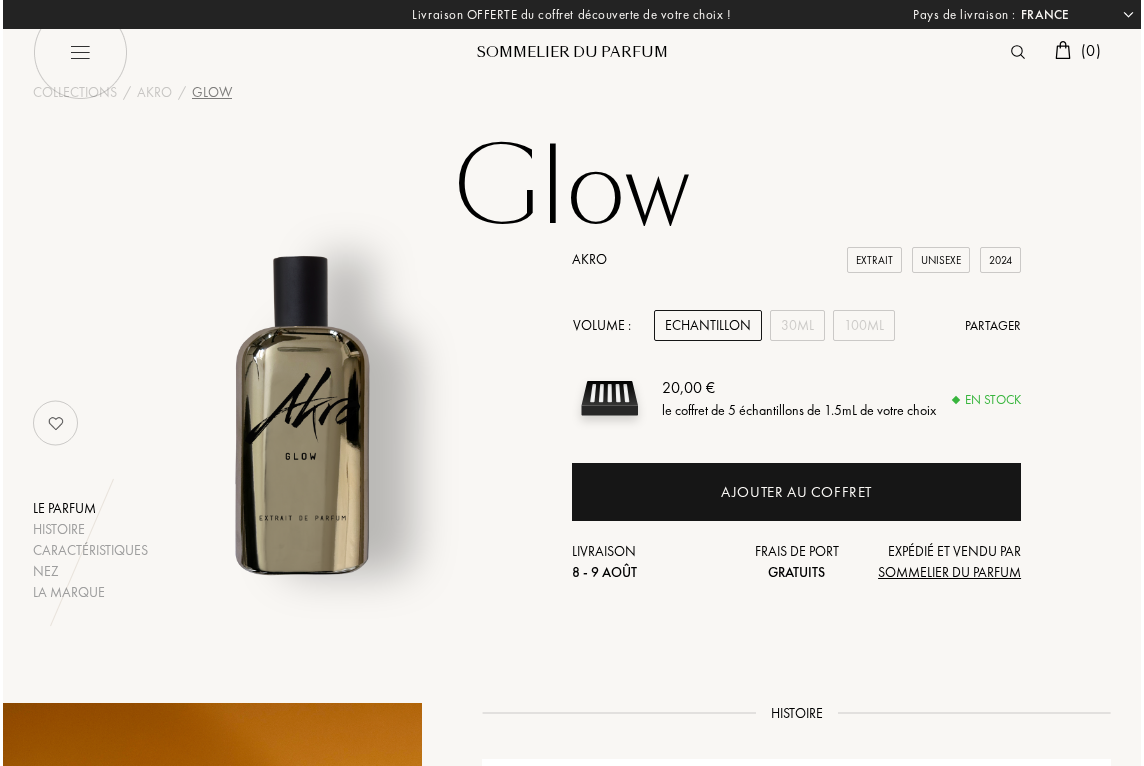 scroll, scrollTop: 0, scrollLeft: 0, axis: both 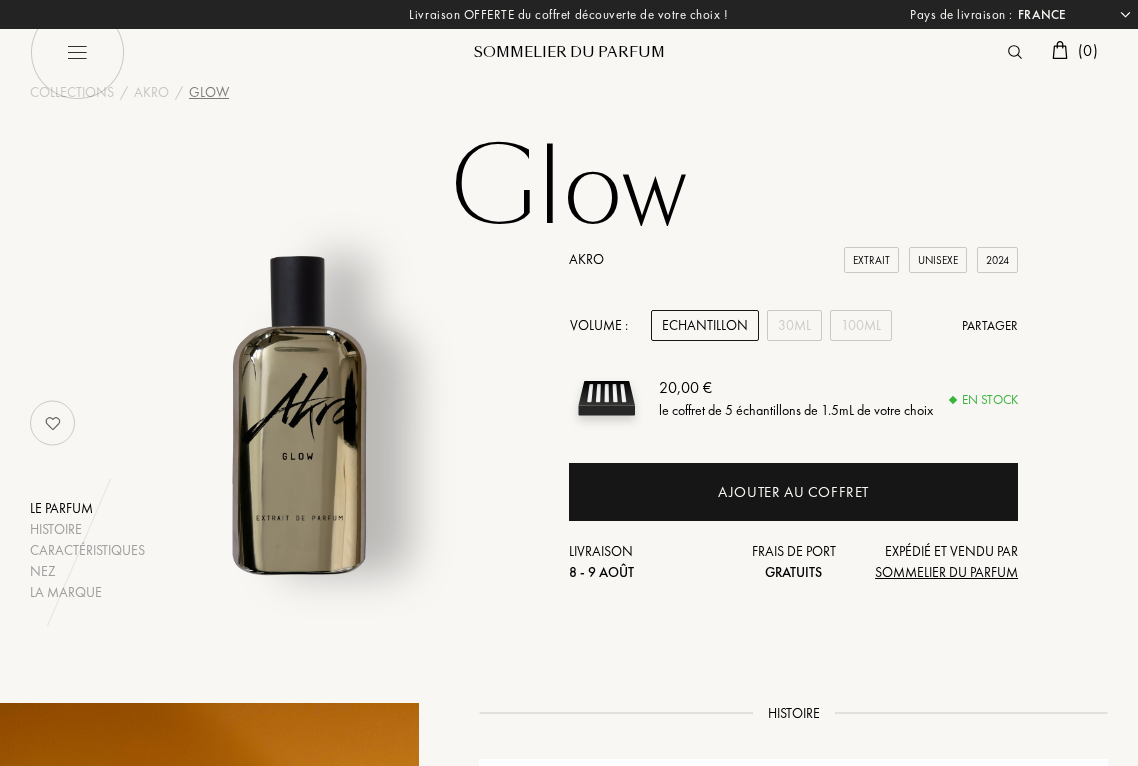 click at bounding box center [77, 52] 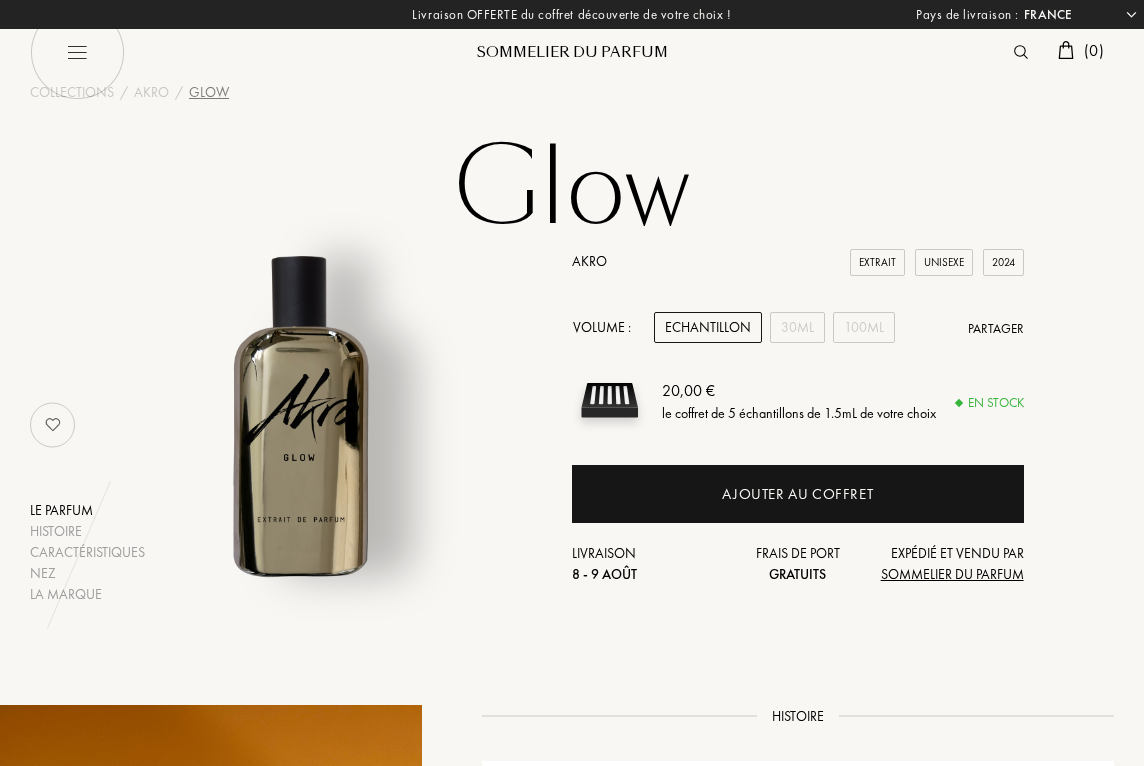 select on "FR" 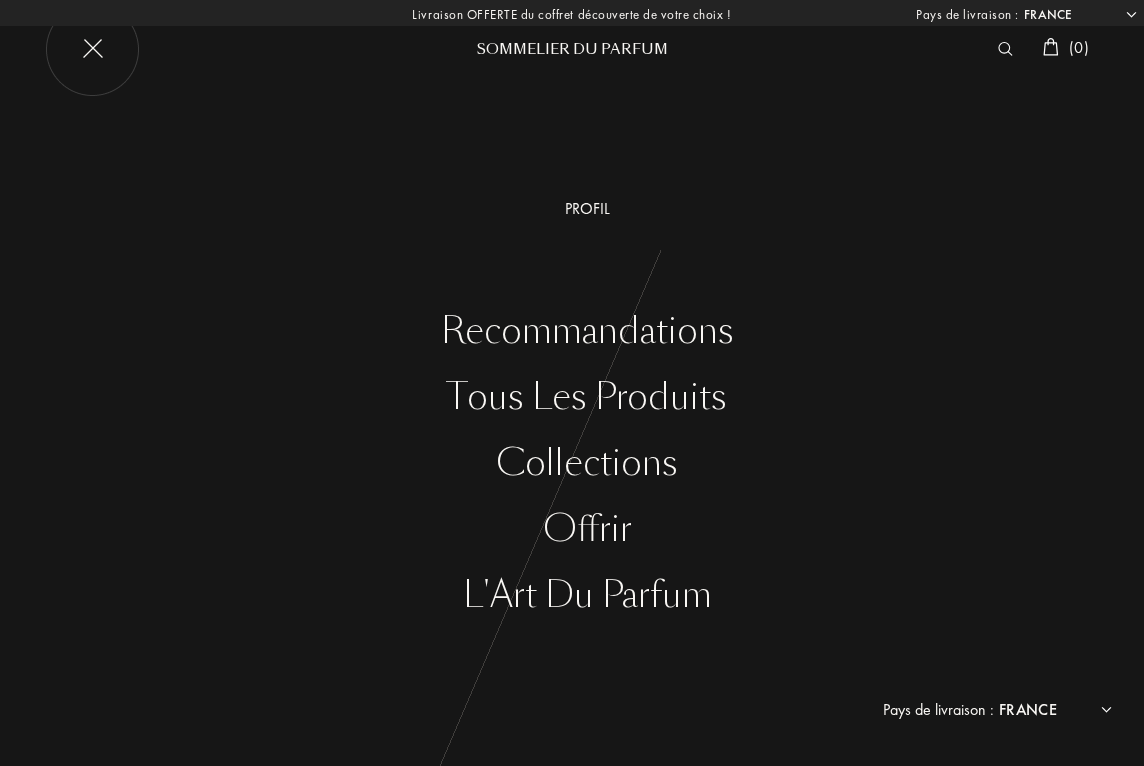 click at bounding box center [1051, 47] 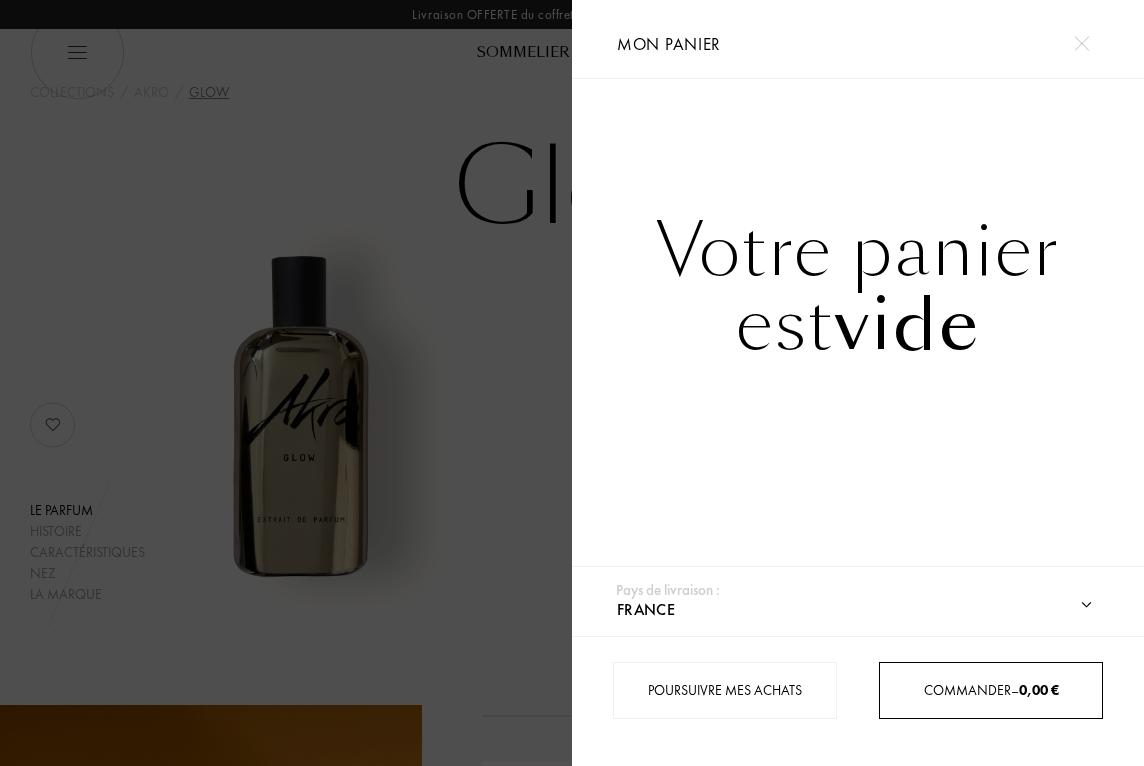 click on "Commander  –  0,00 €" at bounding box center [990, 690] 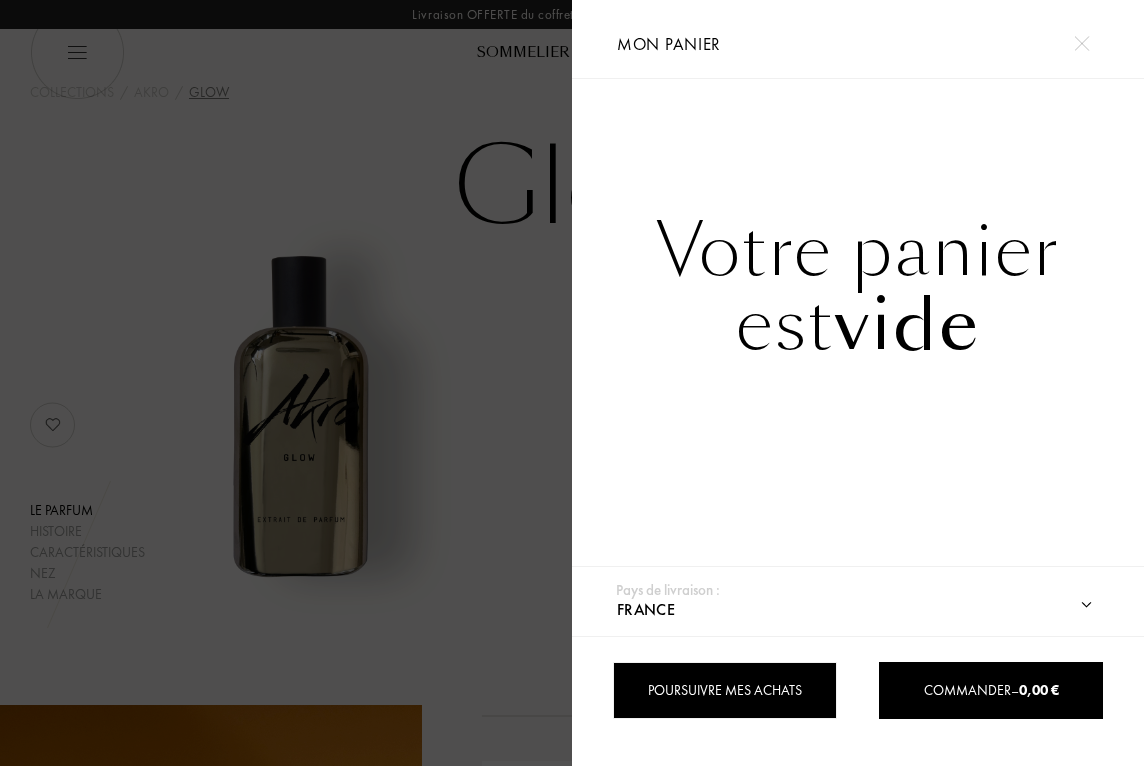 click on "Poursuivre mes achats" at bounding box center [724, 690] 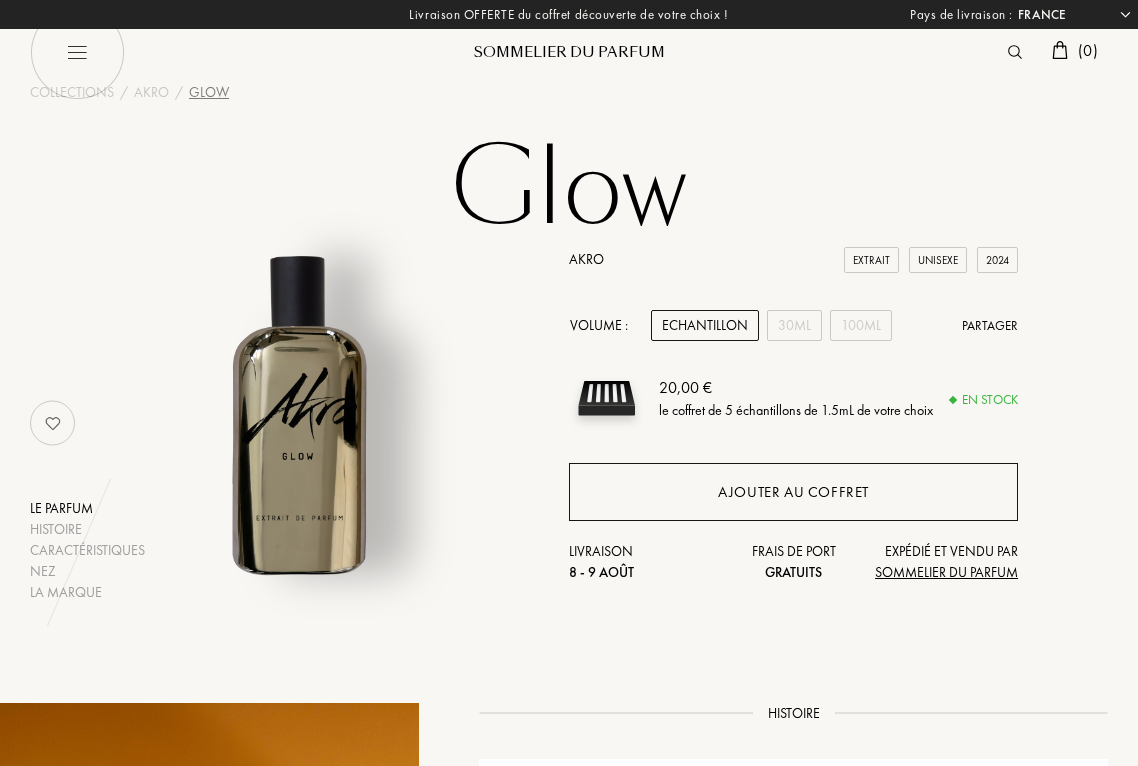 click on "Ajouter au coffret" at bounding box center (793, 492) 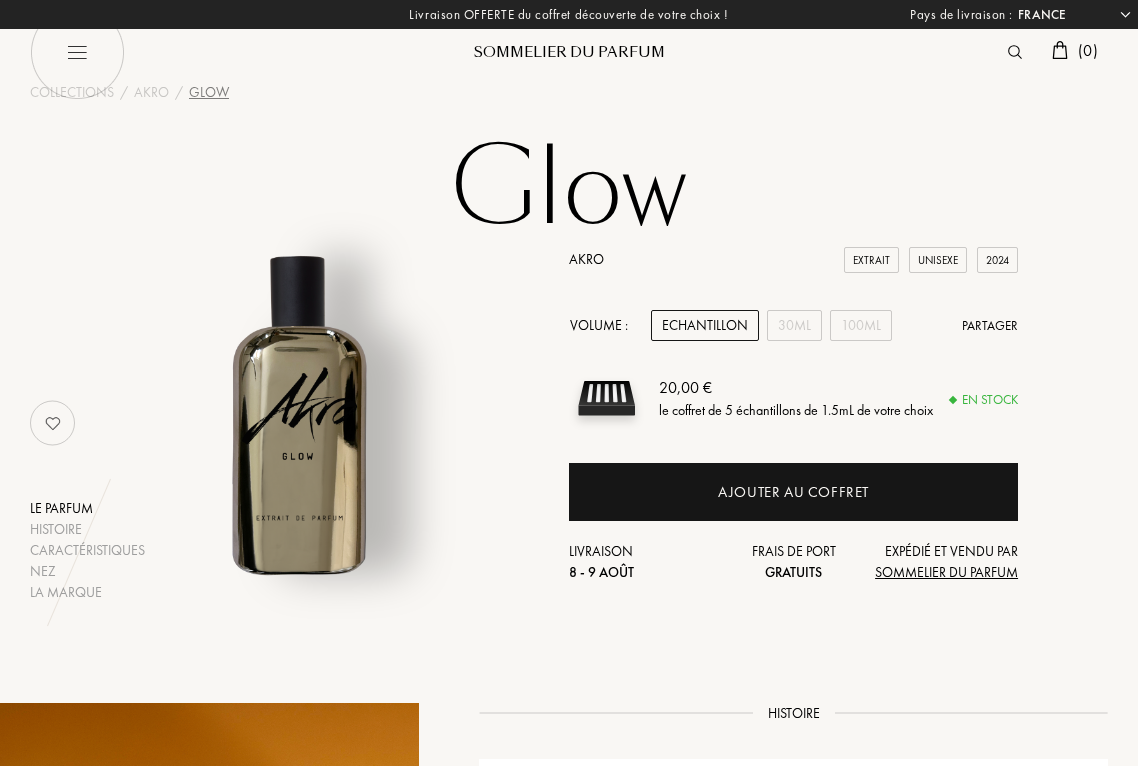 click at bounding box center [77, 52] 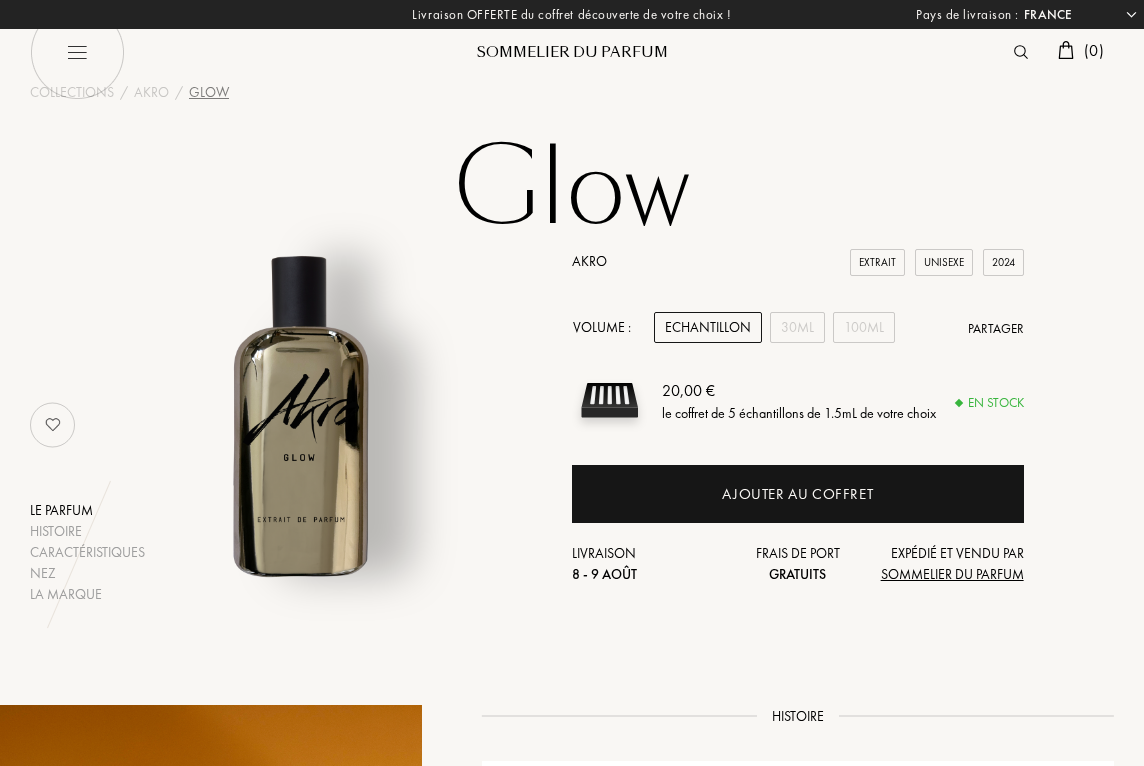 select on "FR" 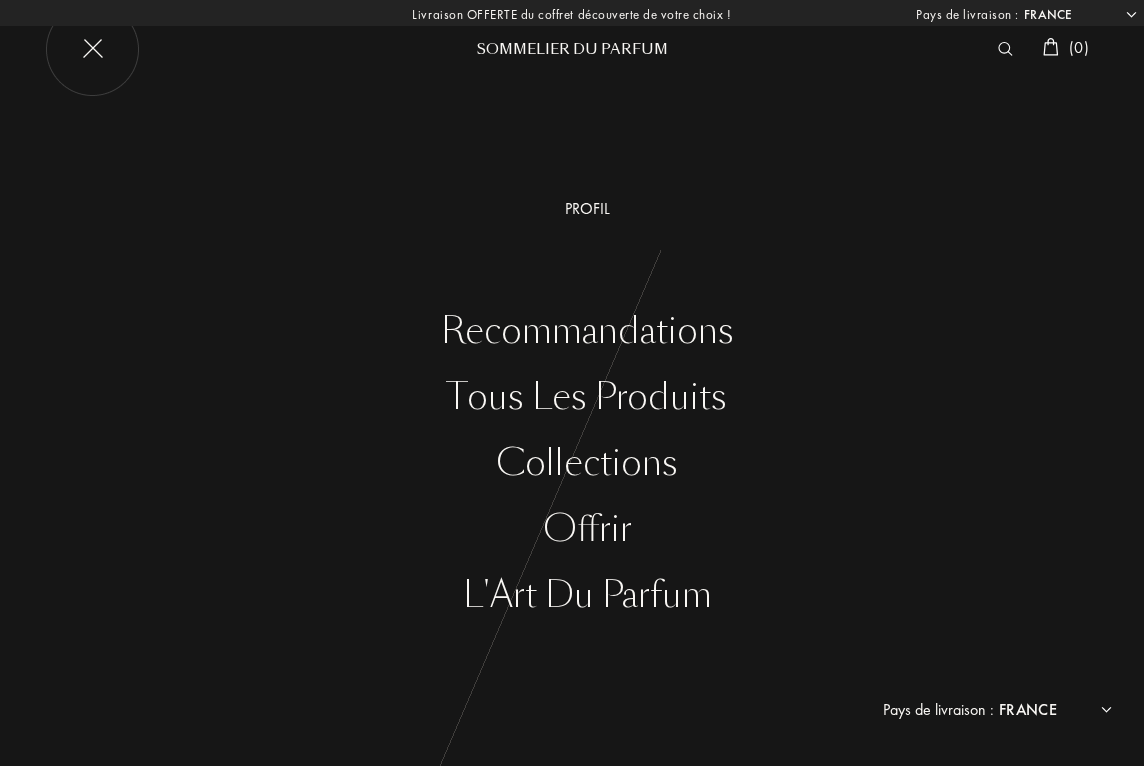 click on "Profil" at bounding box center (587, 209) 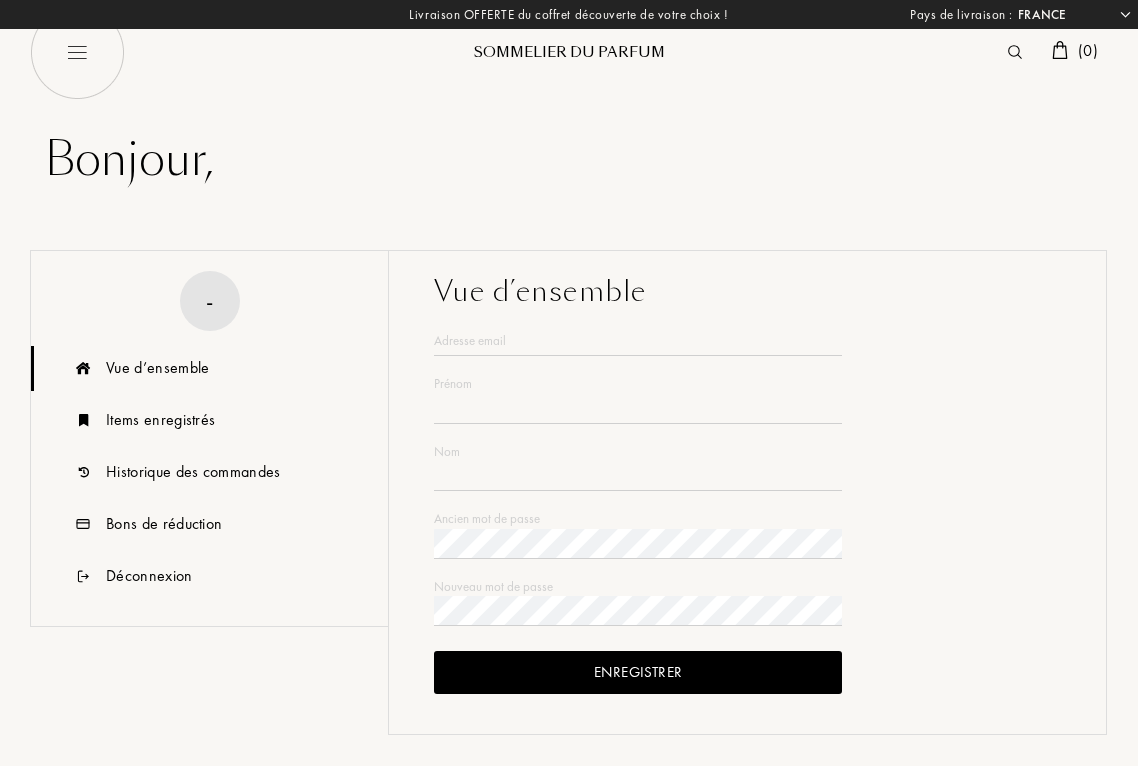 select on "FR" 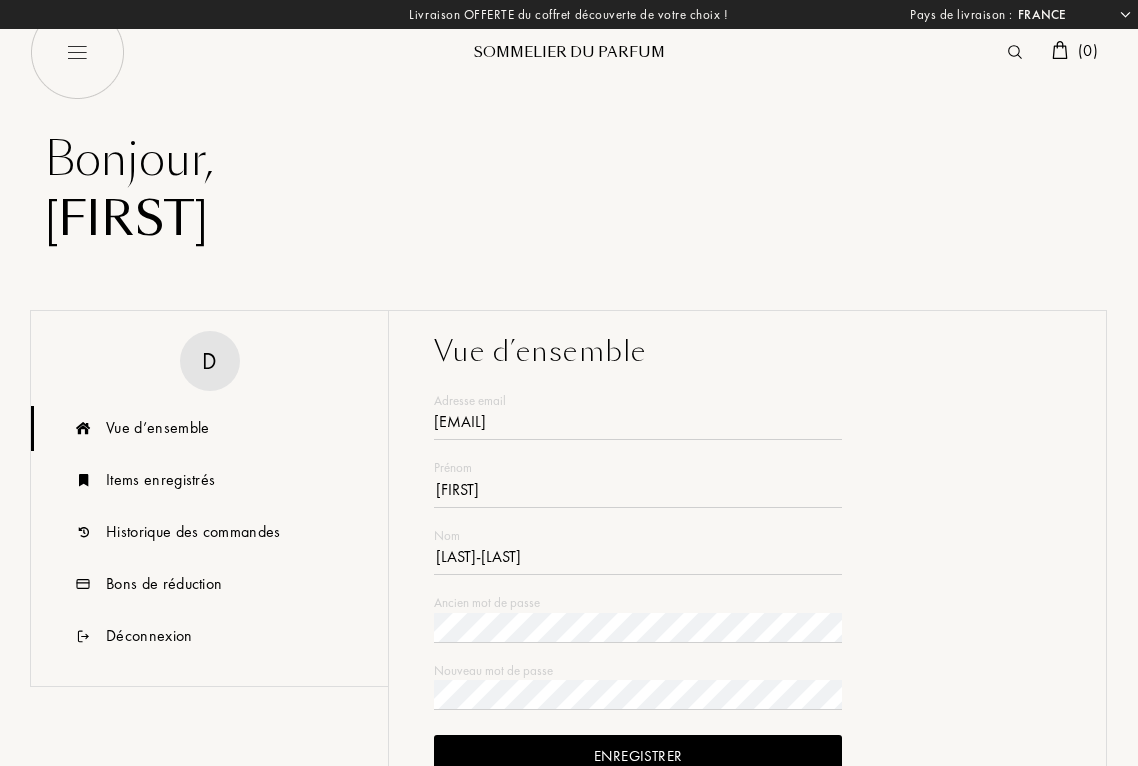 type on "[FIRST]" 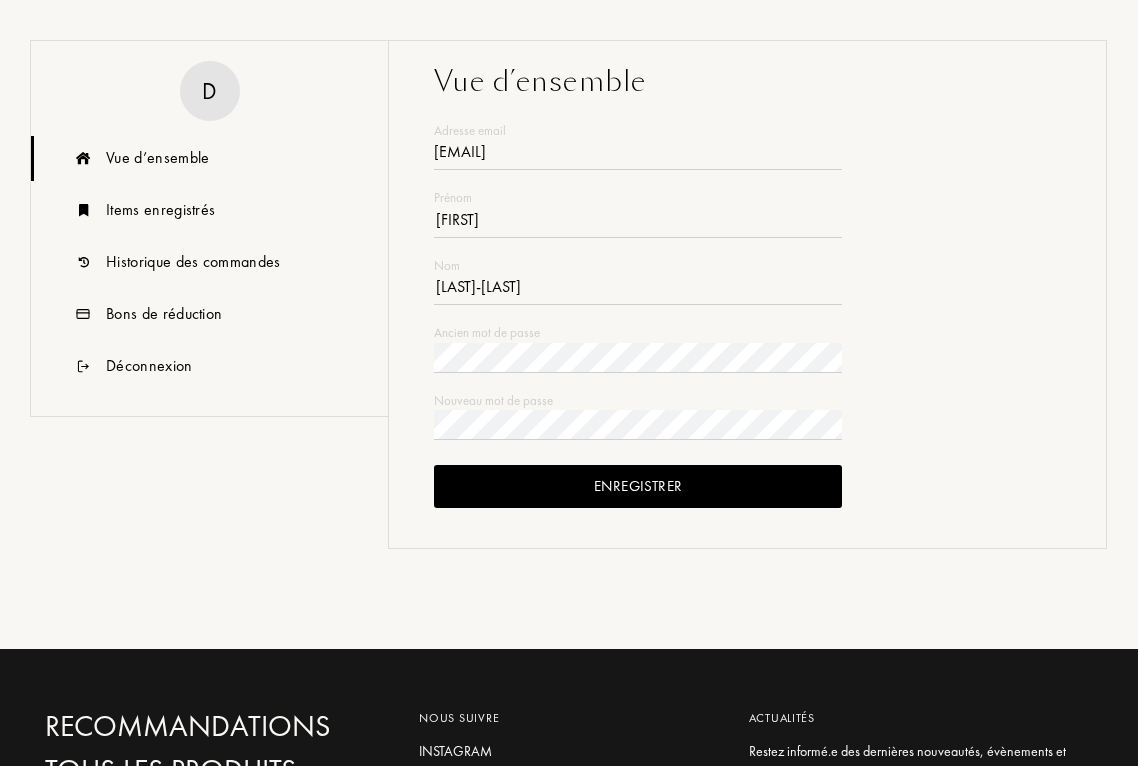 scroll, scrollTop: 274, scrollLeft: 0, axis: vertical 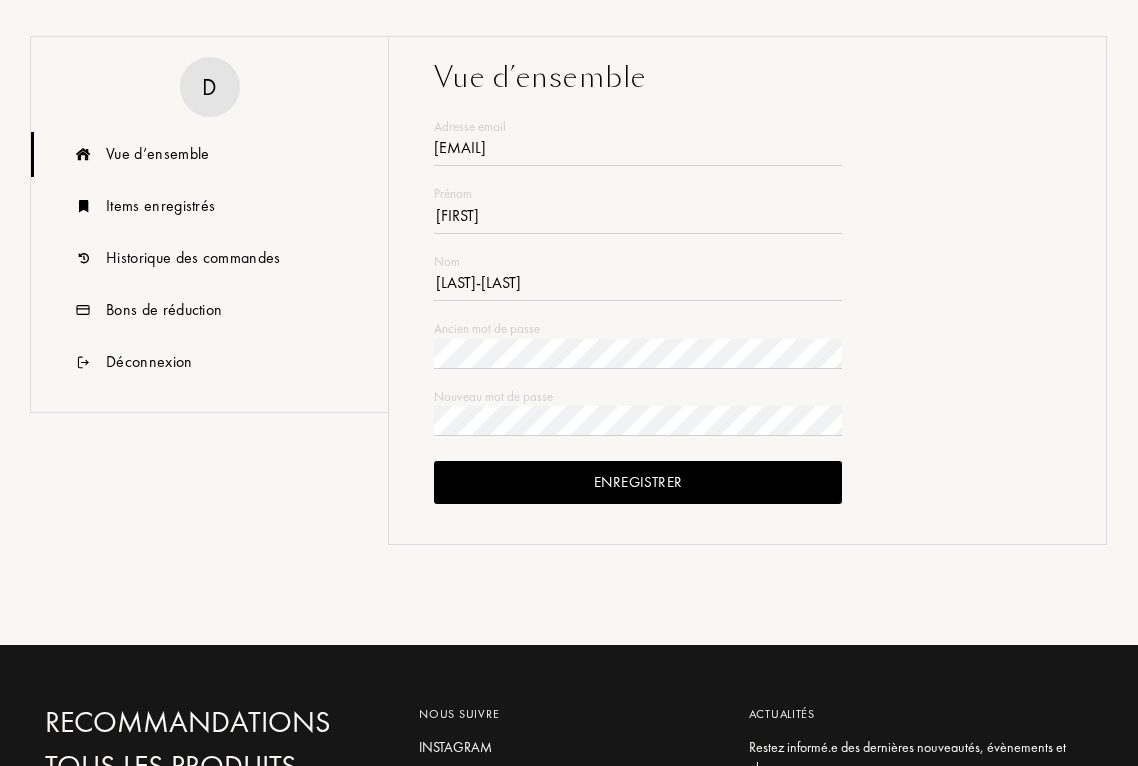 click on "Enregistrer" at bounding box center (638, 482) 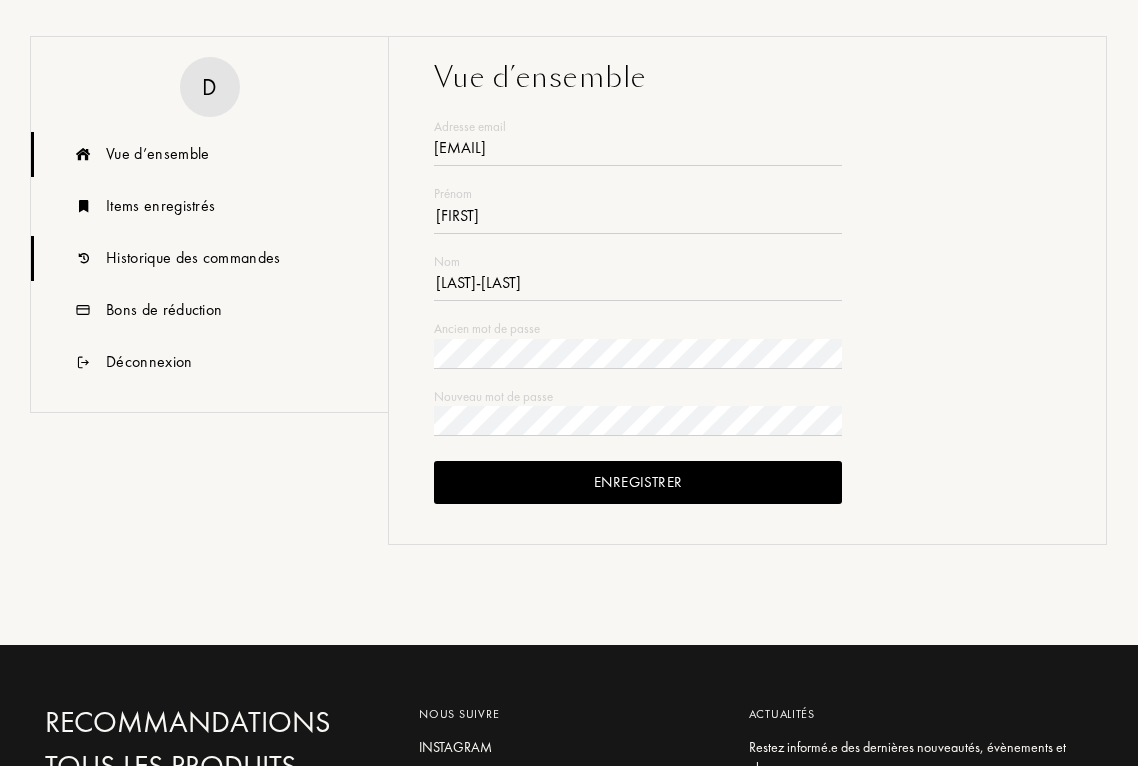 click on "Historique des commandes" at bounding box center (193, 258) 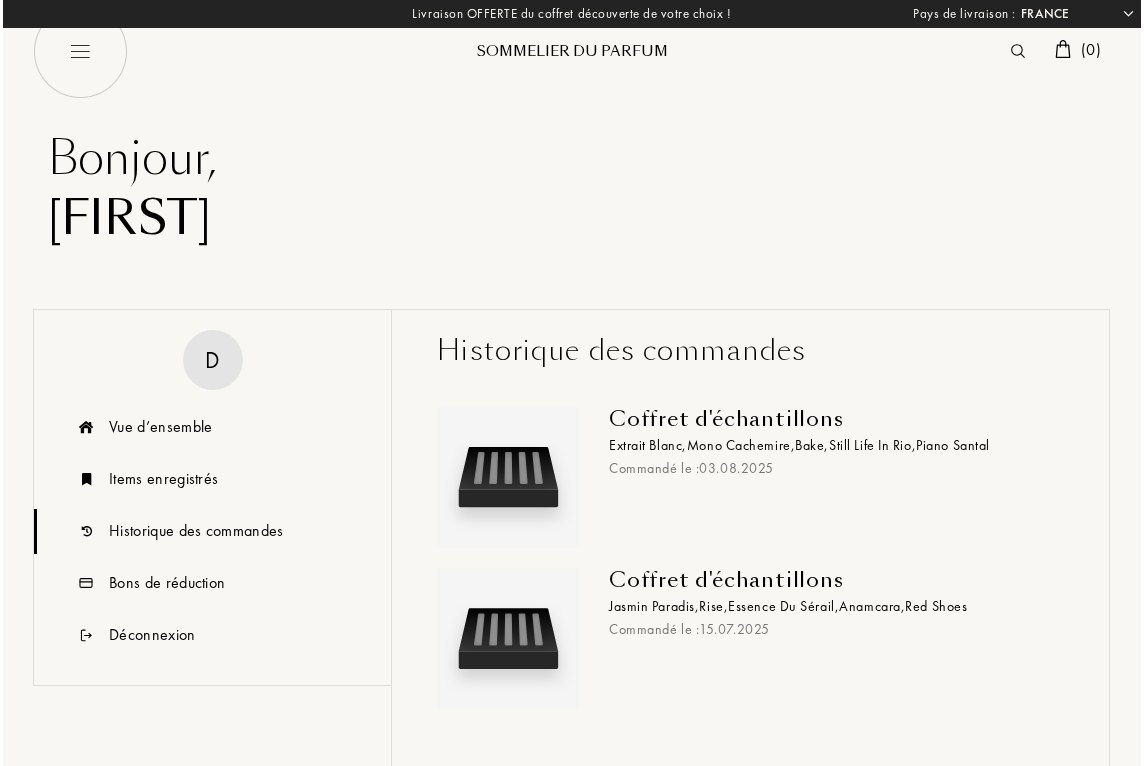 scroll, scrollTop: 0, scrollLeft: 0, axis: both 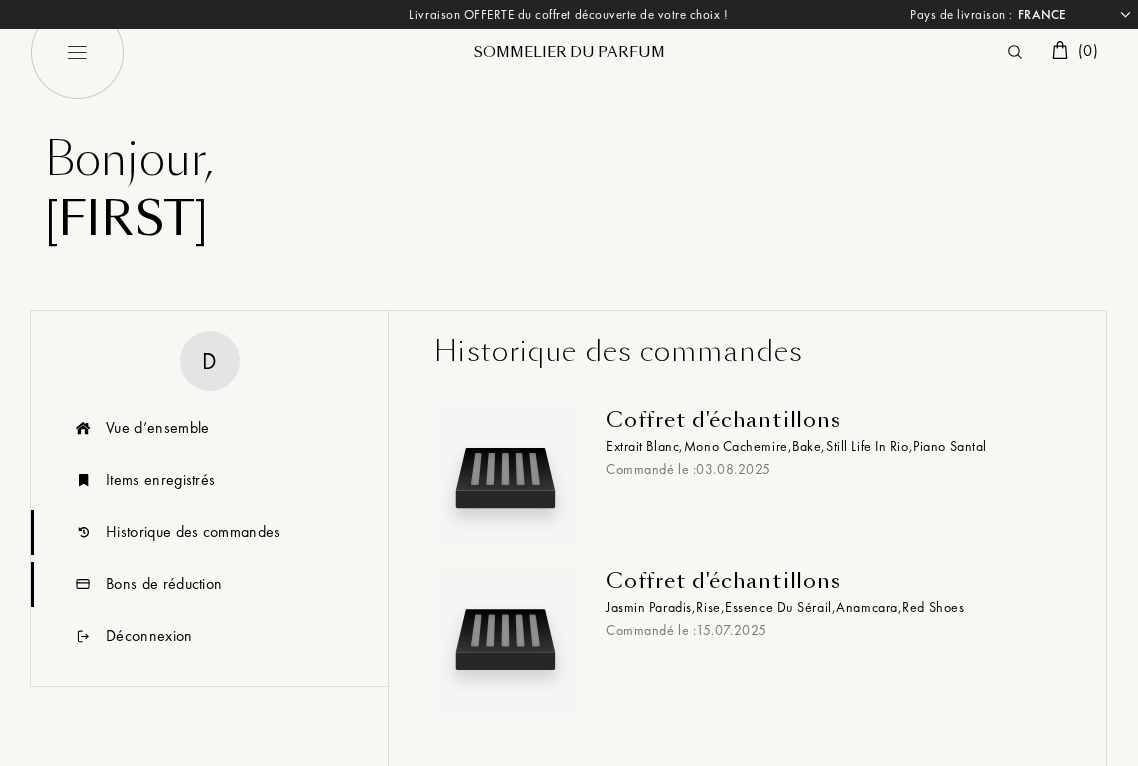 click on "Bons de réduction" at bounding box center (164, 584) 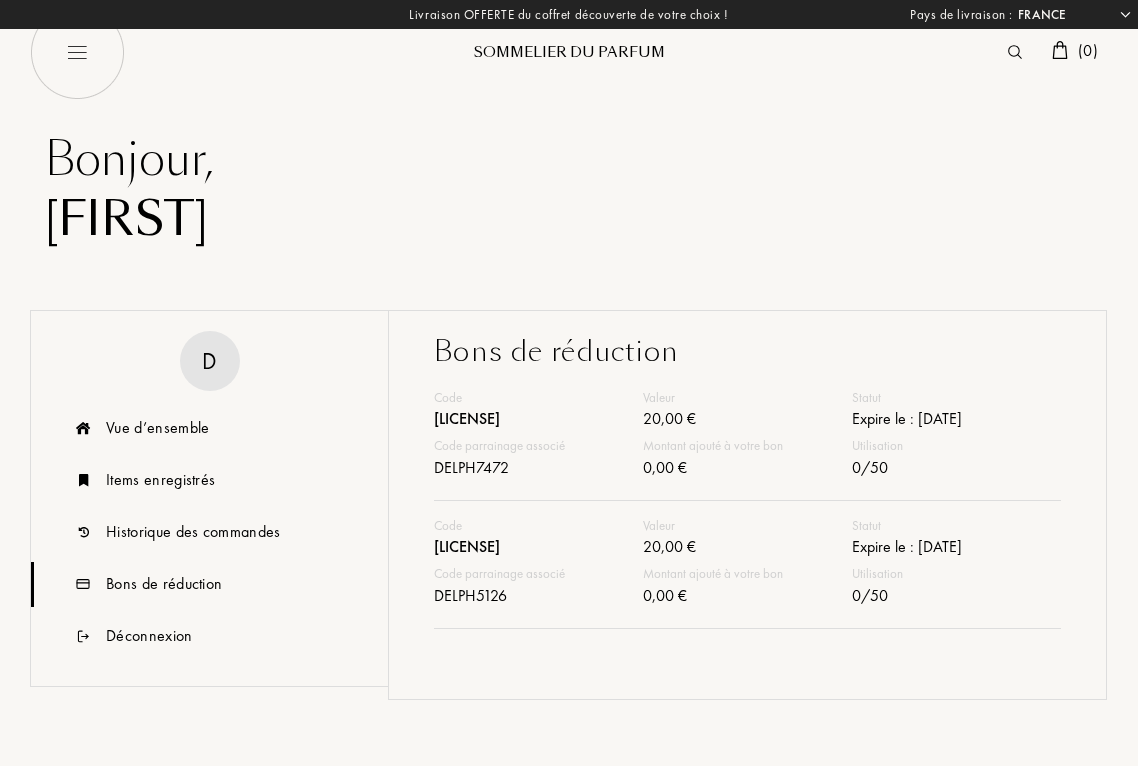 click on "[LICENSE]" at bounding box center (538, 549) 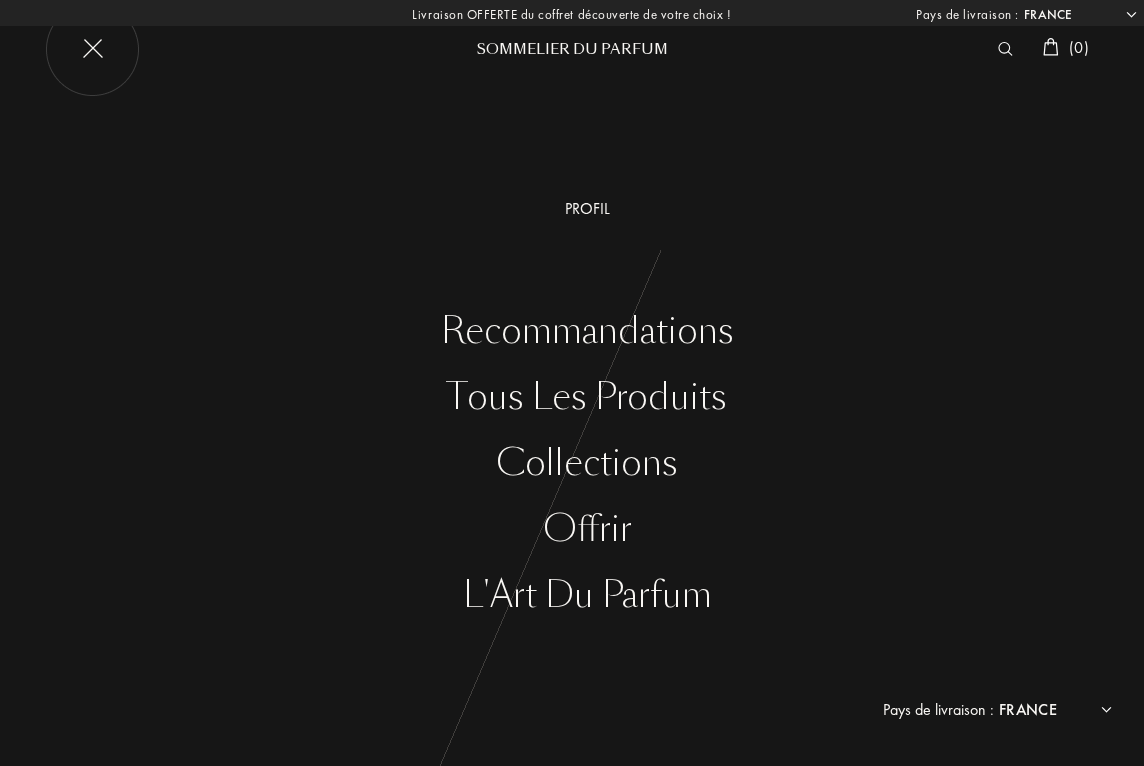 click on "Tous les produits" at bounding box center [587, 397] 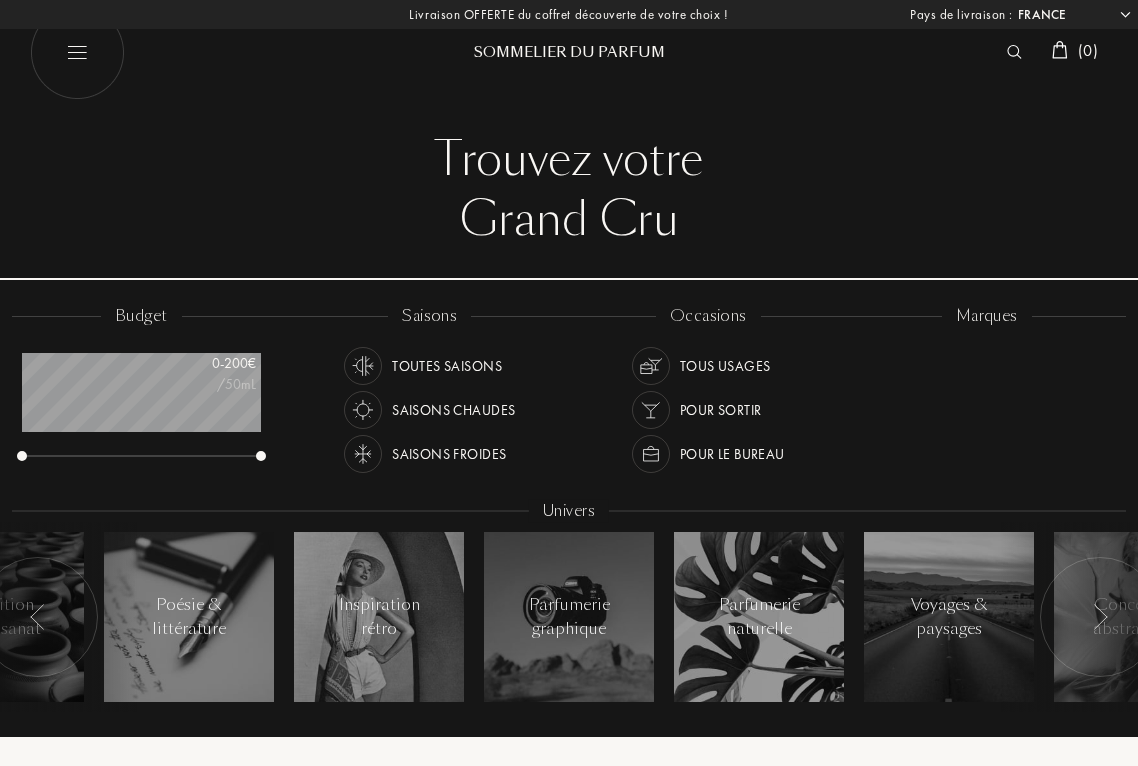 select on "FR" 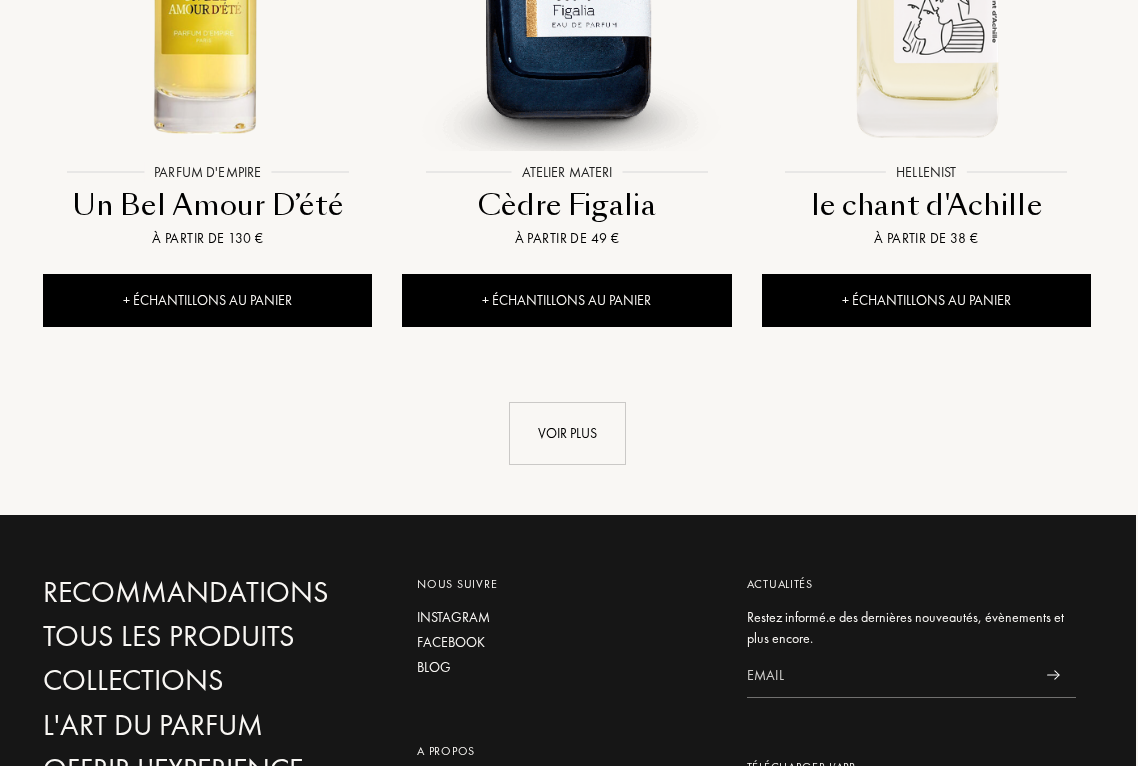 scroll, scrollTop: 2684, scrollLeft: 2, axis: both 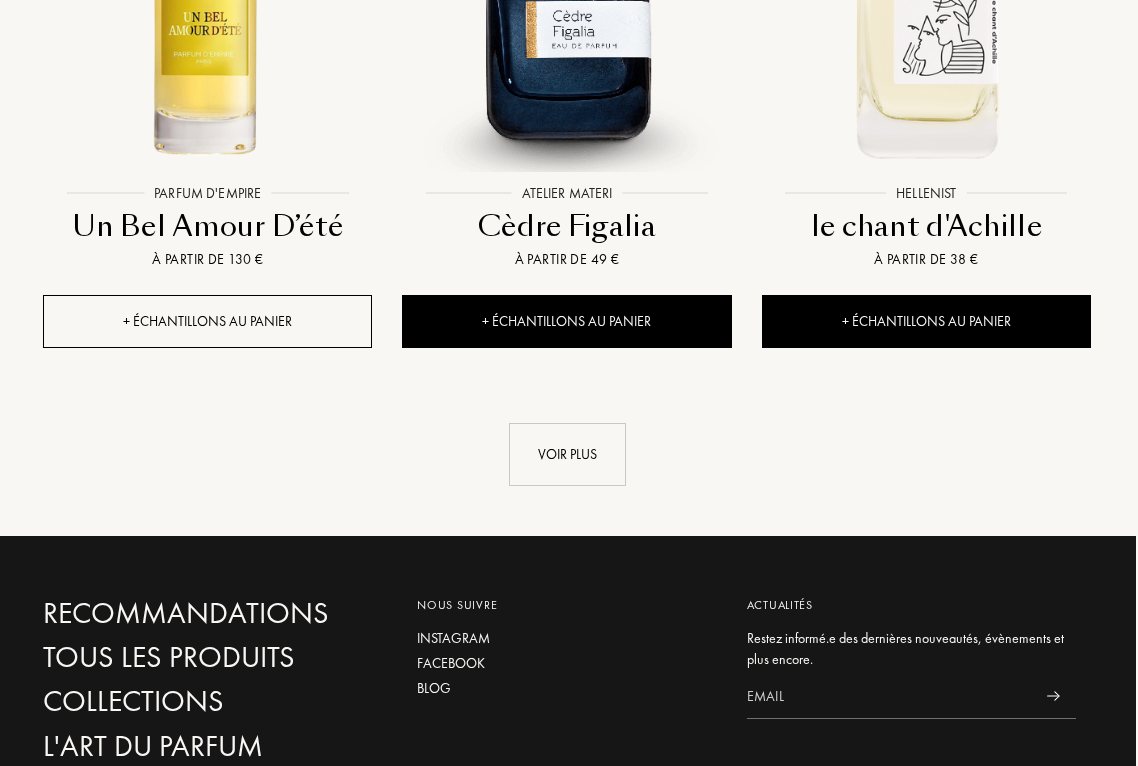 click on "+ Échantillons au panier" at bounding box center [207, 321] 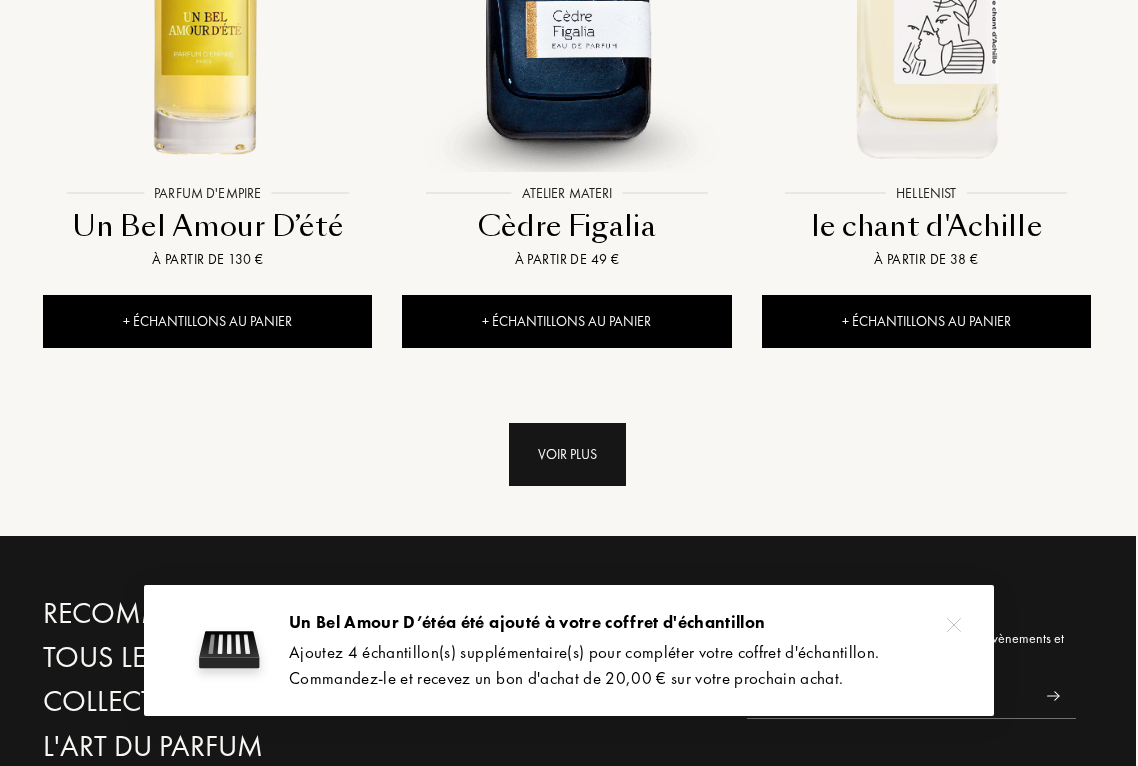 click on "Voir plus" at bounding box center (567, 454) 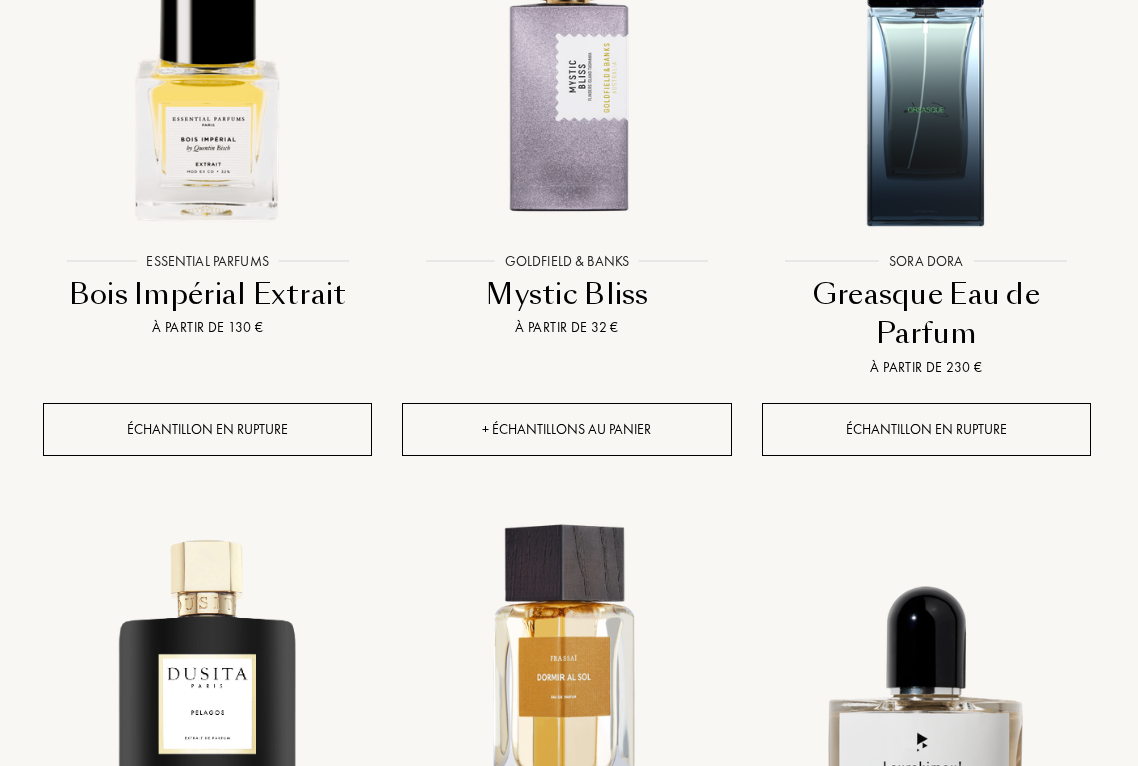 scroll, scrollTop: 3735, scrollLeft: 2, axis: both 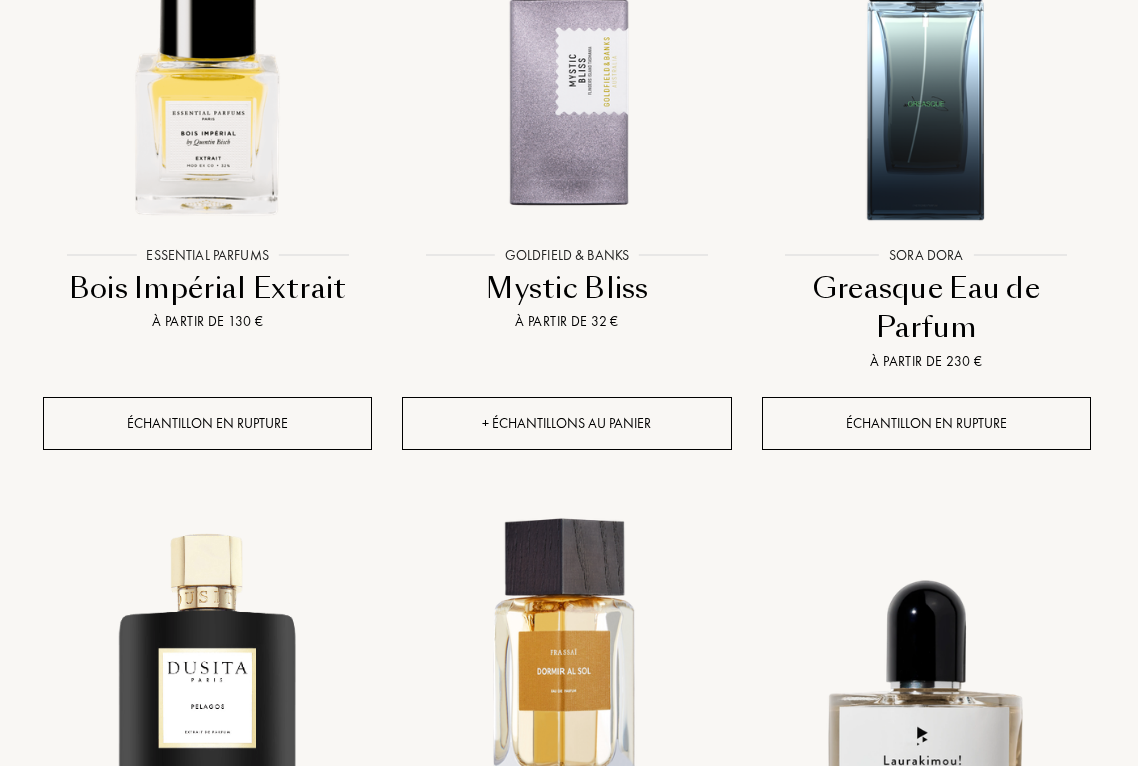 click on "+ Échantillons au panier" at bounding box center [566, 423] 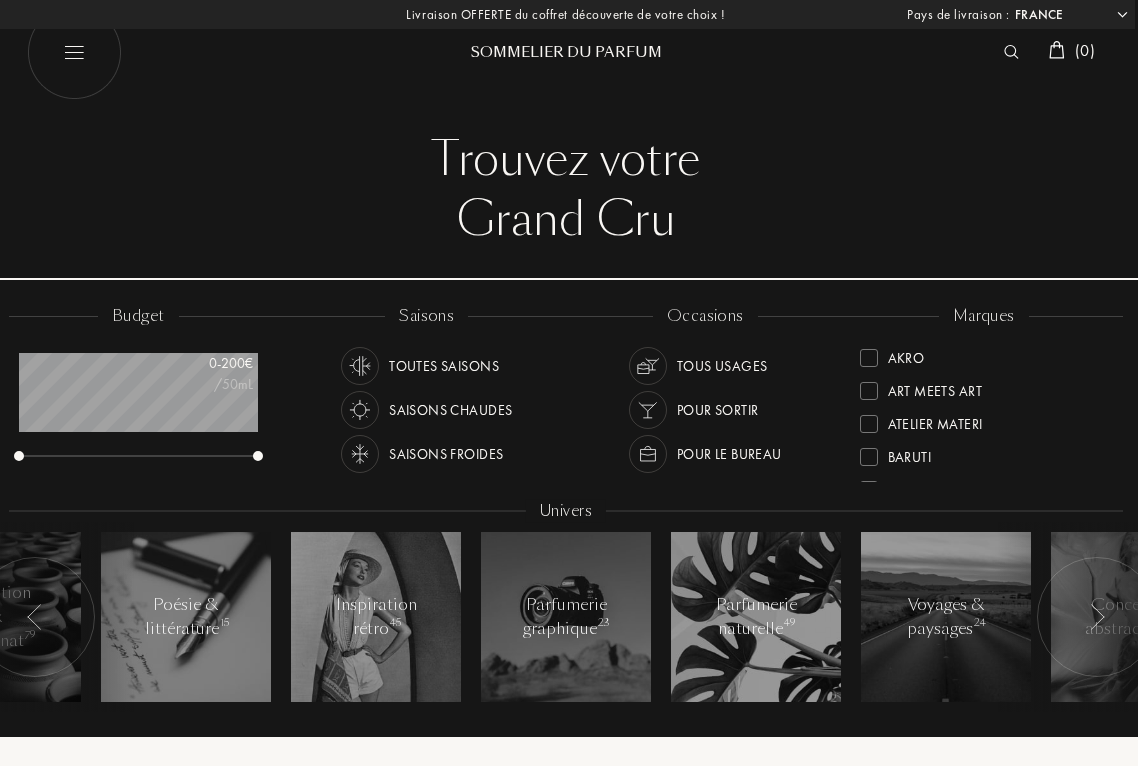 scroll, scrollTop: 0, scrollLeft: 3, axis: horizontal 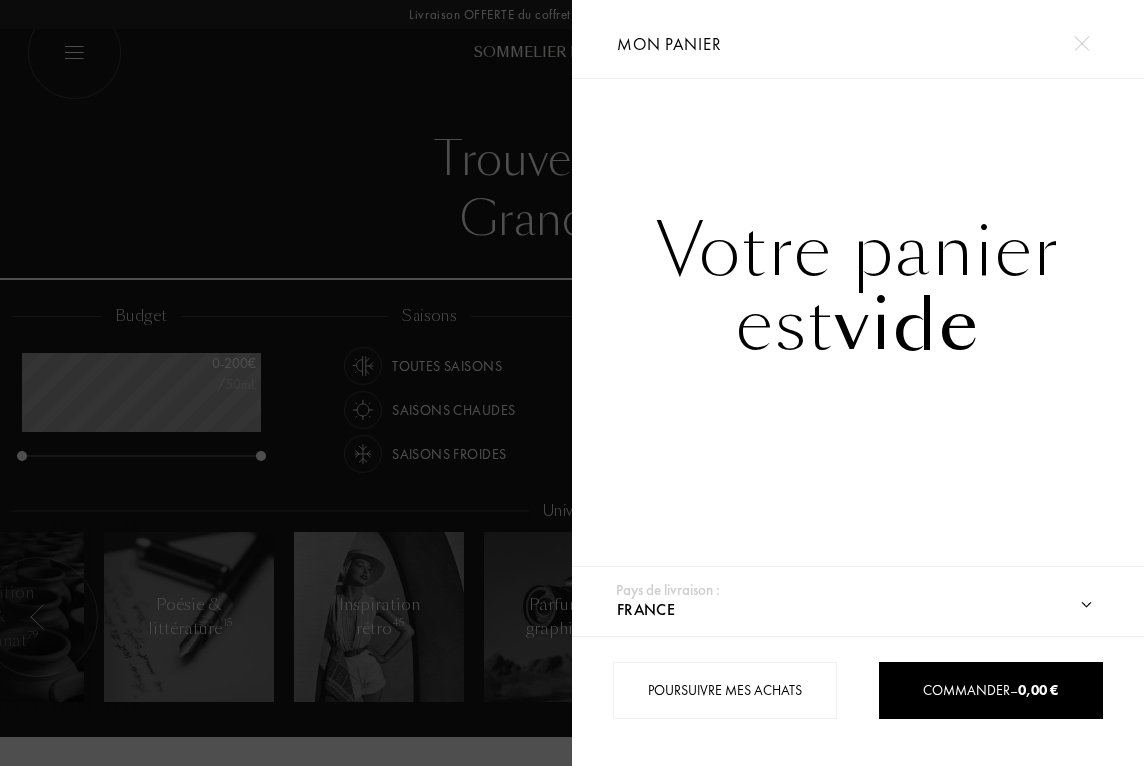 click at bounding box center [1081, 43] 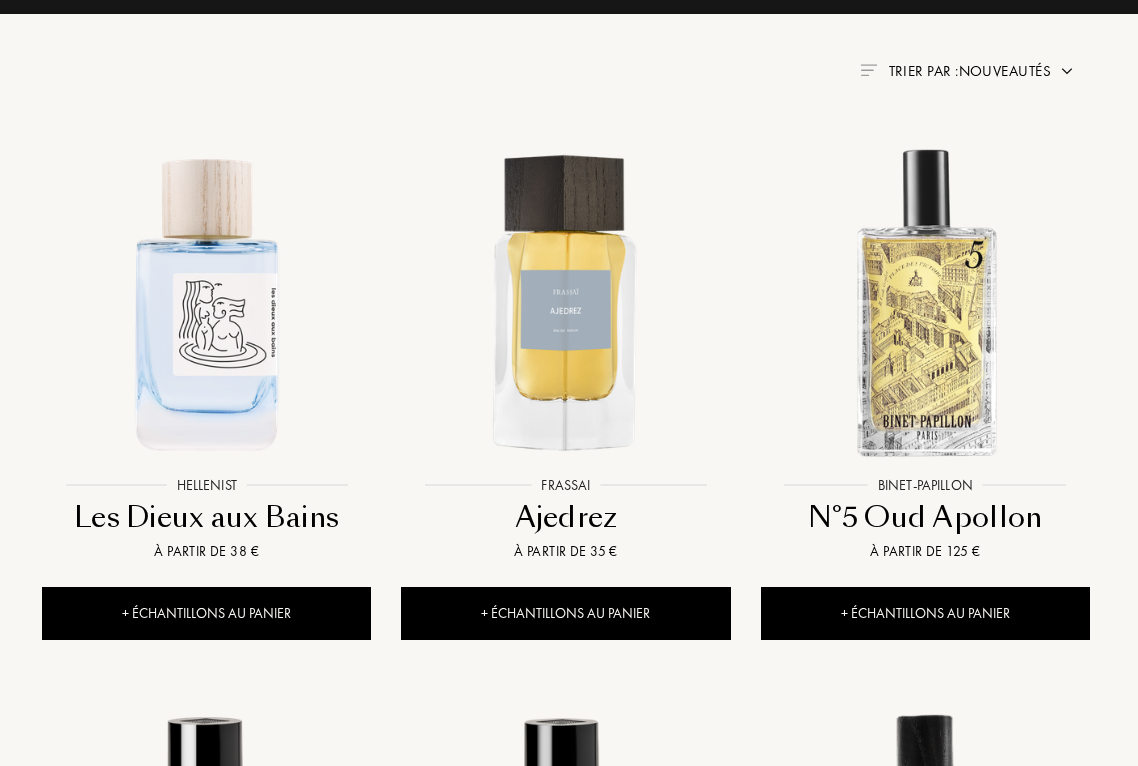 scroll, scrollTop: 724, scrollLeft: 3, axis: both 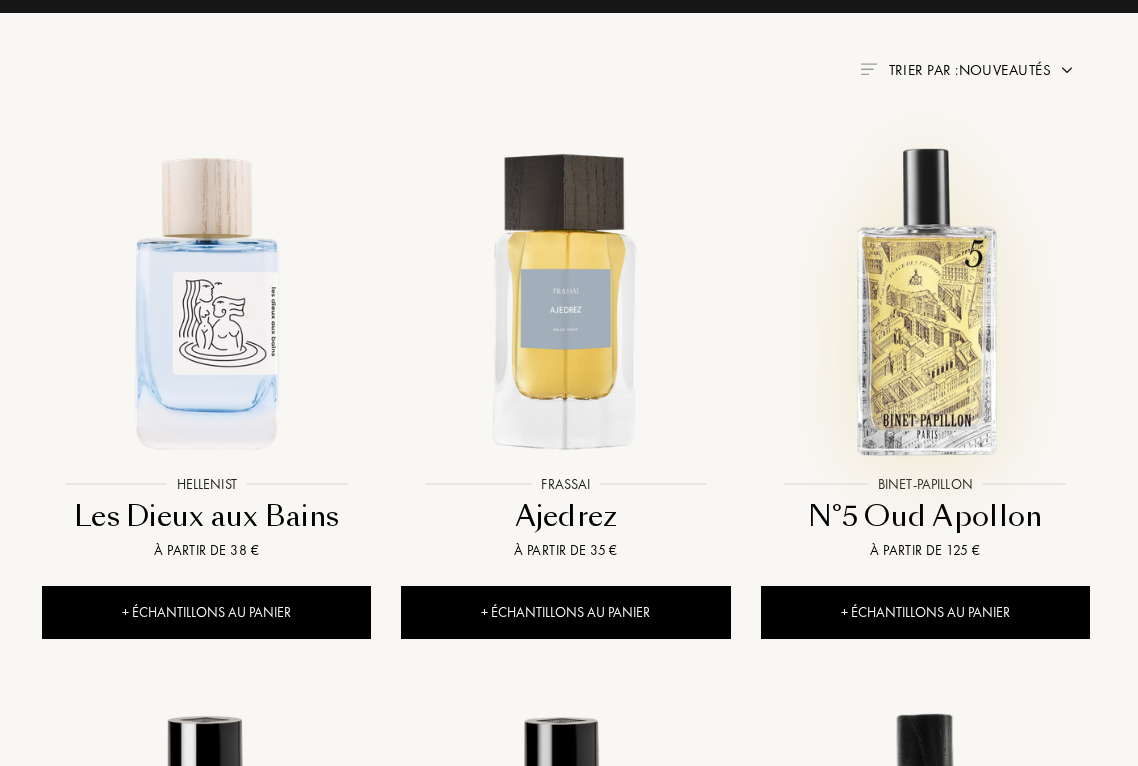 click at bounding box center [925, 300] 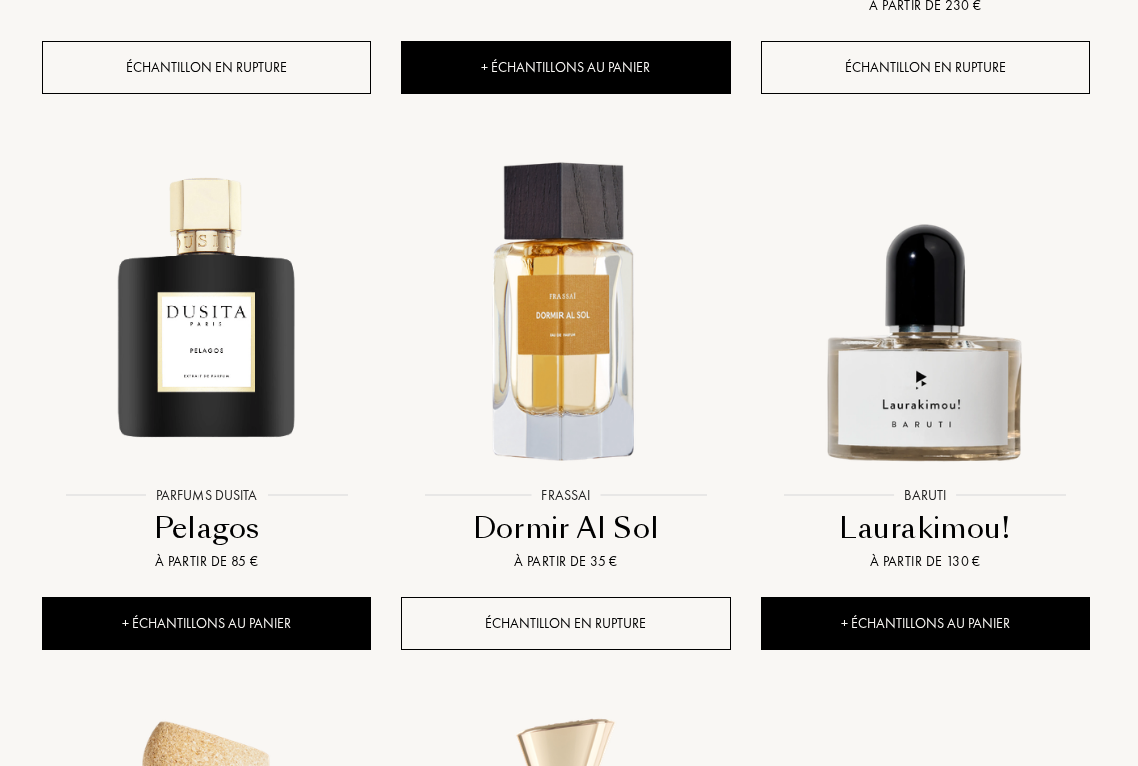 scroll, scrollTop: 4105, scrollLeft: 3, axis: both 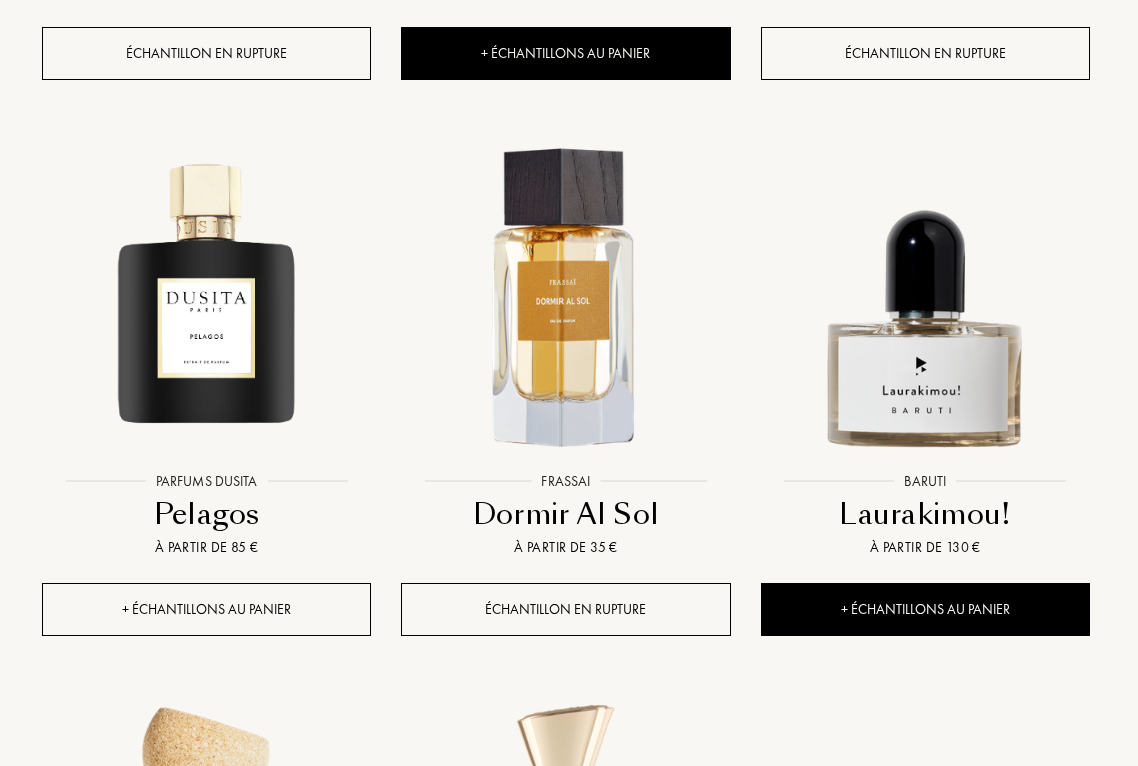 click on "+ Échantillons au panier" at bounding box center [206, 609] 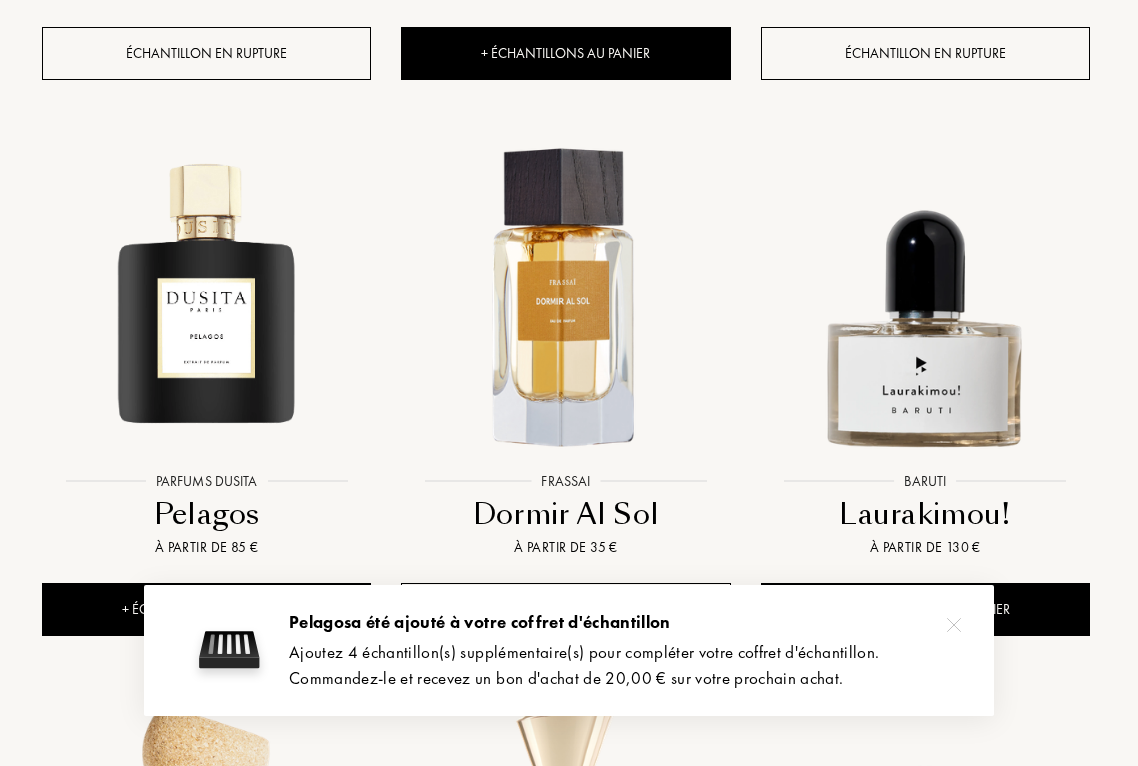 click on "Pelagos  a été ajouté à votre coffret d'échantillon Ajoutez 4 échantillon(s) supplémentaire(s) pour compléter votre coffret d'échantillon. Commandez-le et recevez un bon d'achat de 20,00 € sur votre prochain achat." at bounding box center (626, 651) 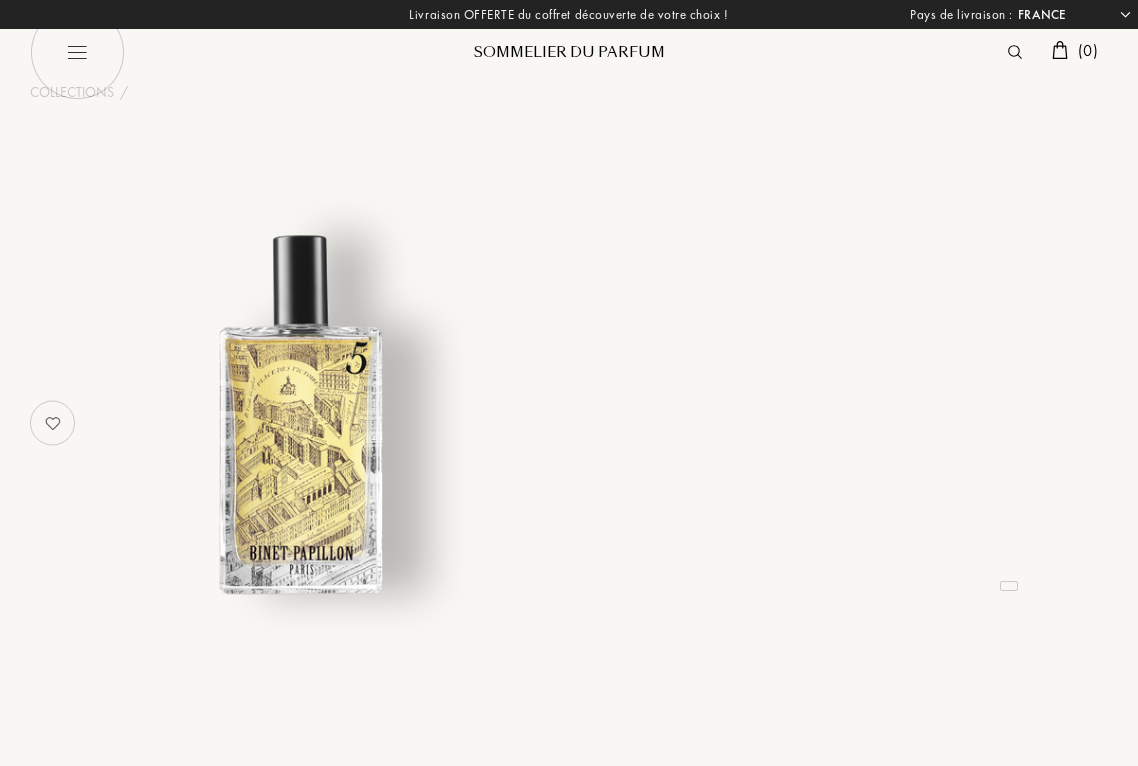 select on "FR" 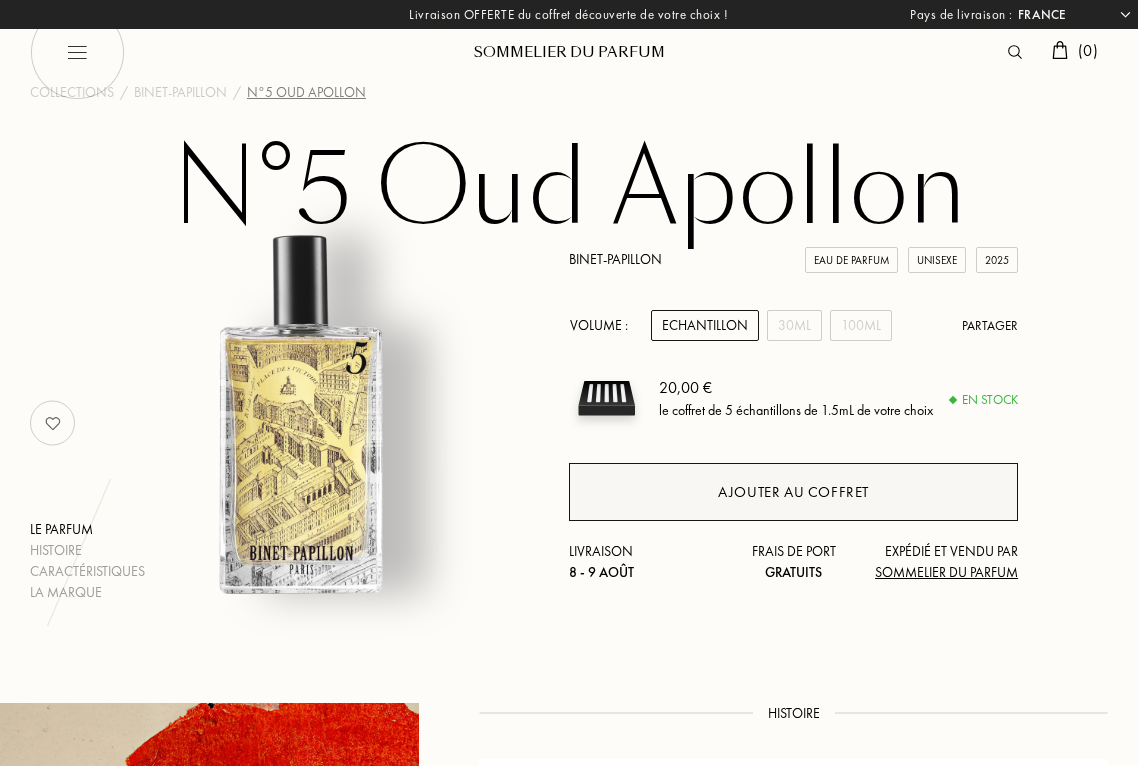 click on "Ajouter au coffret" at bounding box center (793, 492) 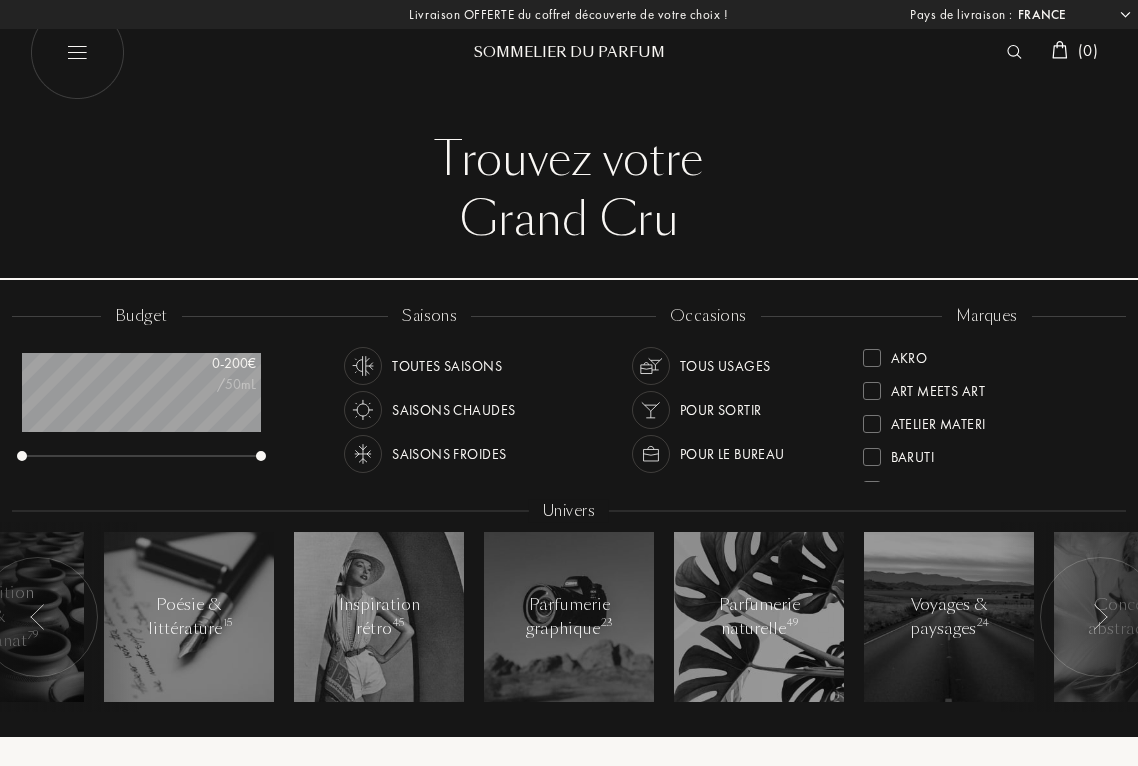 select on "FR" 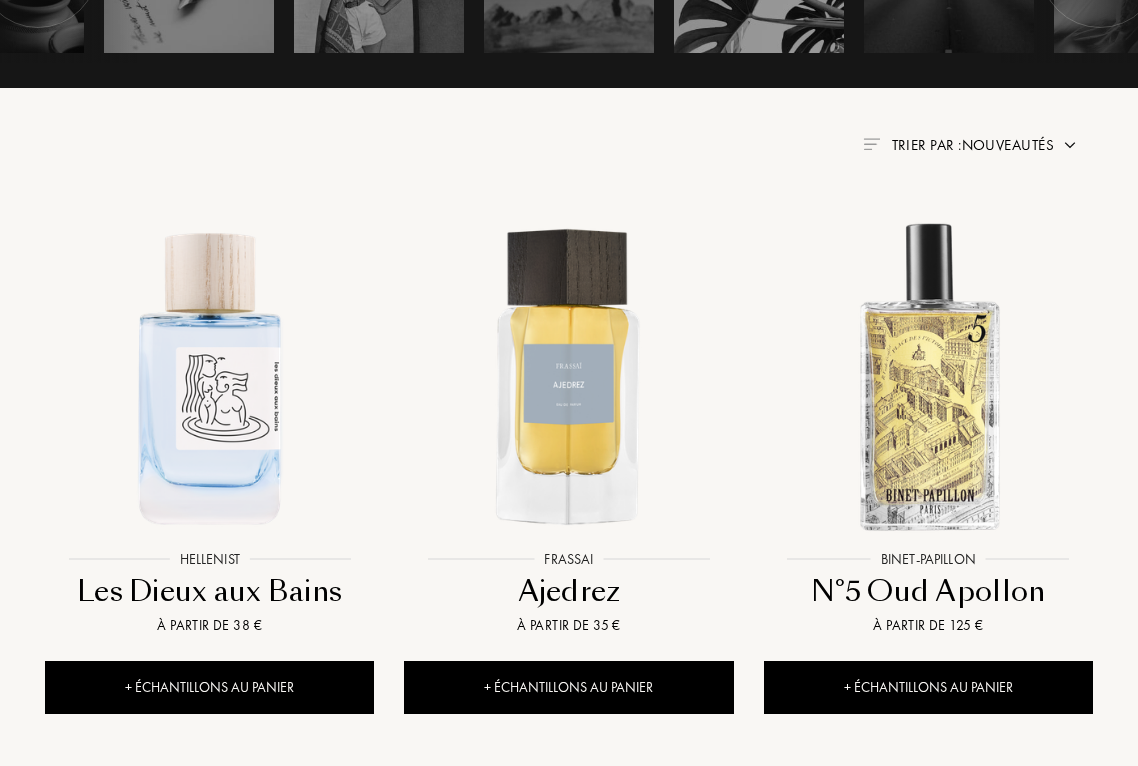 scroll, scrollTop: 651, scrollLeft: 0, axis: vertical 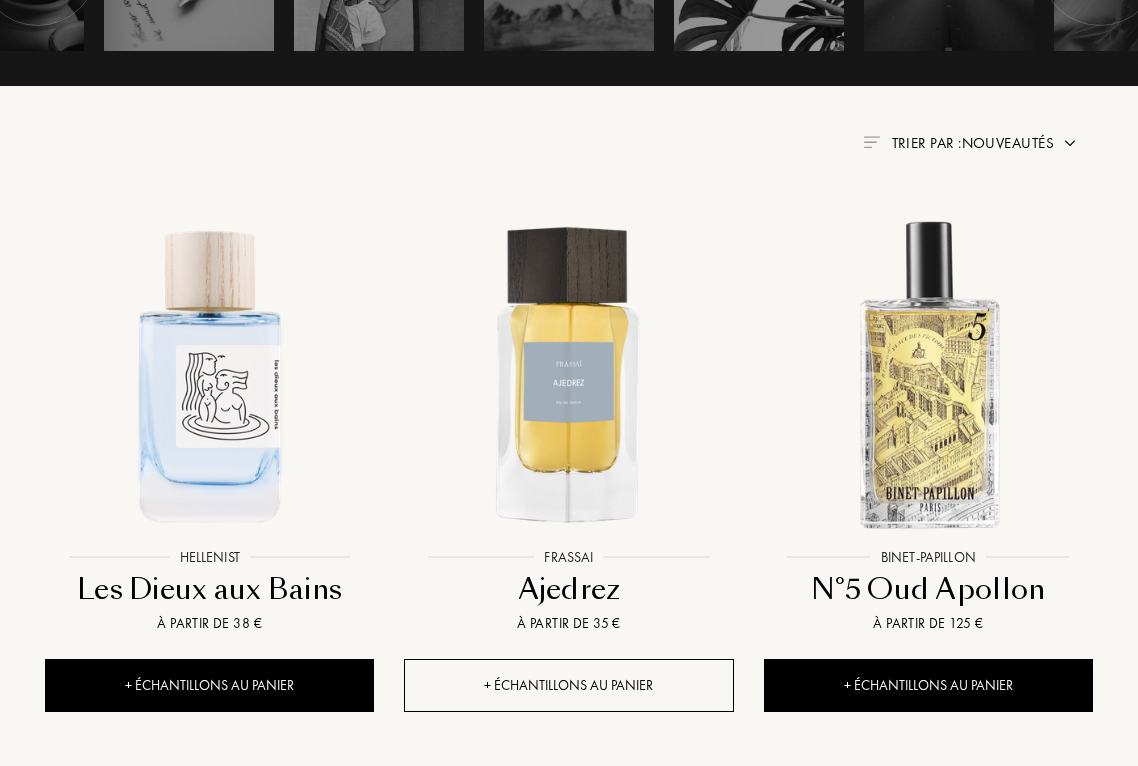 click on "+ Échantillons au panier" at bounding box center [568, 685] 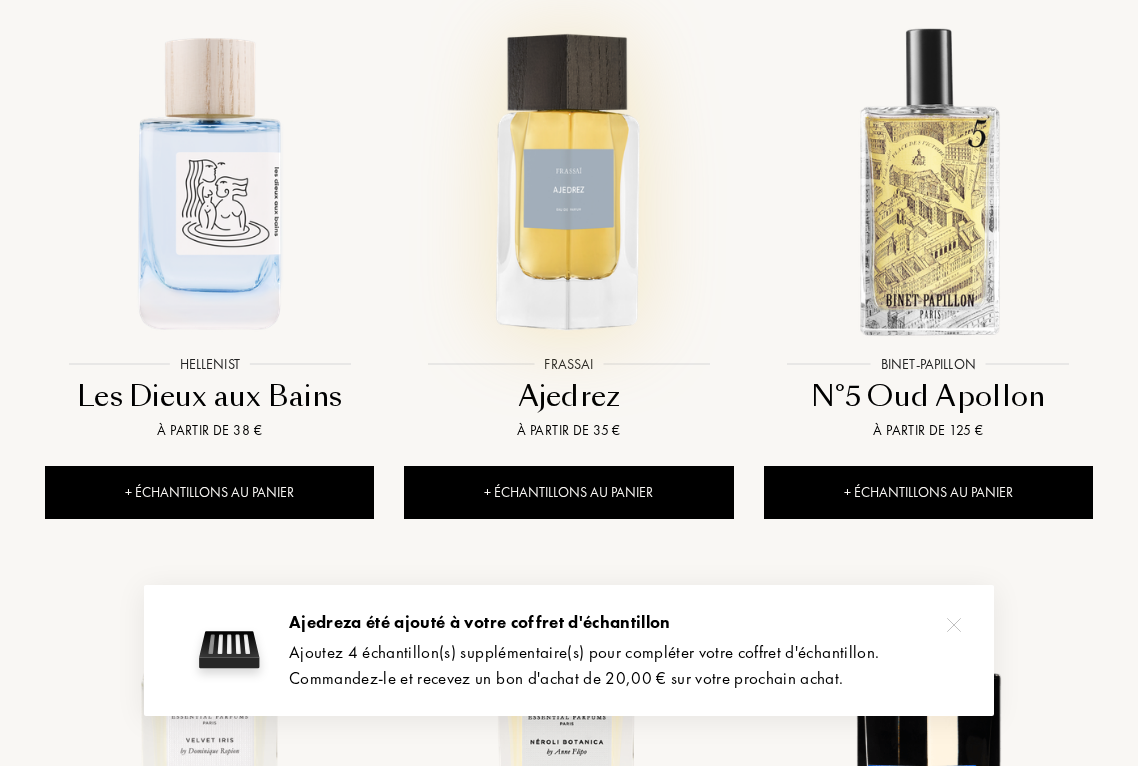scroll, scrollTop: 867, scrollLeft: 0, axis: vertical 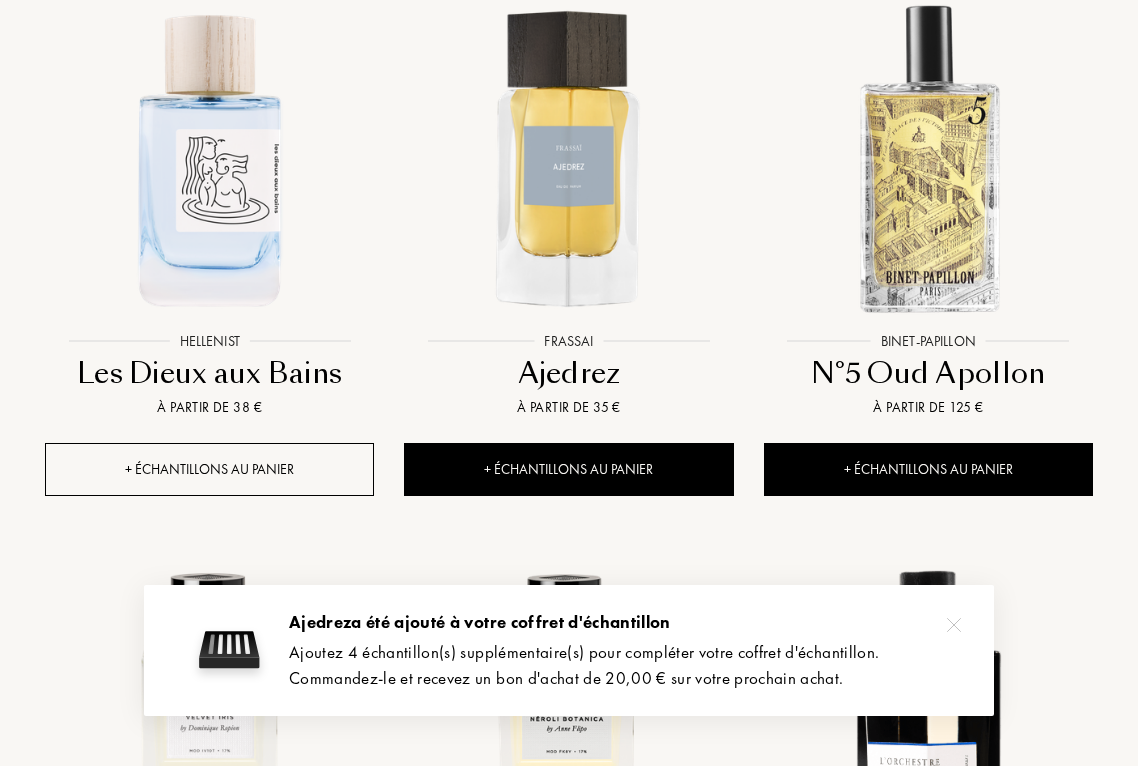 click on "+ Échantillons au panier" at bounding box center [209, 469] 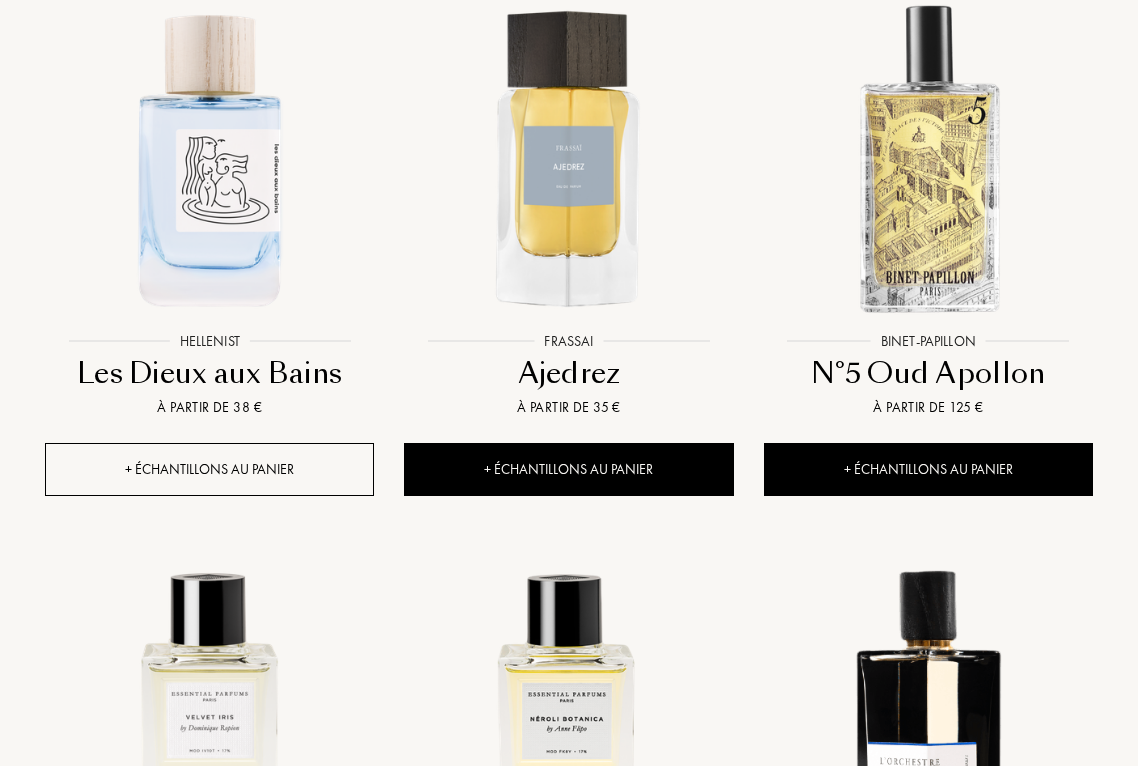 click on "+ Échantillons au panier" at bounding box center [209, 469] 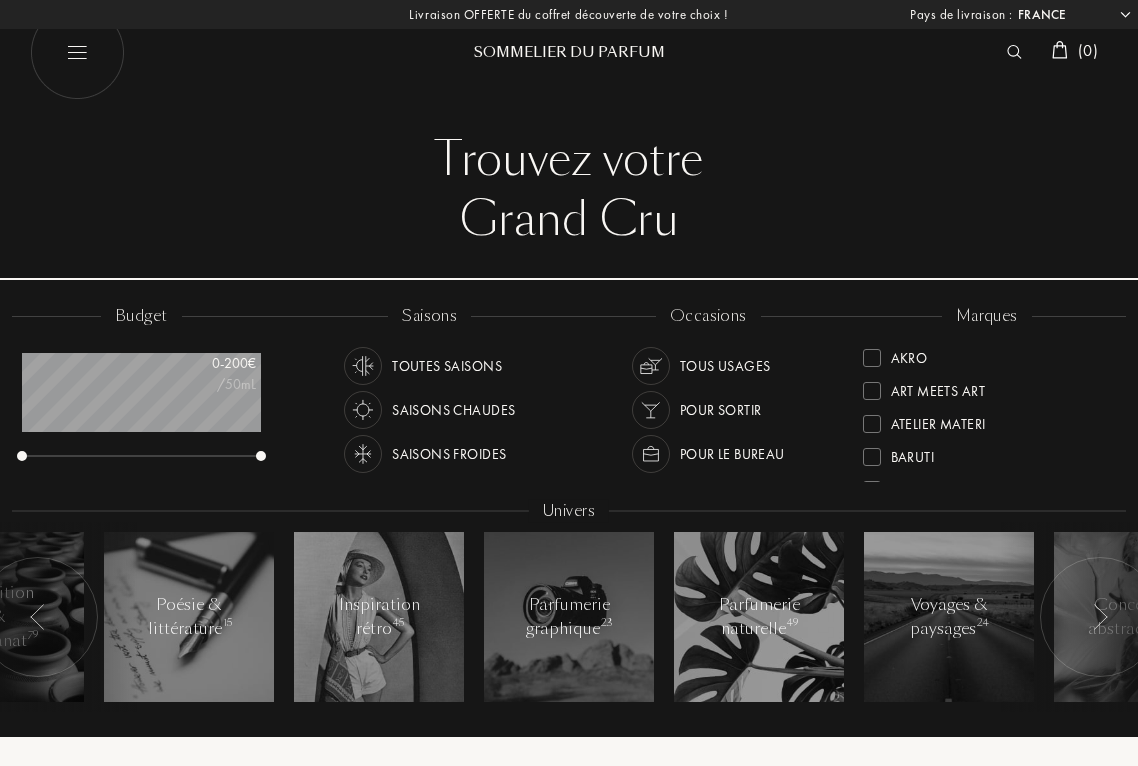 scroll, scrollTop: 0, scrollLeft: 0, axis: both 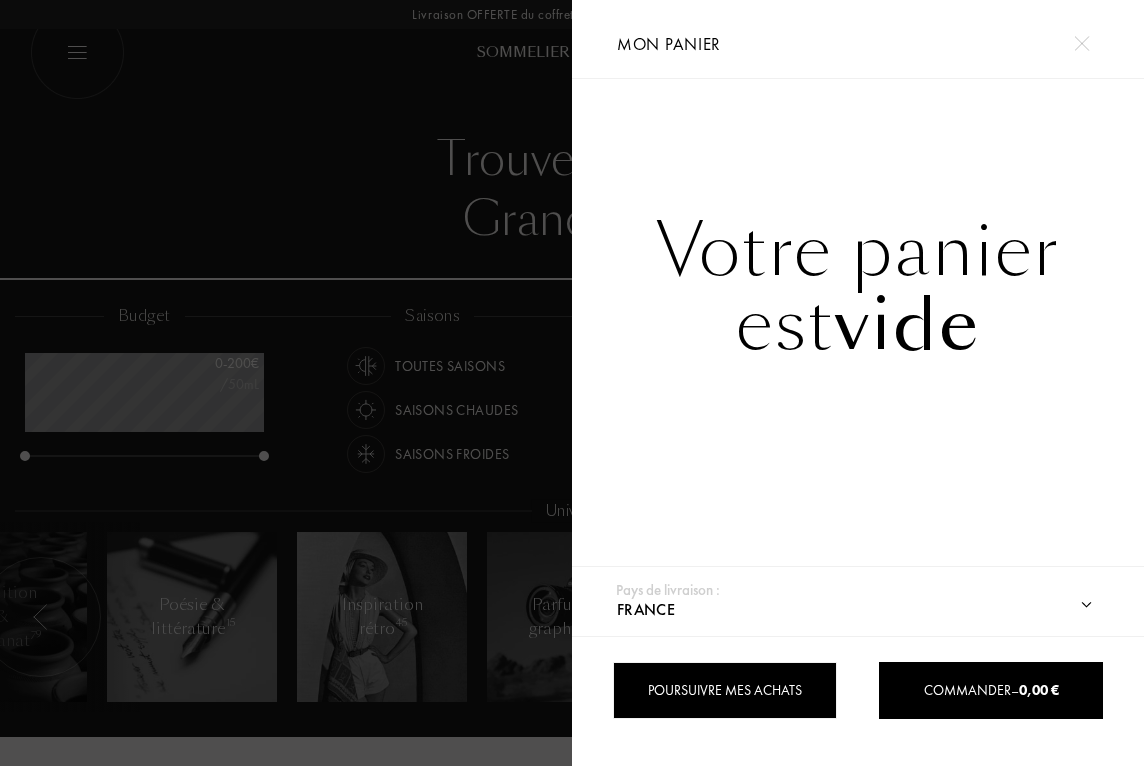 click on "Poursuivre mes achats" at bounding box center [724, 690] 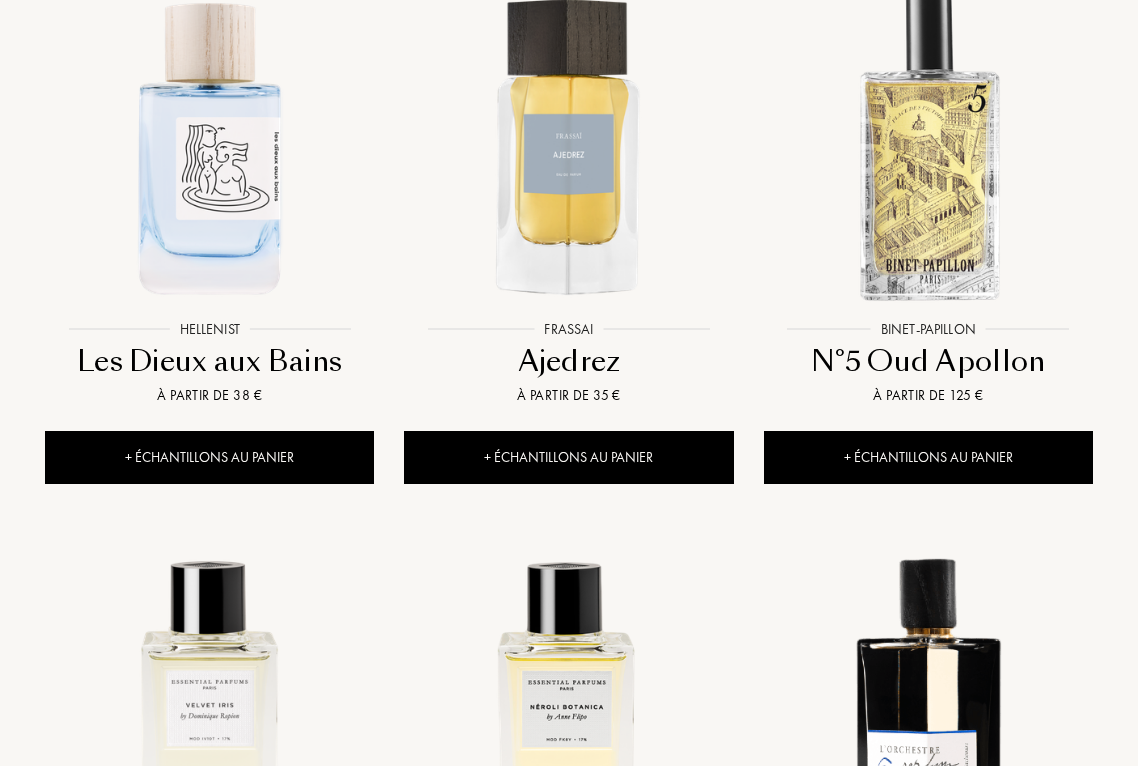 scroll, scrollTop: 885, scrollLeft: 0, axis: vertical 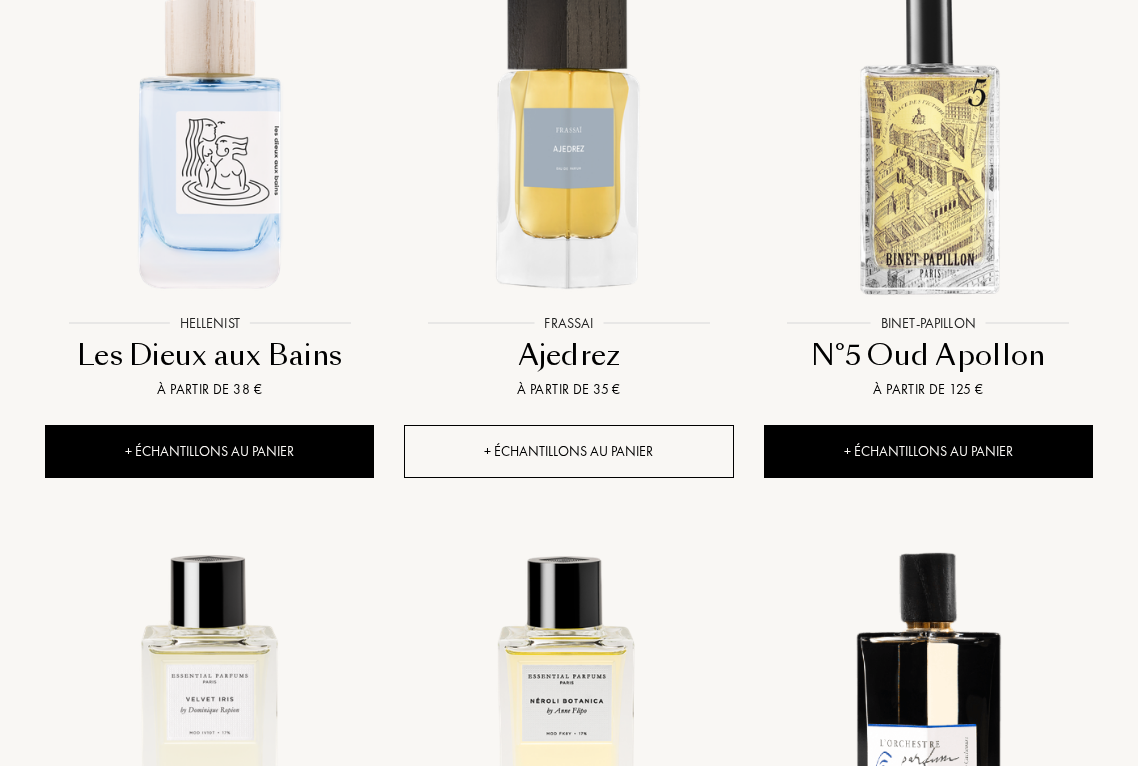 click on "+ Échantillons au panier" at bounding box center (568, 451) 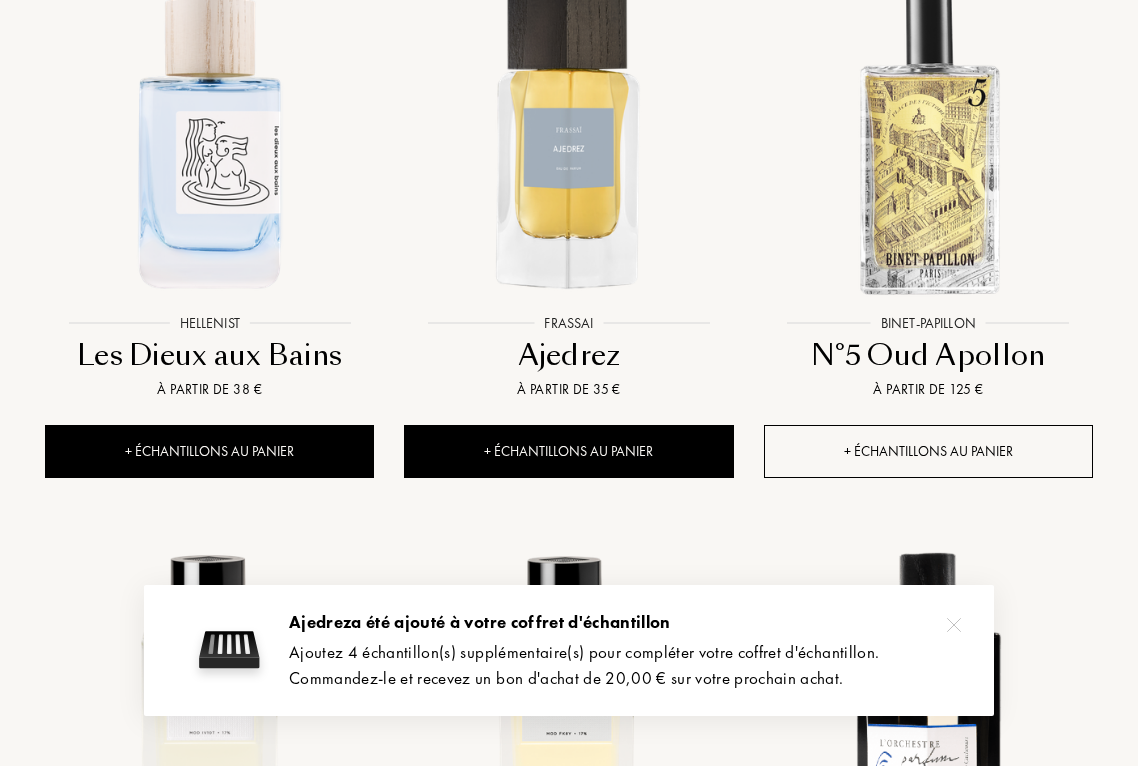 click on "+ Échantillons au panier" at bounding box center (928, 451) 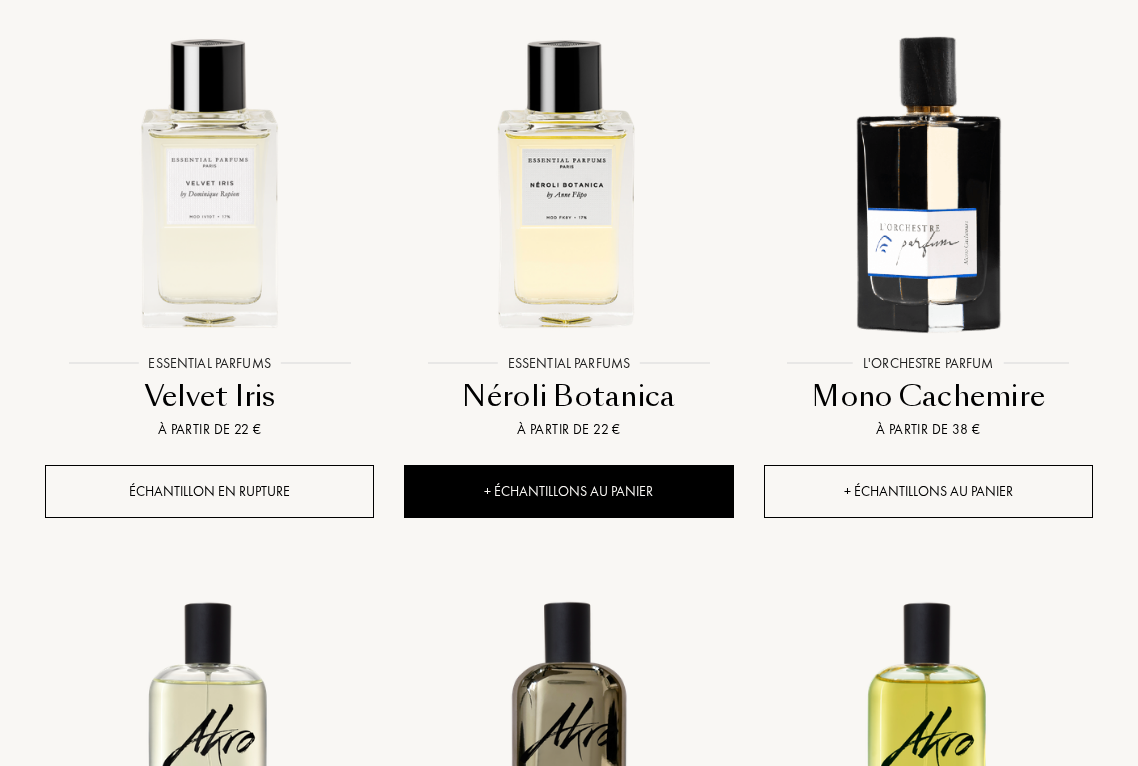 scroll, scrollTop: 1422, scrollLeft: 0, axis: vertical 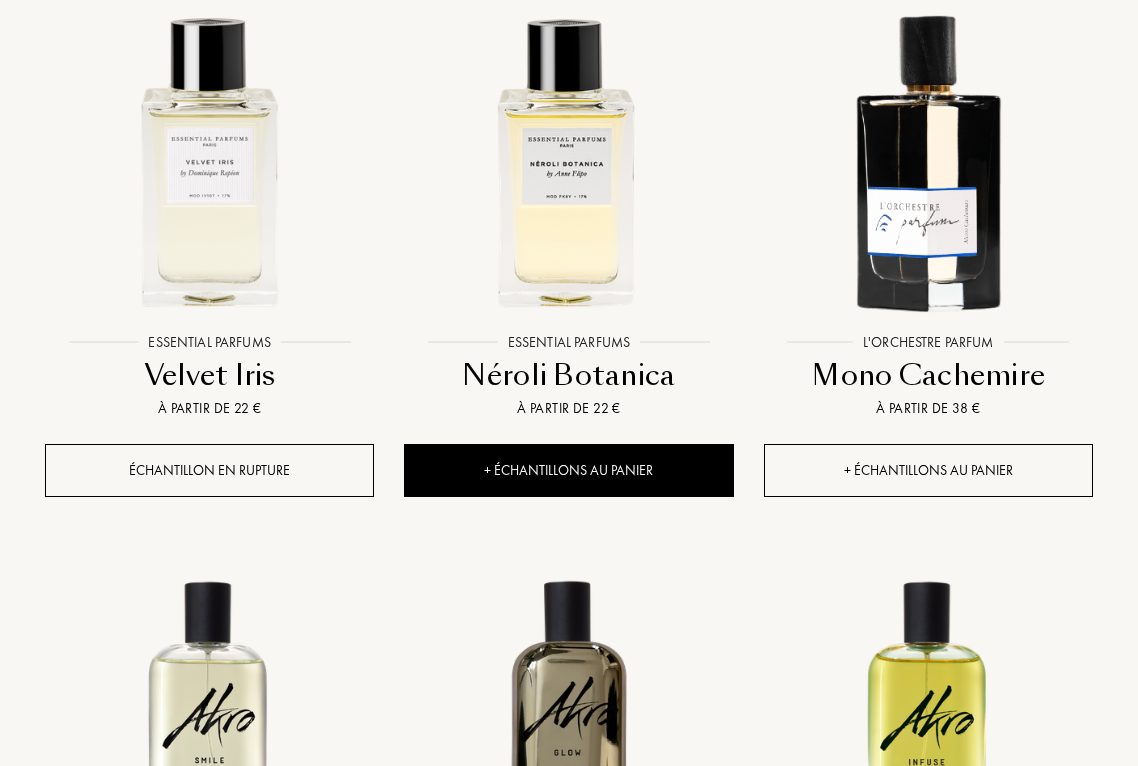 click on "+ Échantillons au panier" at bounding box center (928, 470) 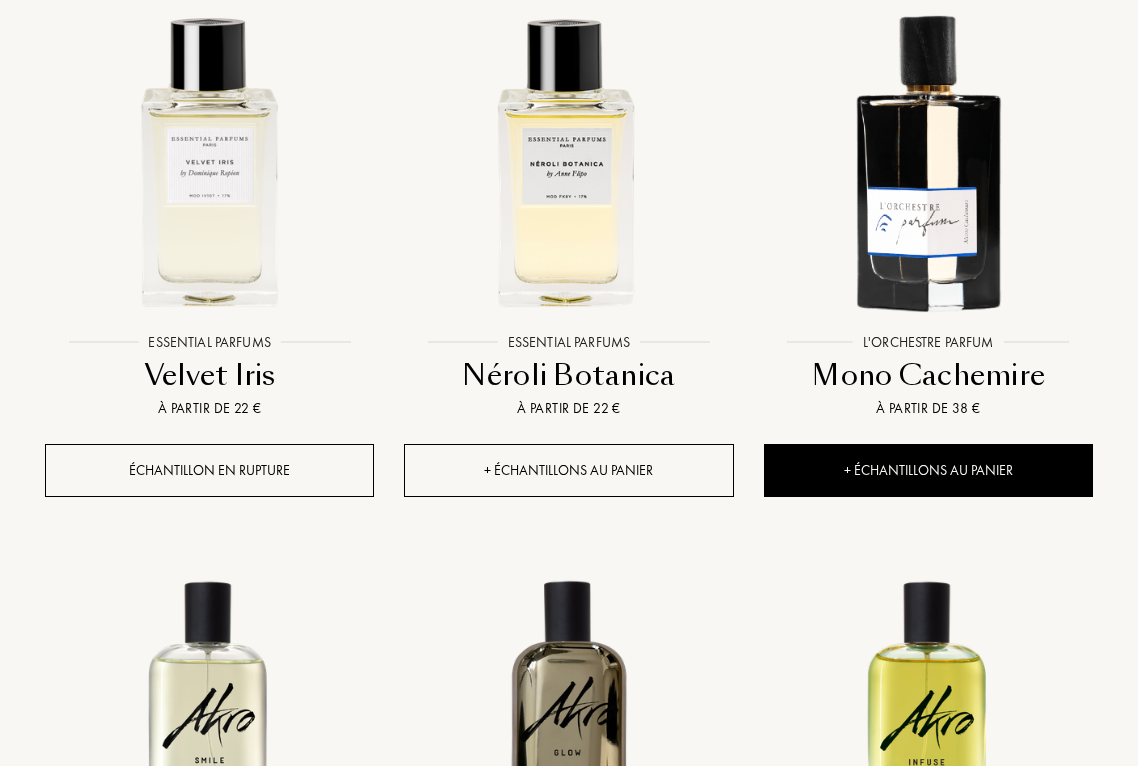 click on "+ Échantillons au panier" at bounding box center [568, 470] 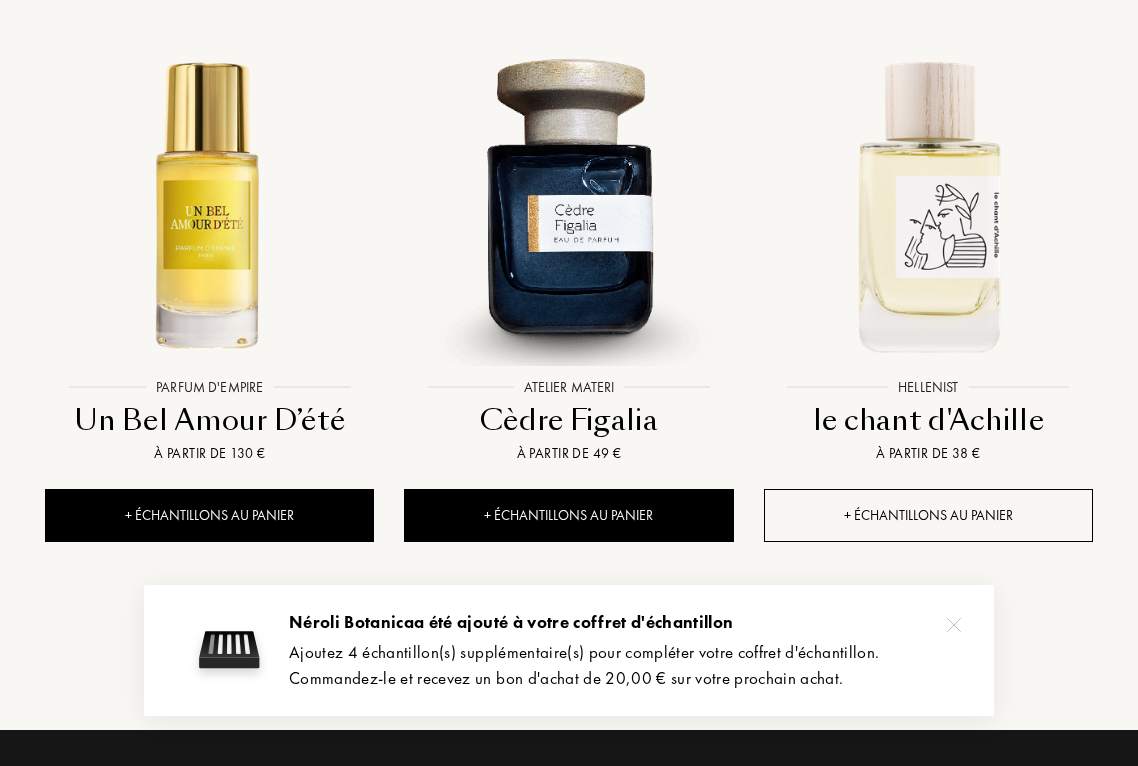 scroll, scrollTop: 2508, scrollLeft: 0, axis: vertical 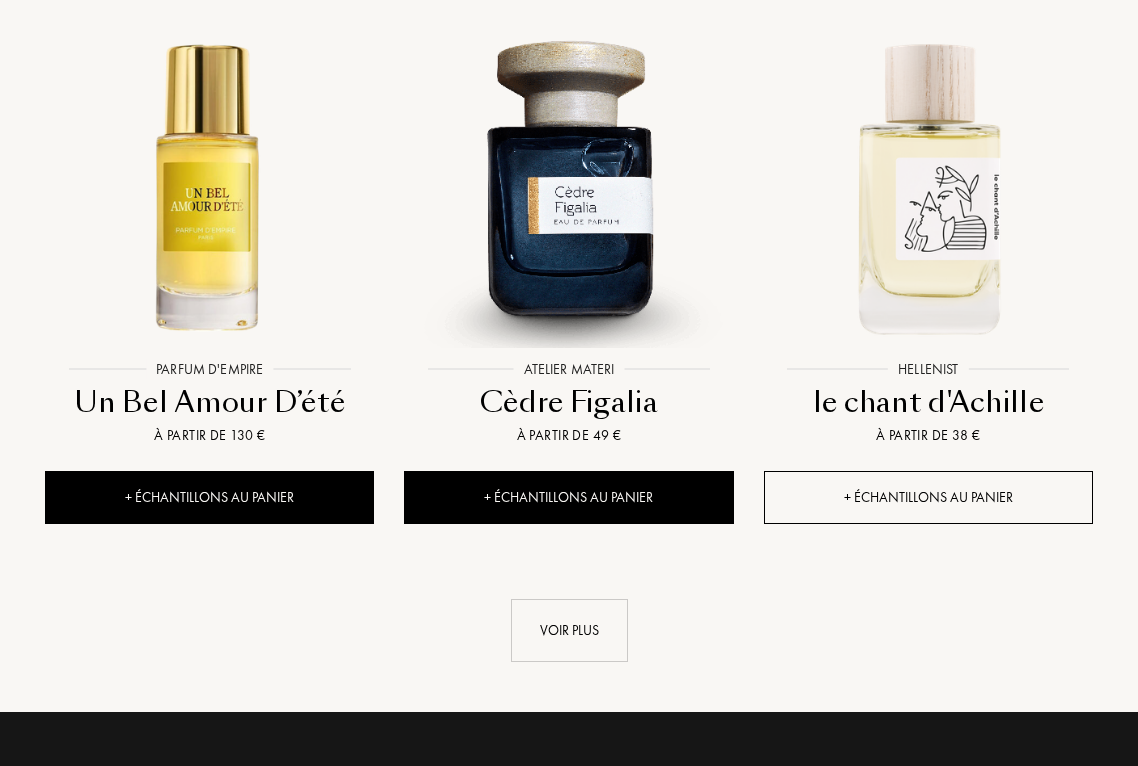 click on "+ Échantillons au panier" at bounding box center [928, 497] 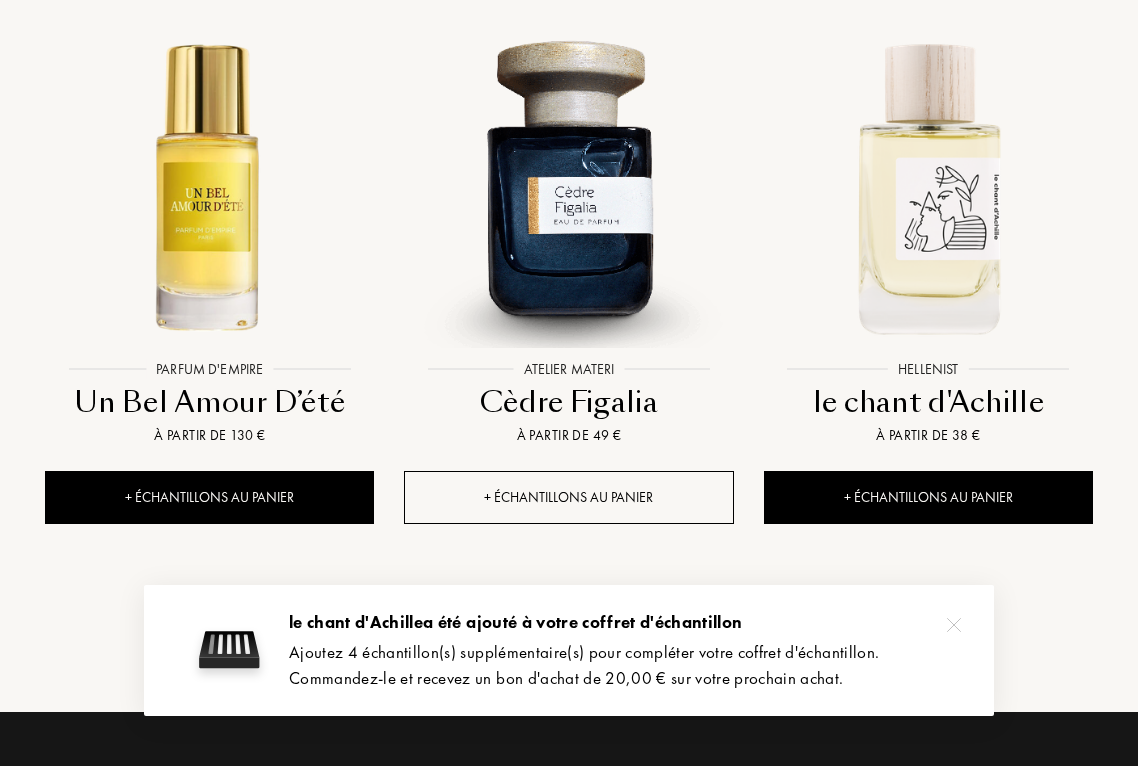 click on "+ Échantillons au panier" at bounding box center (568, 497) 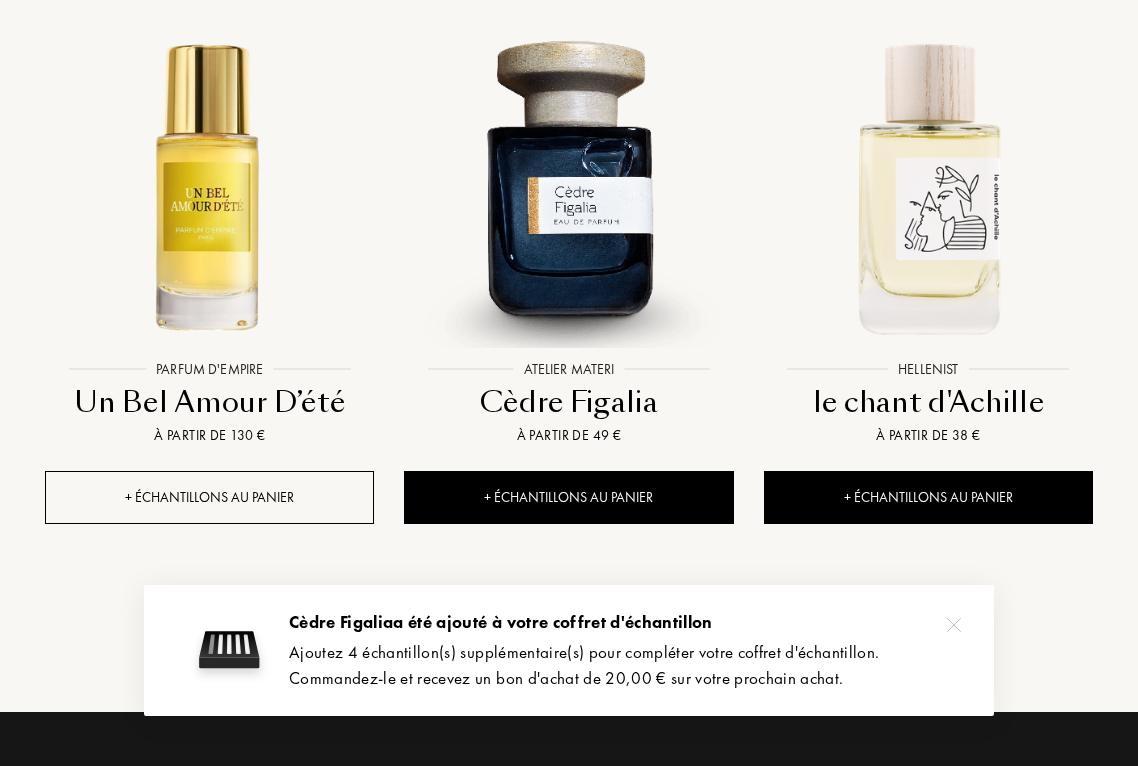 click on "+ Échantillons au panier" at bounding box center (209, 497) 